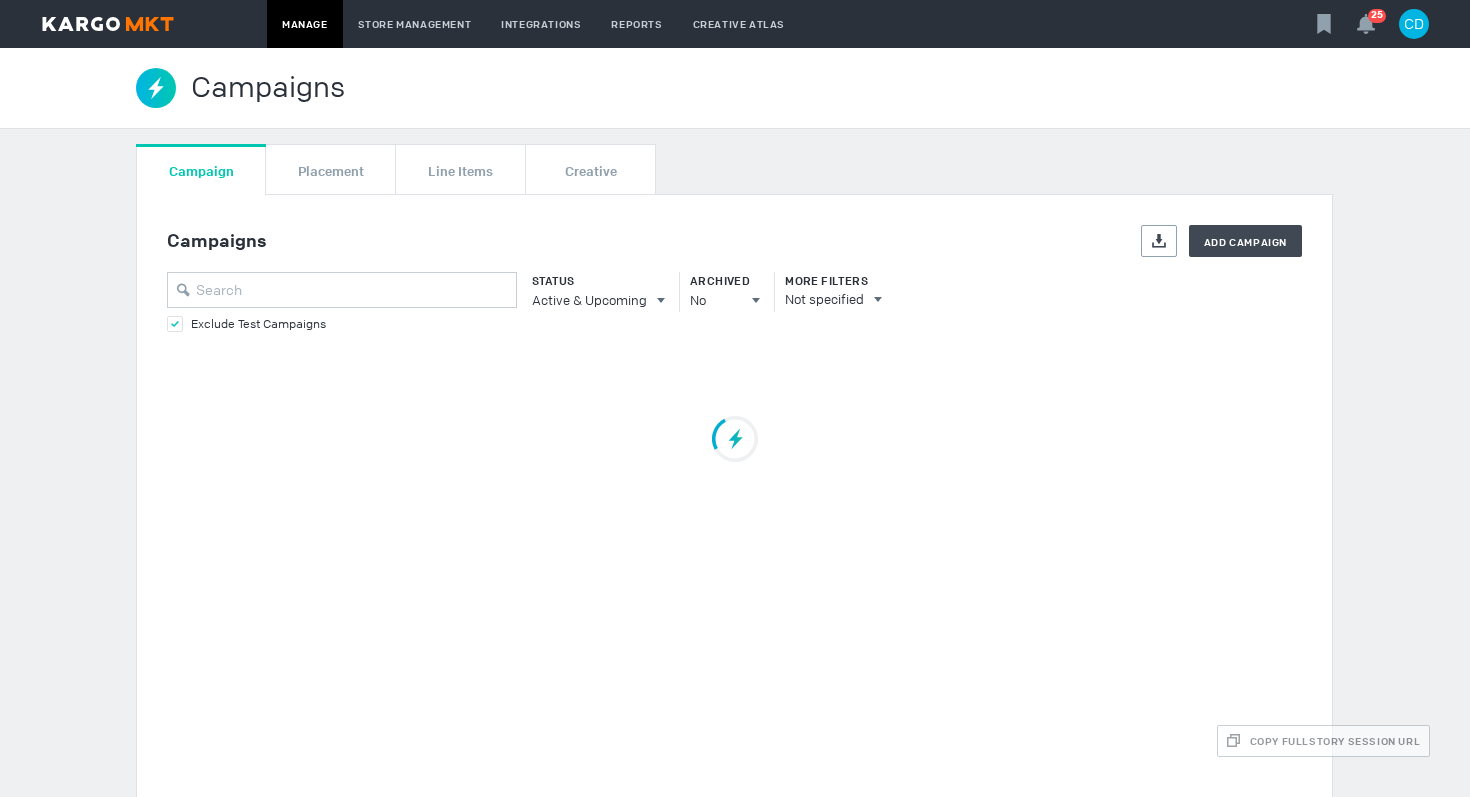 scroll, scrollTop: 0, scrollLeft: 0, axis: both 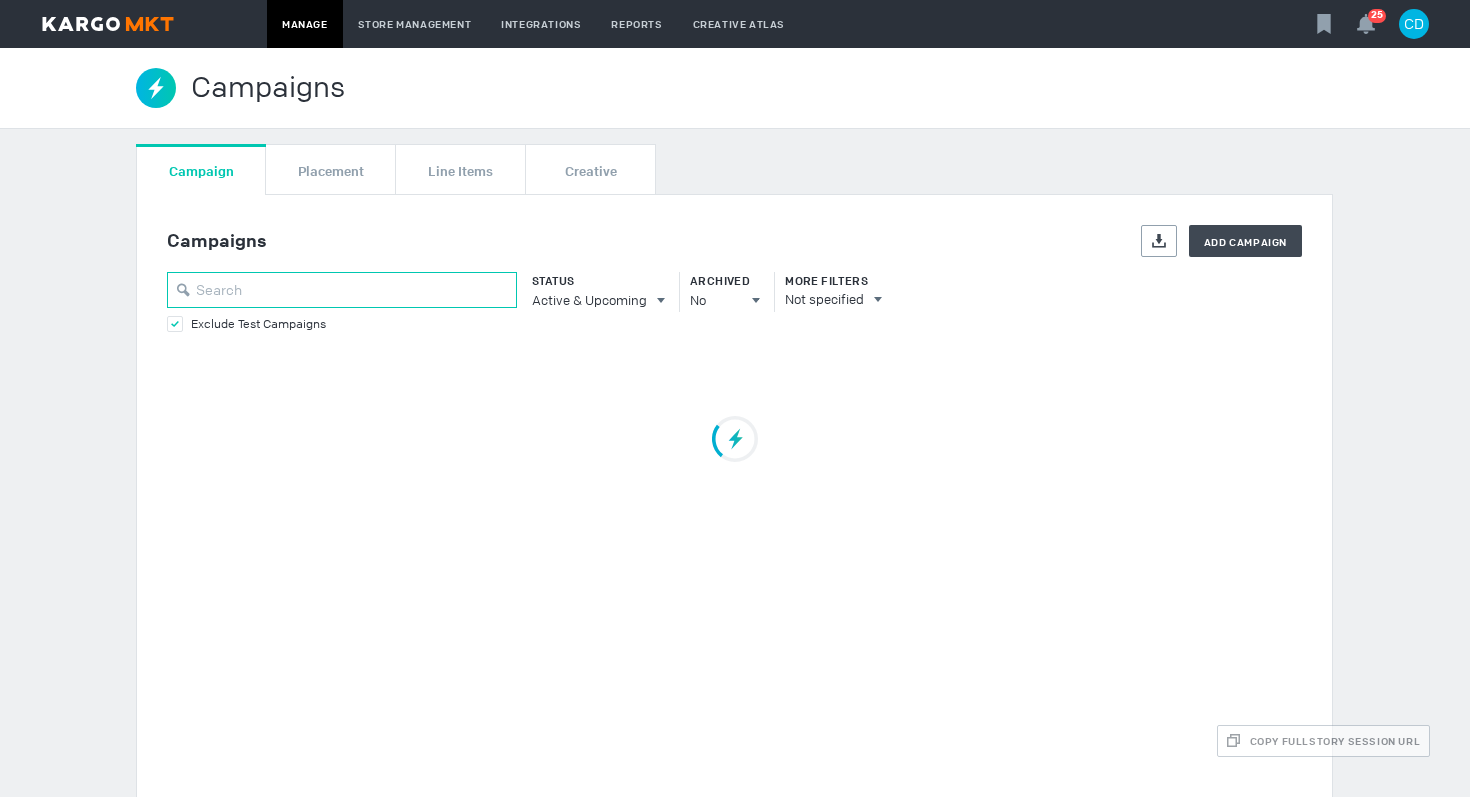 click at bounding box center [342, 290] 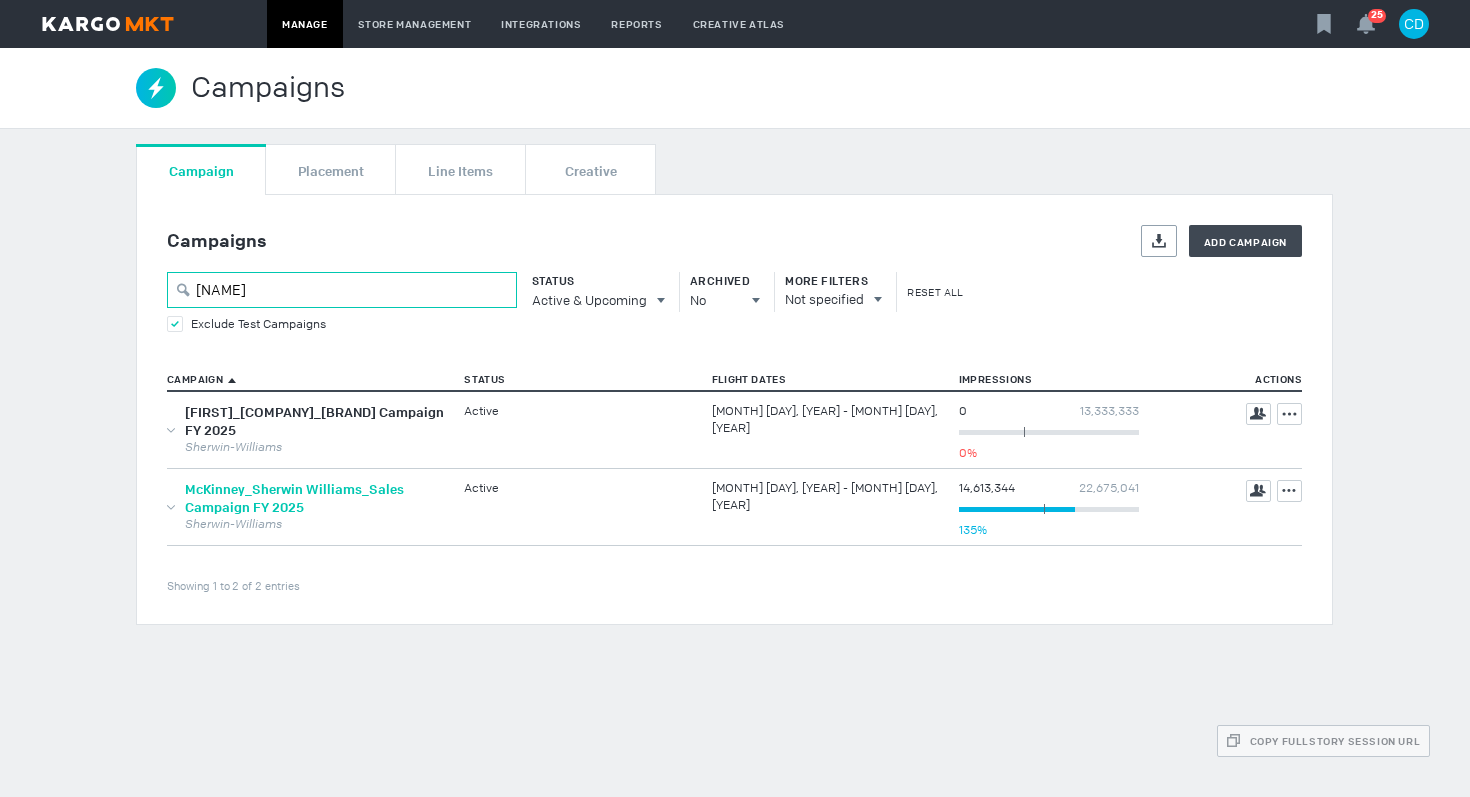 type on "[NAME]" 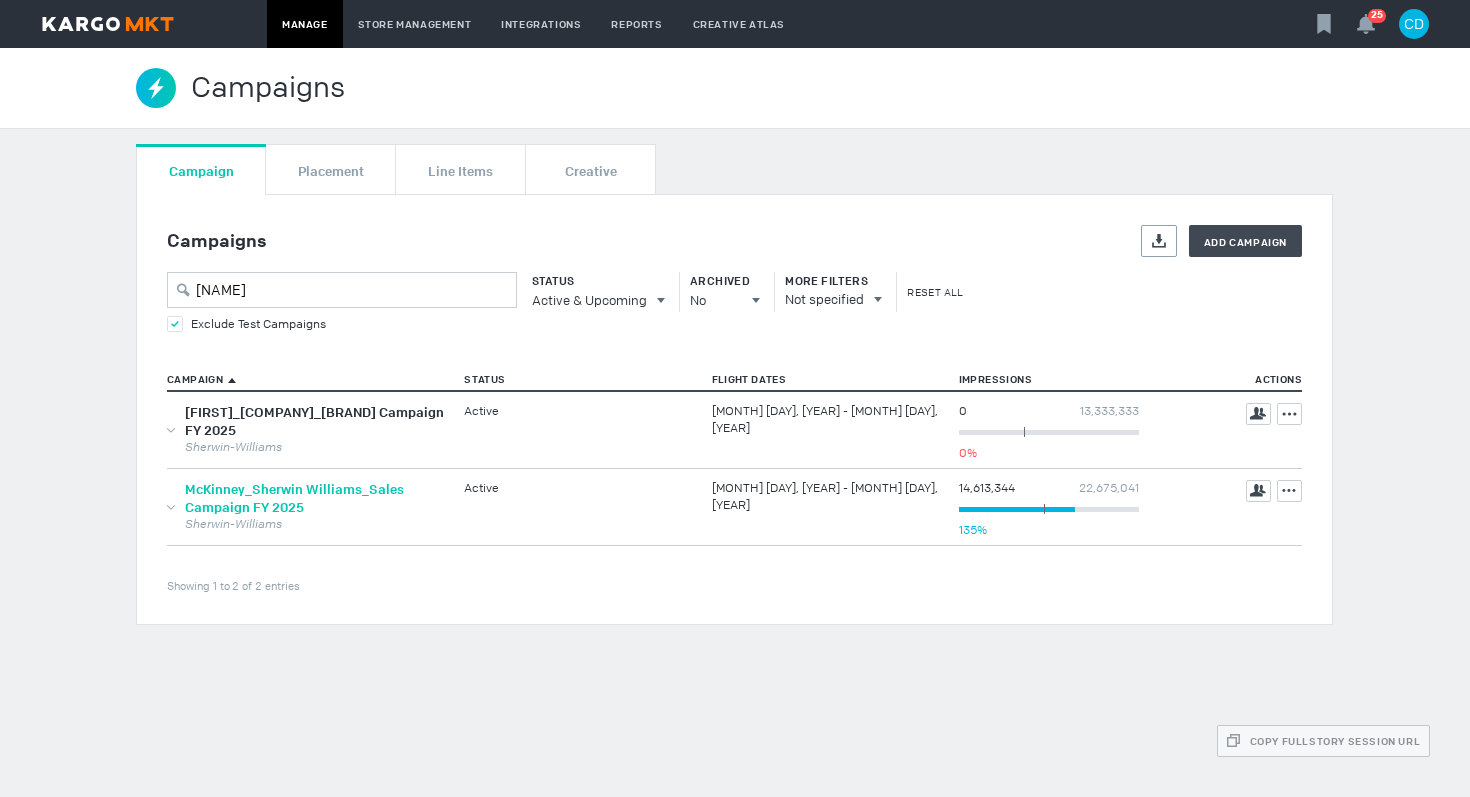 click on "McKinney_Sherwin Williams_Sales Campaign FY 2025" at bounding box center [294, 498] 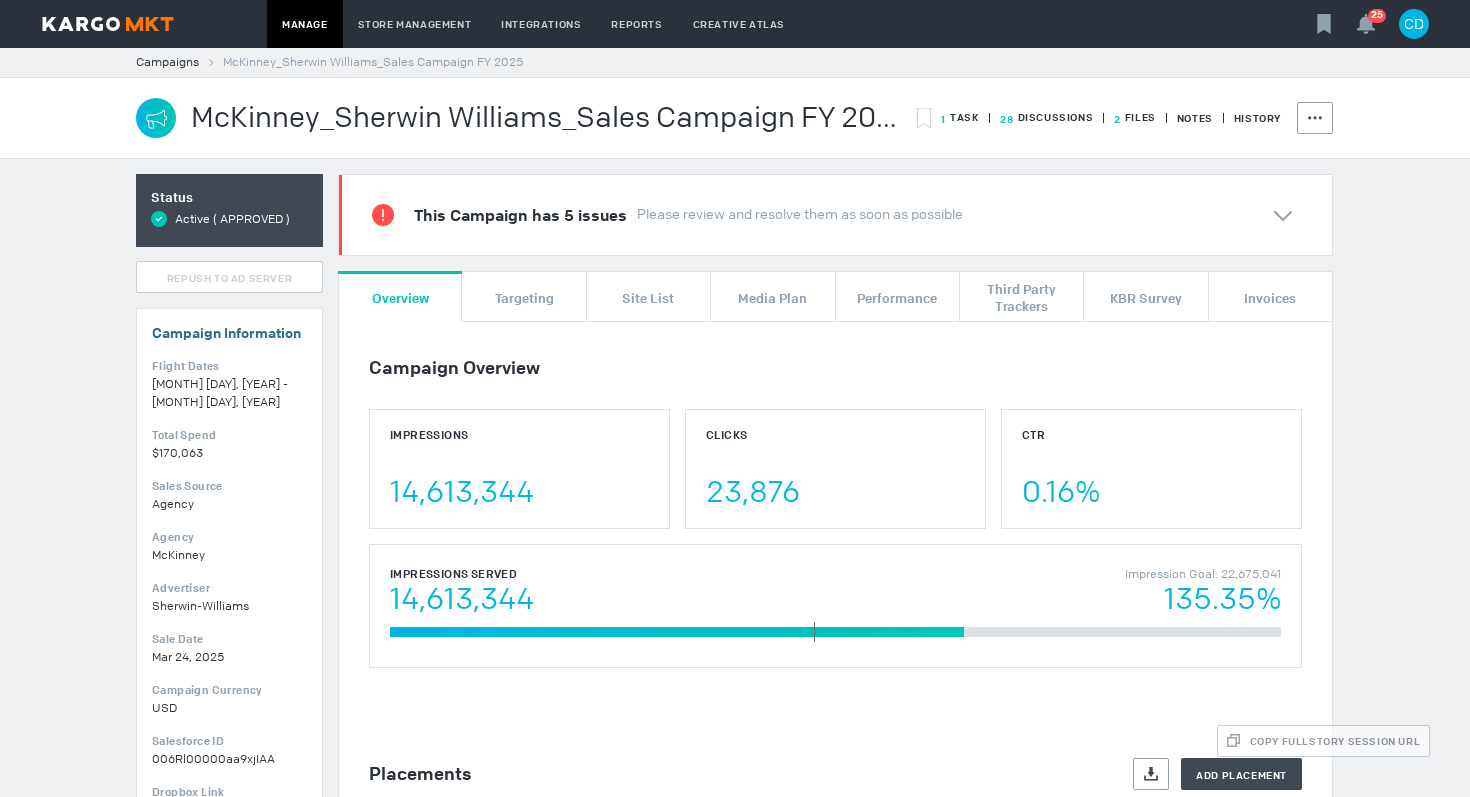 click on "McKinney_Sherwin Williams_Sales Campaign FY 2025" at bounding box center (547, 118) 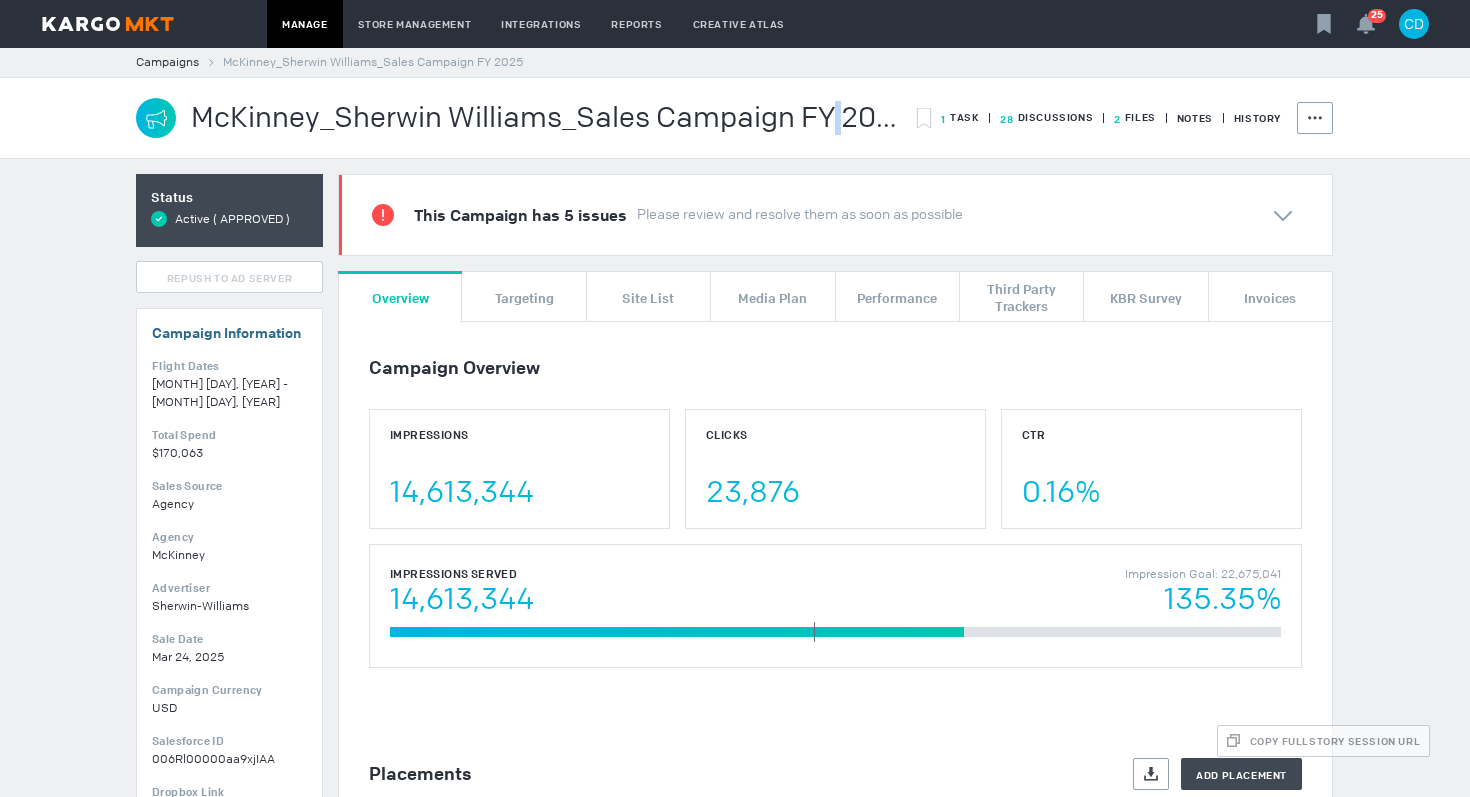 click on "McKinney_Sherwin Williams_Sales Campaign FY 2025" at bounding box center (547, 118) 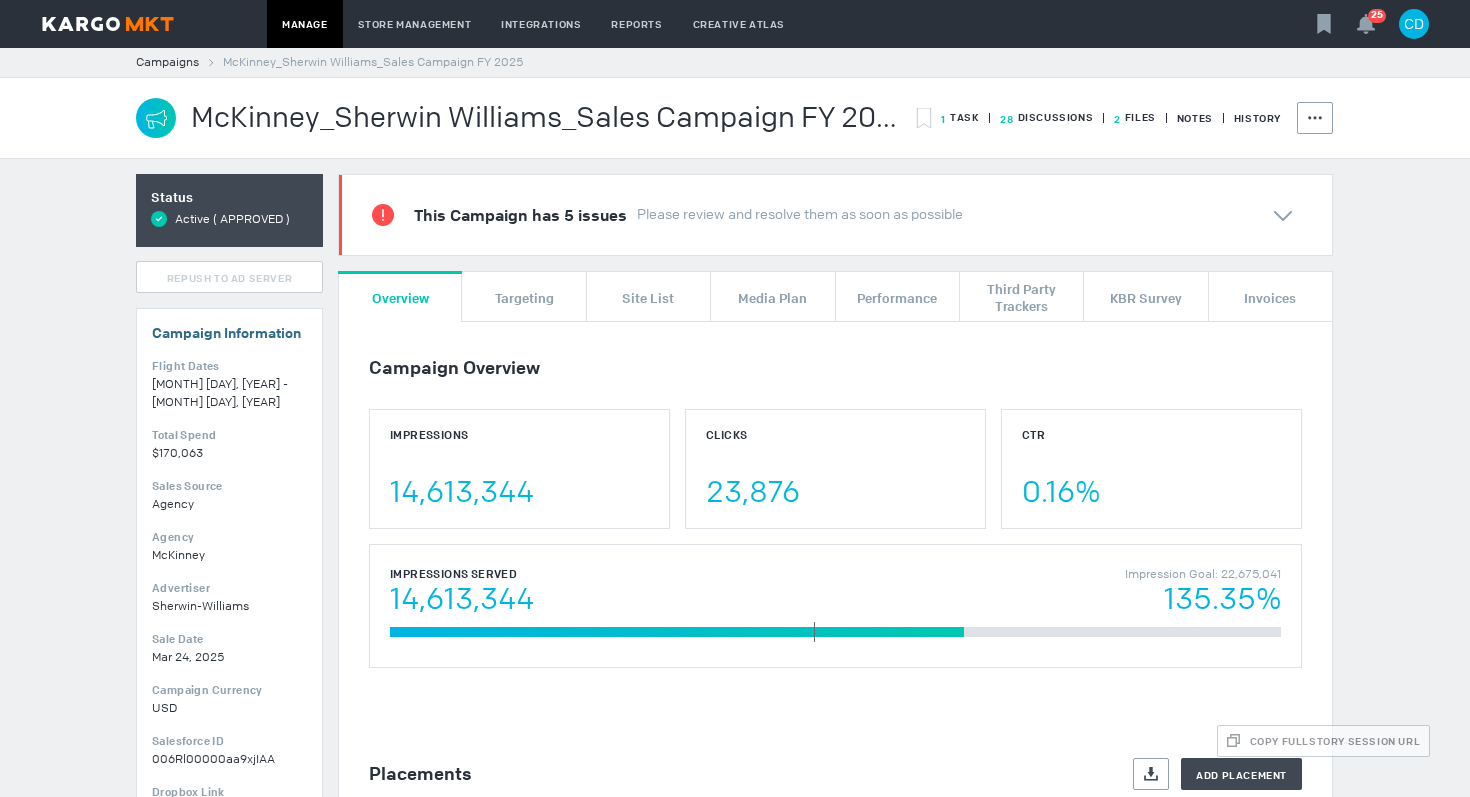 click on "McKinney_Sherwin Williams_Sales Campaign FY 2025" at bounding box center [547, 118] 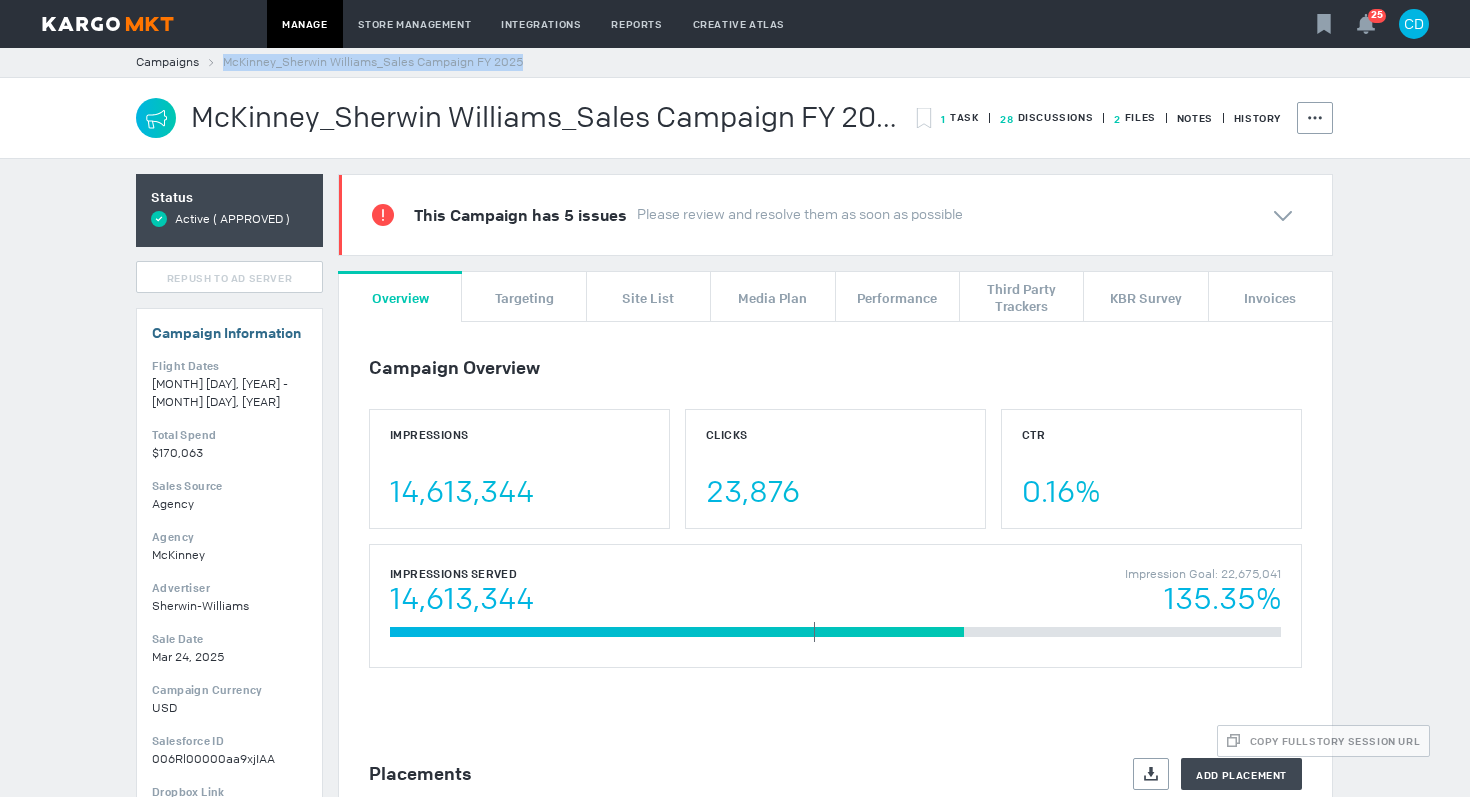 drag, startPoint x: 535, startPoint y: 64, endPoint x: 226, endPoint y: 61, distance: 309.01456 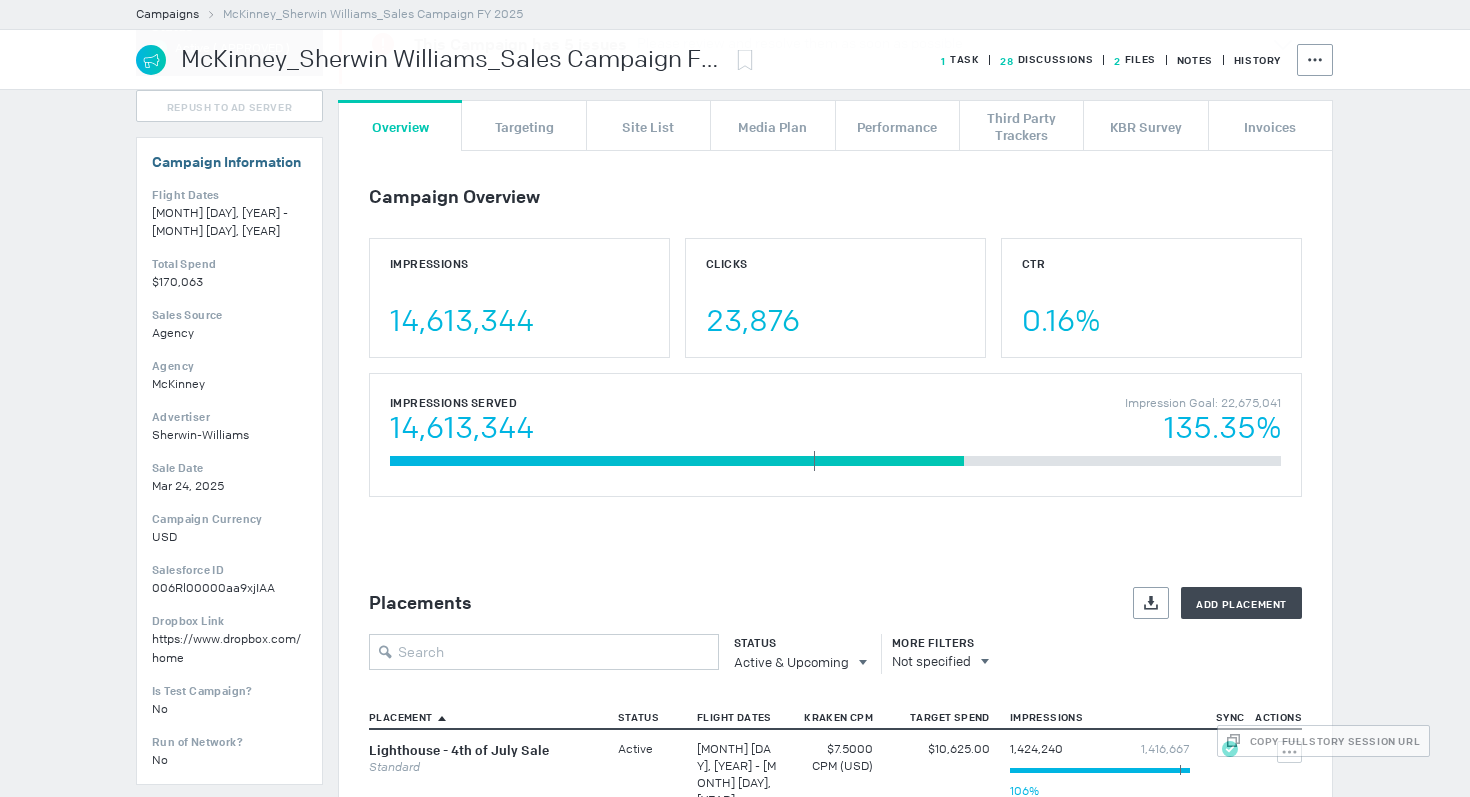 scroll, scrollTop: 170, scrollLeft: 0, axis: vertical 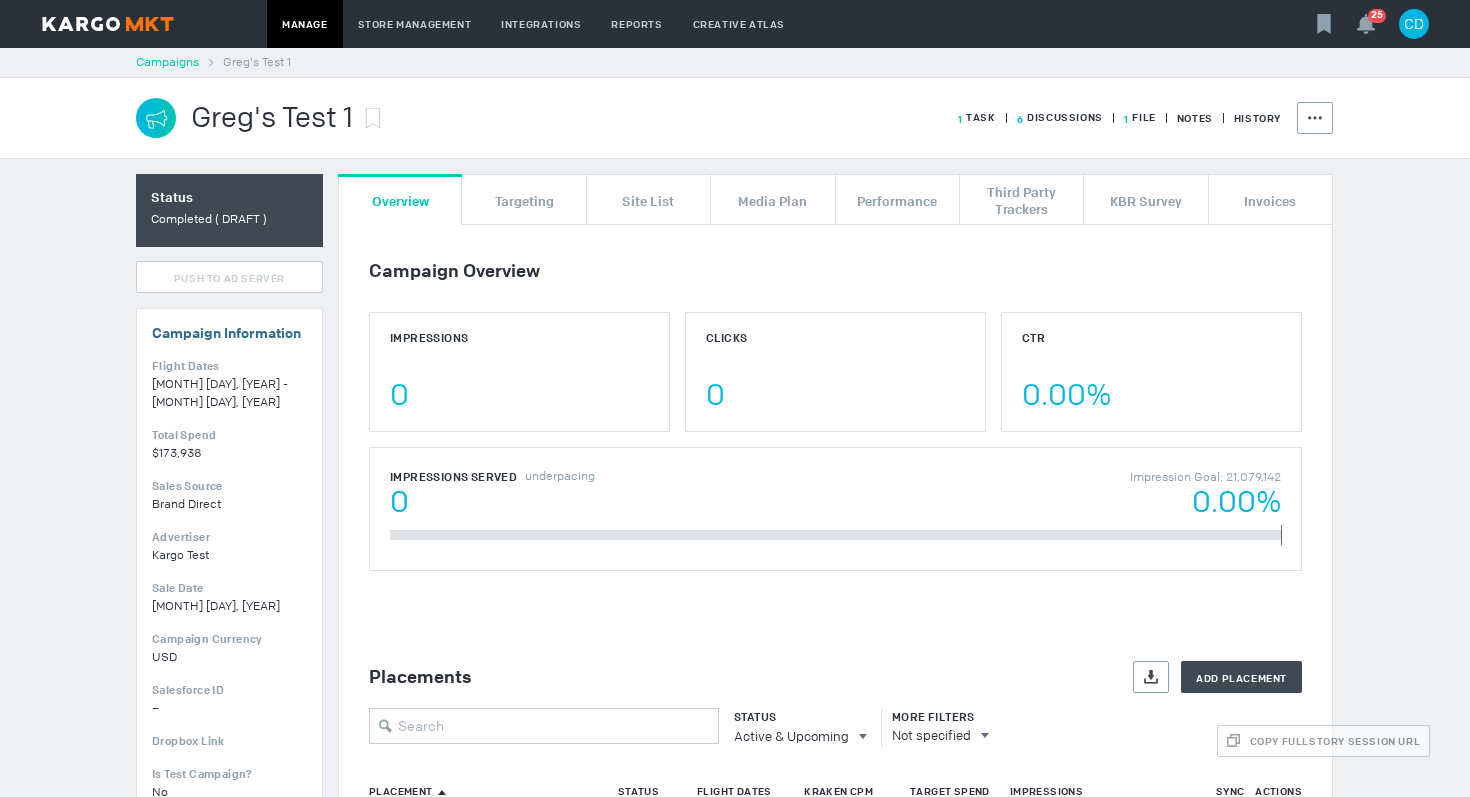 click on "Campaigns" at bounding box center (167, 62) 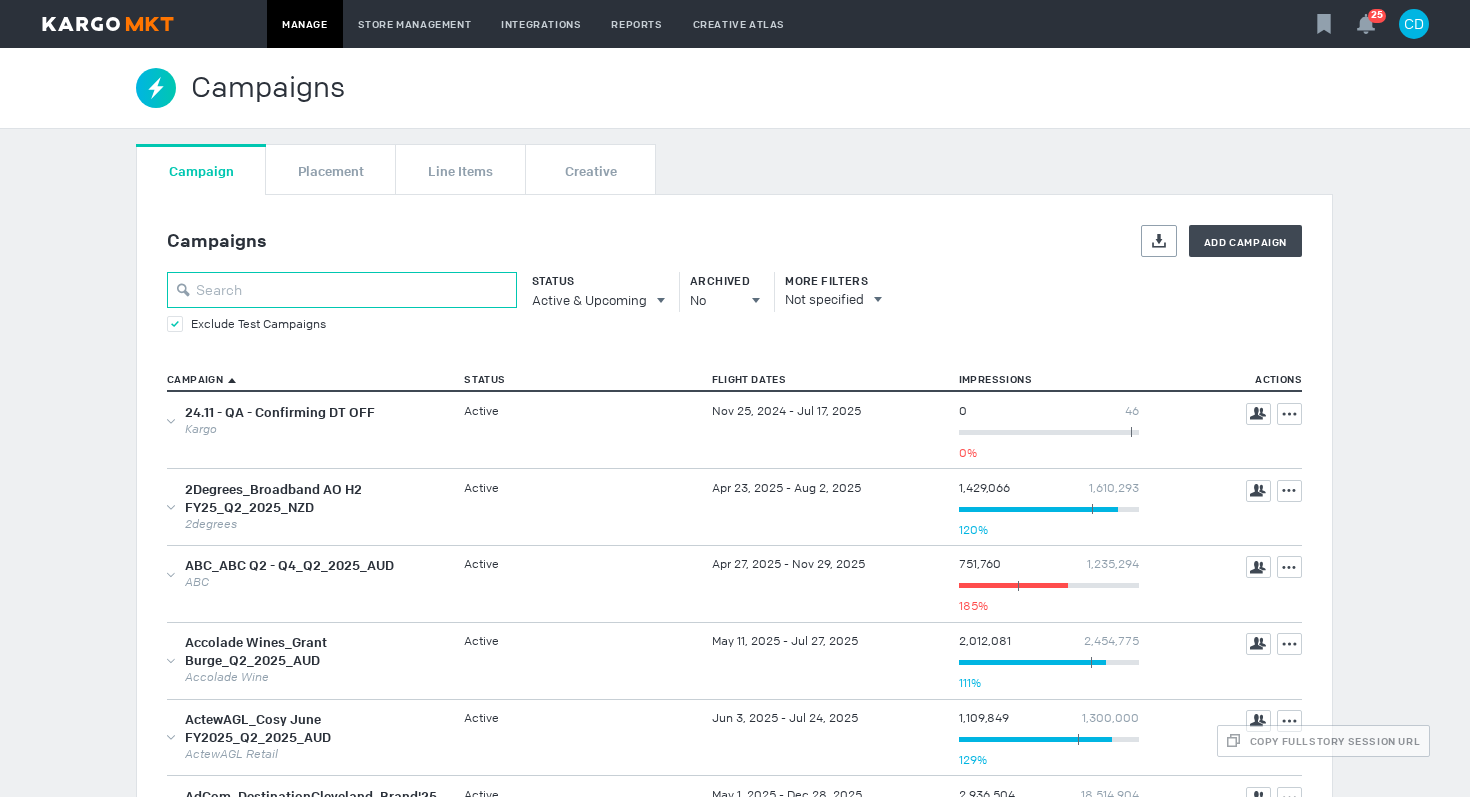 click at bounding box center (342, 290) 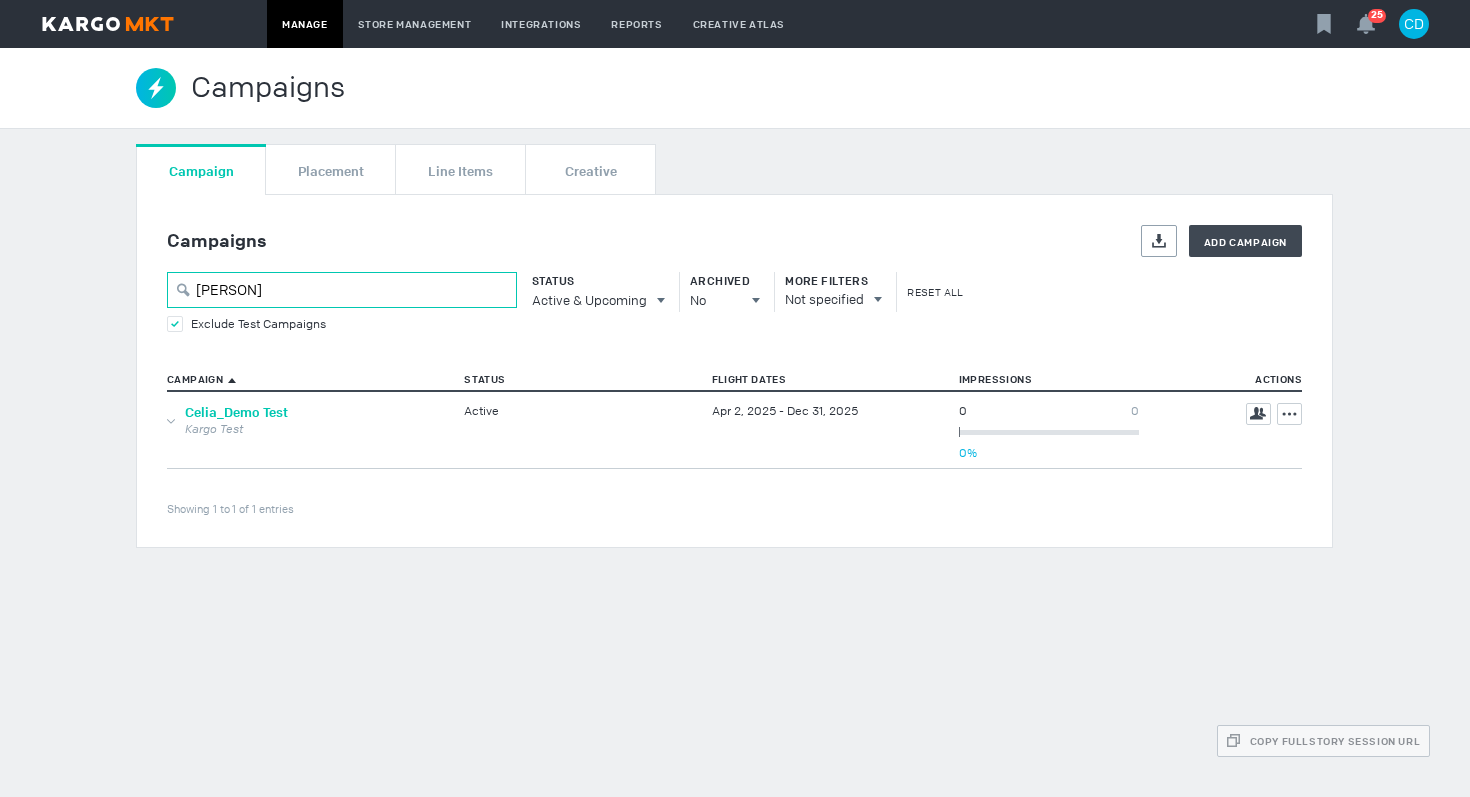 type on "[PERSON]" 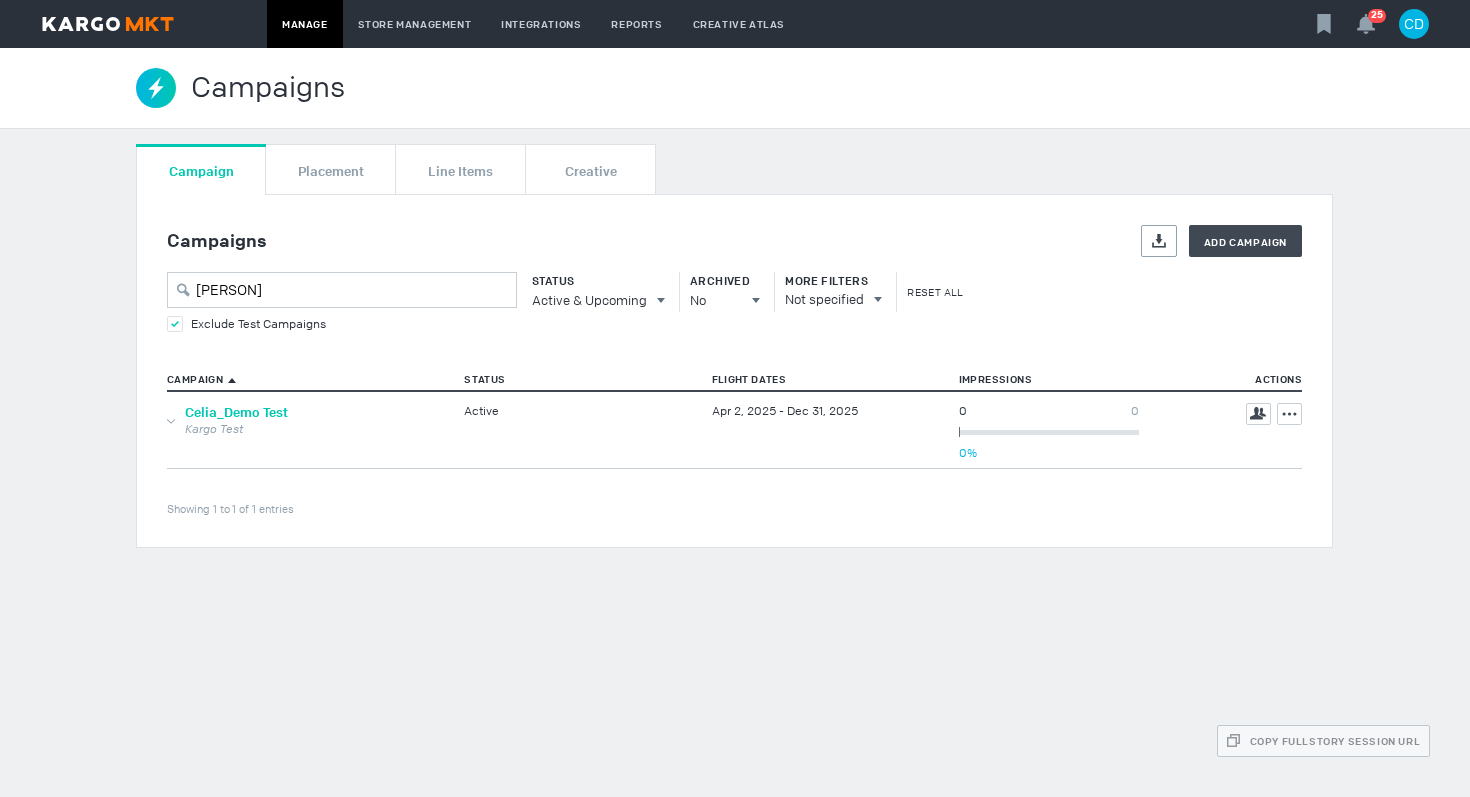 click on "Celia_Demo Test" at bounding box center (236, 412) 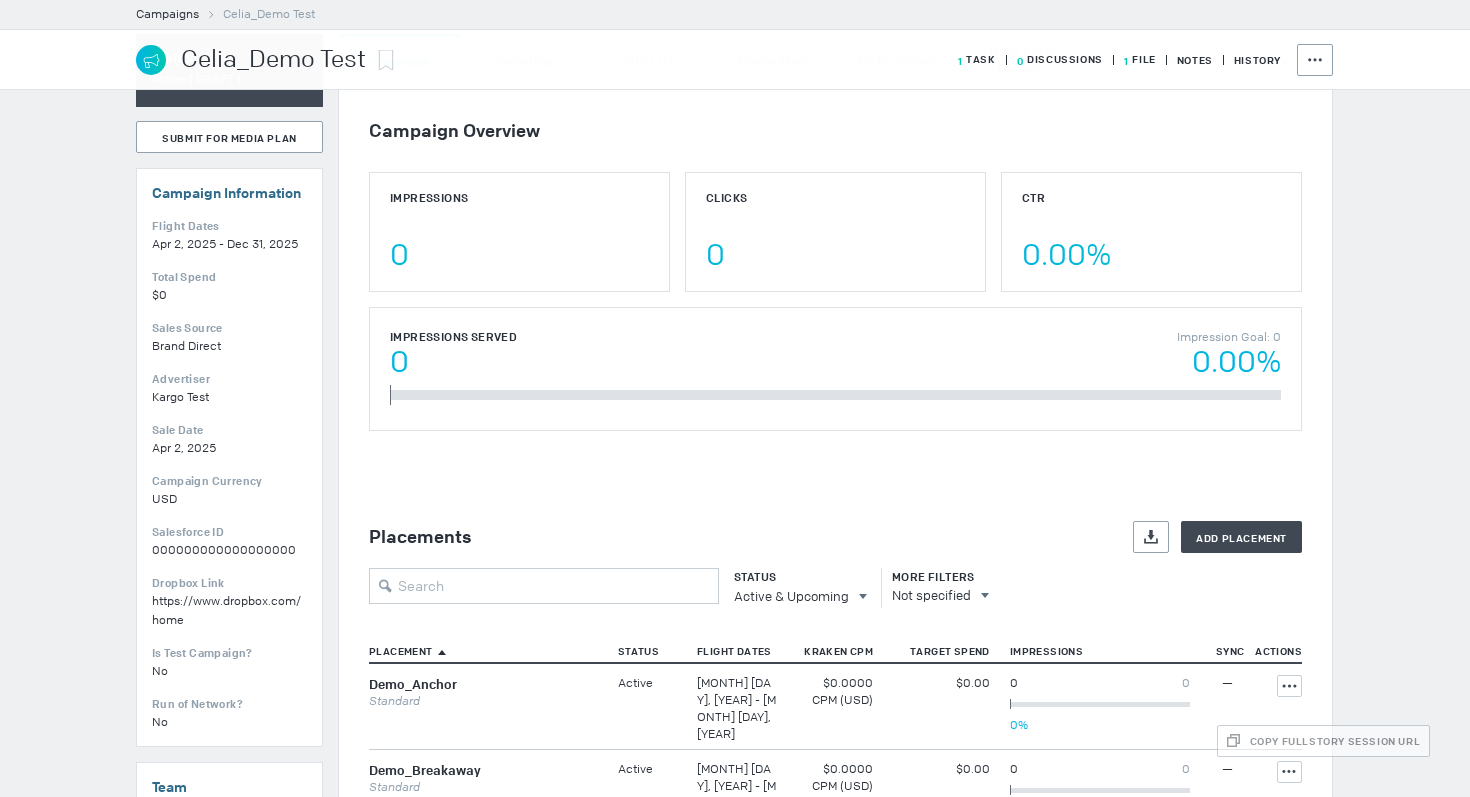 scroll, scrollTop: 148, scrollLeft: 0, axis: vertical 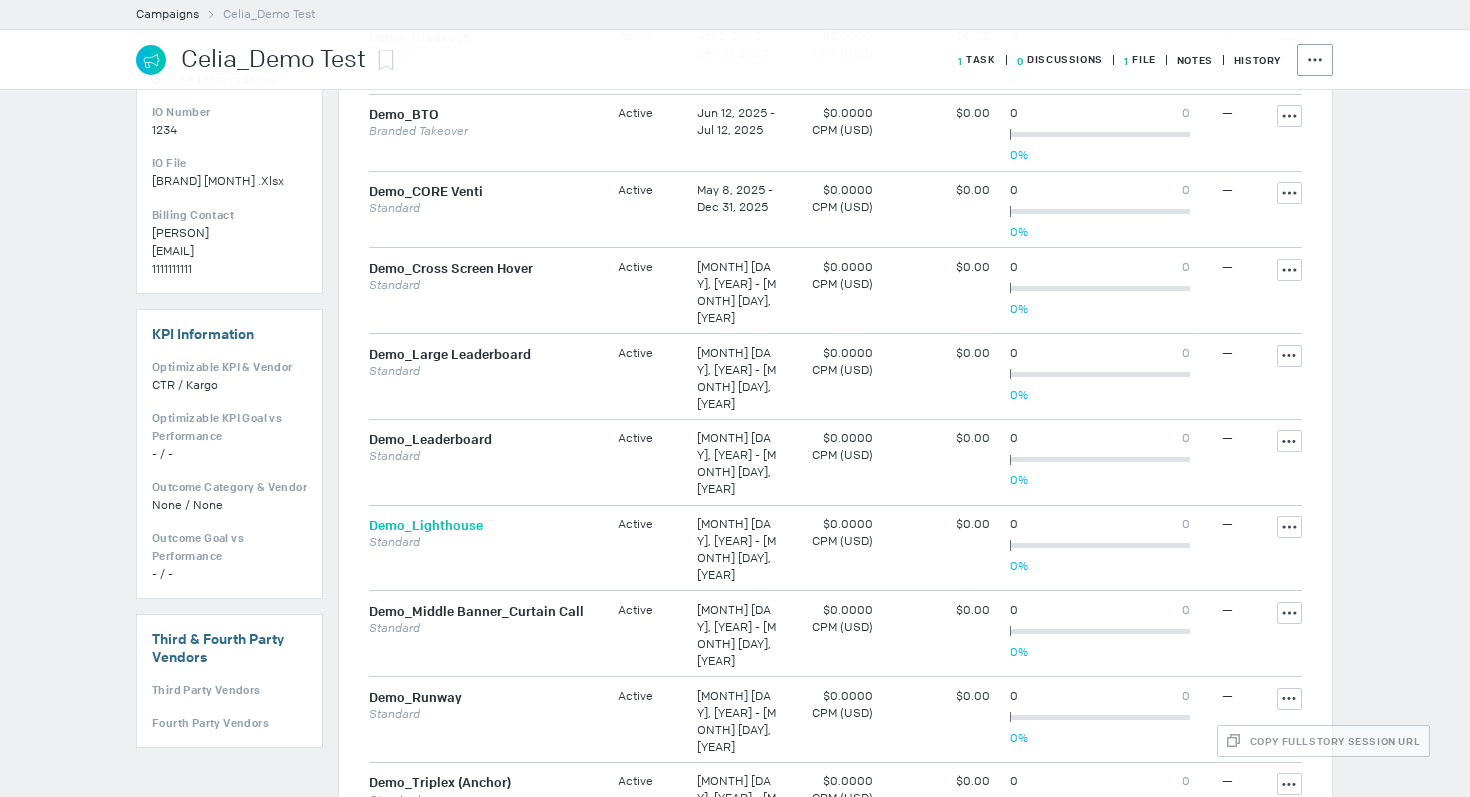 click on "Demo_Lighthouse" at bounding box center [426, 525] 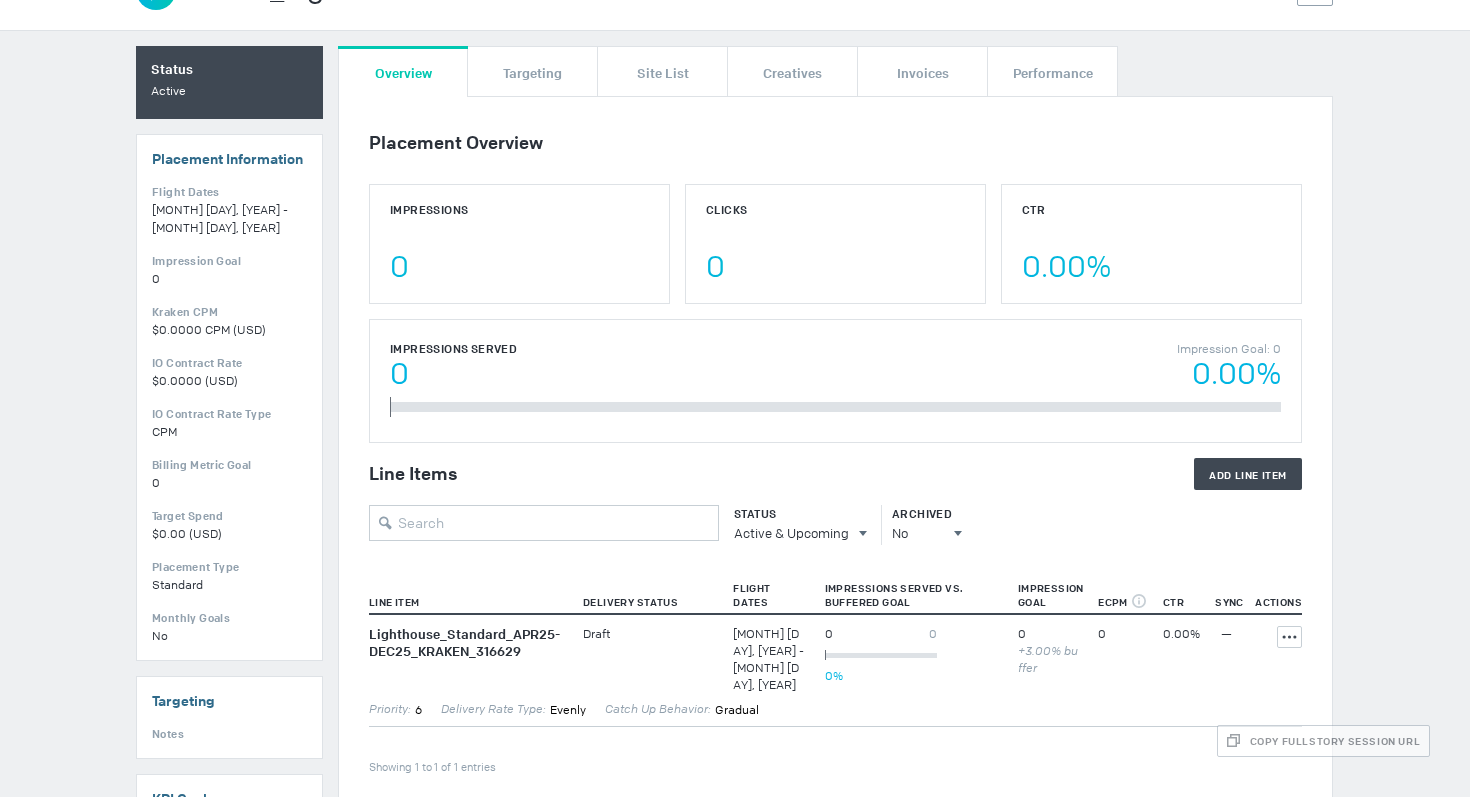 scroll, scrollTop: 0, scrollLeft: 0, axis: both 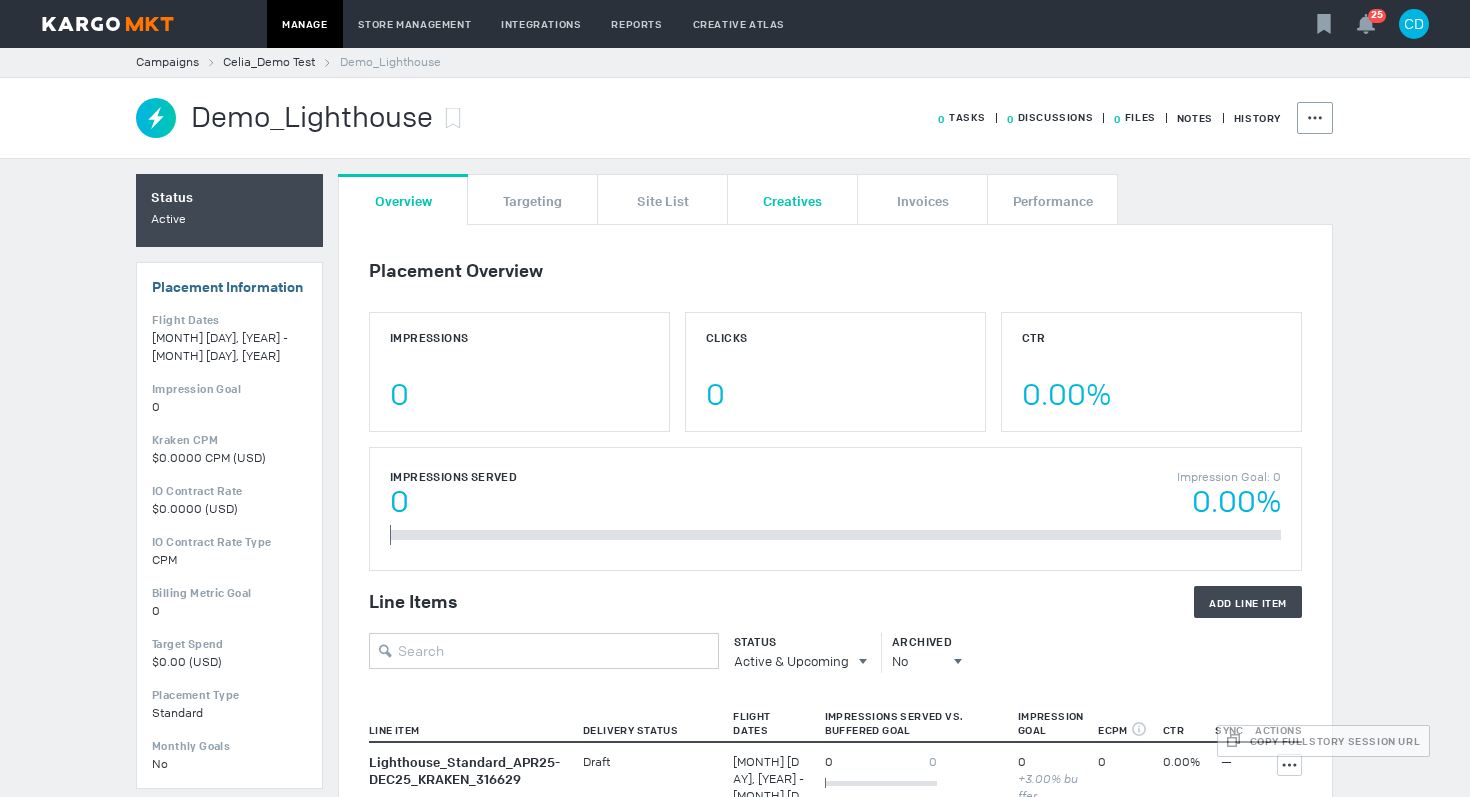 click on "Creatives" at bounding box center (792, 199) 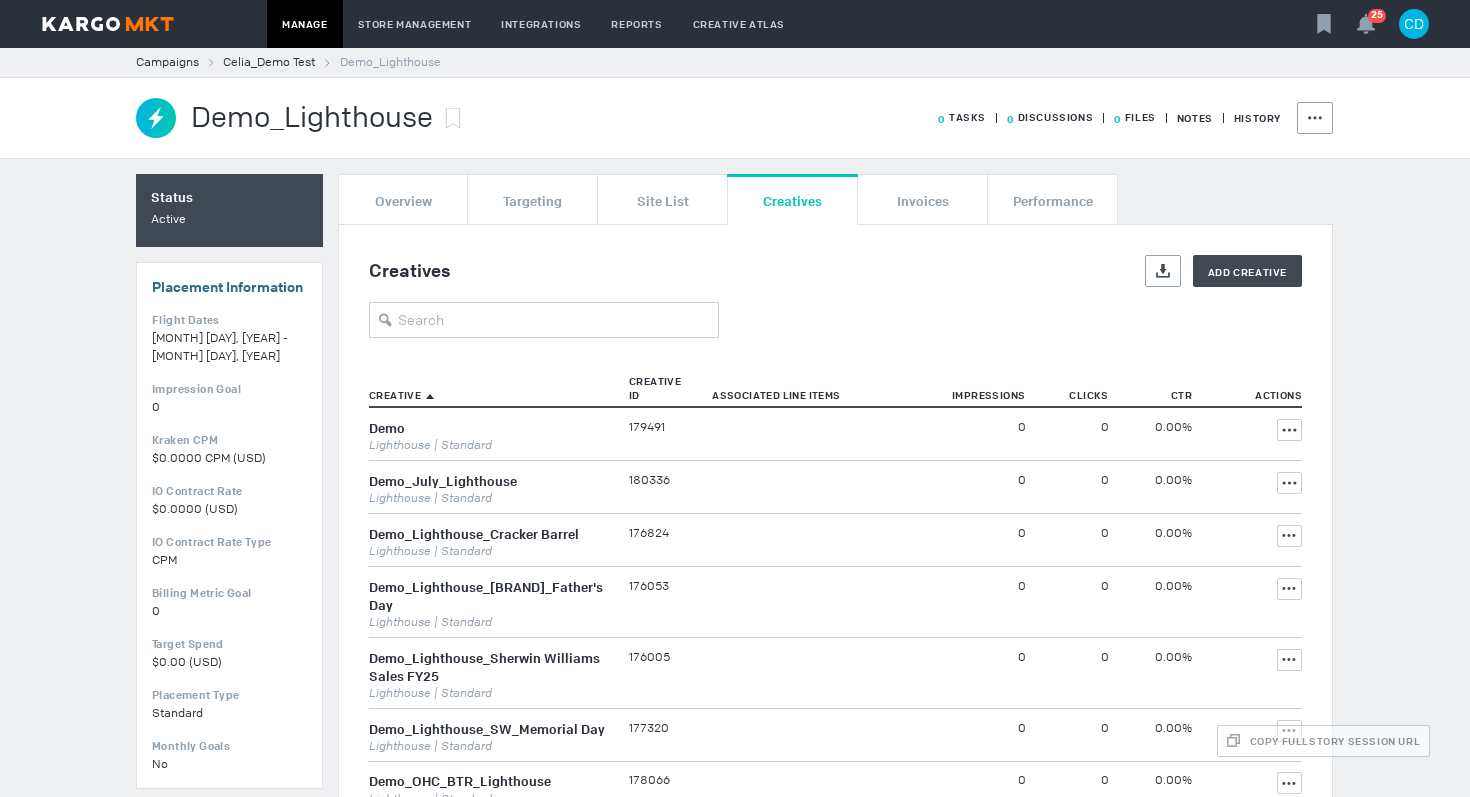 scroll, scrollTop: 1, scrollLeft: 0, axis: vertical 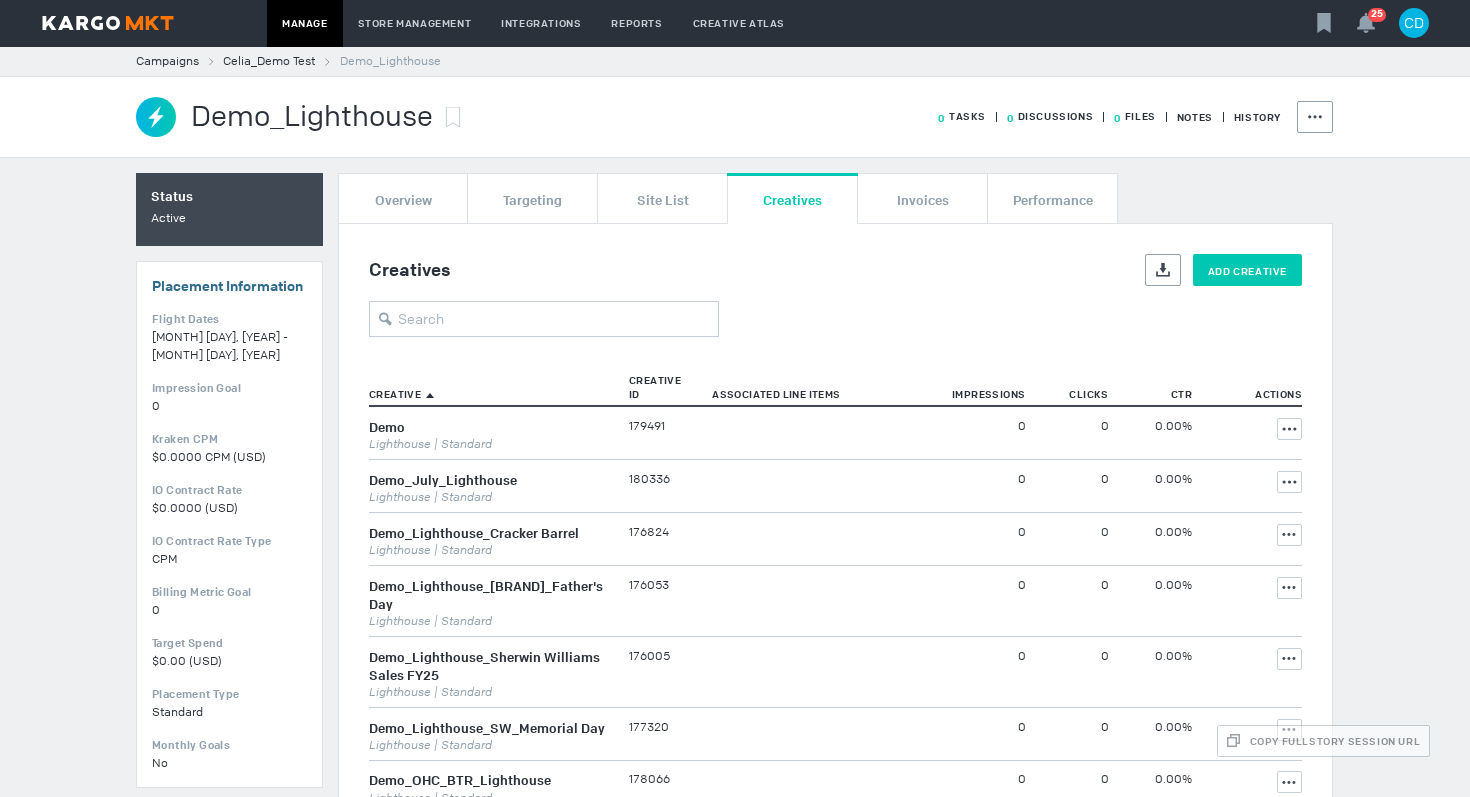 click on "Add Creative" at bounding box center [1247, 270] 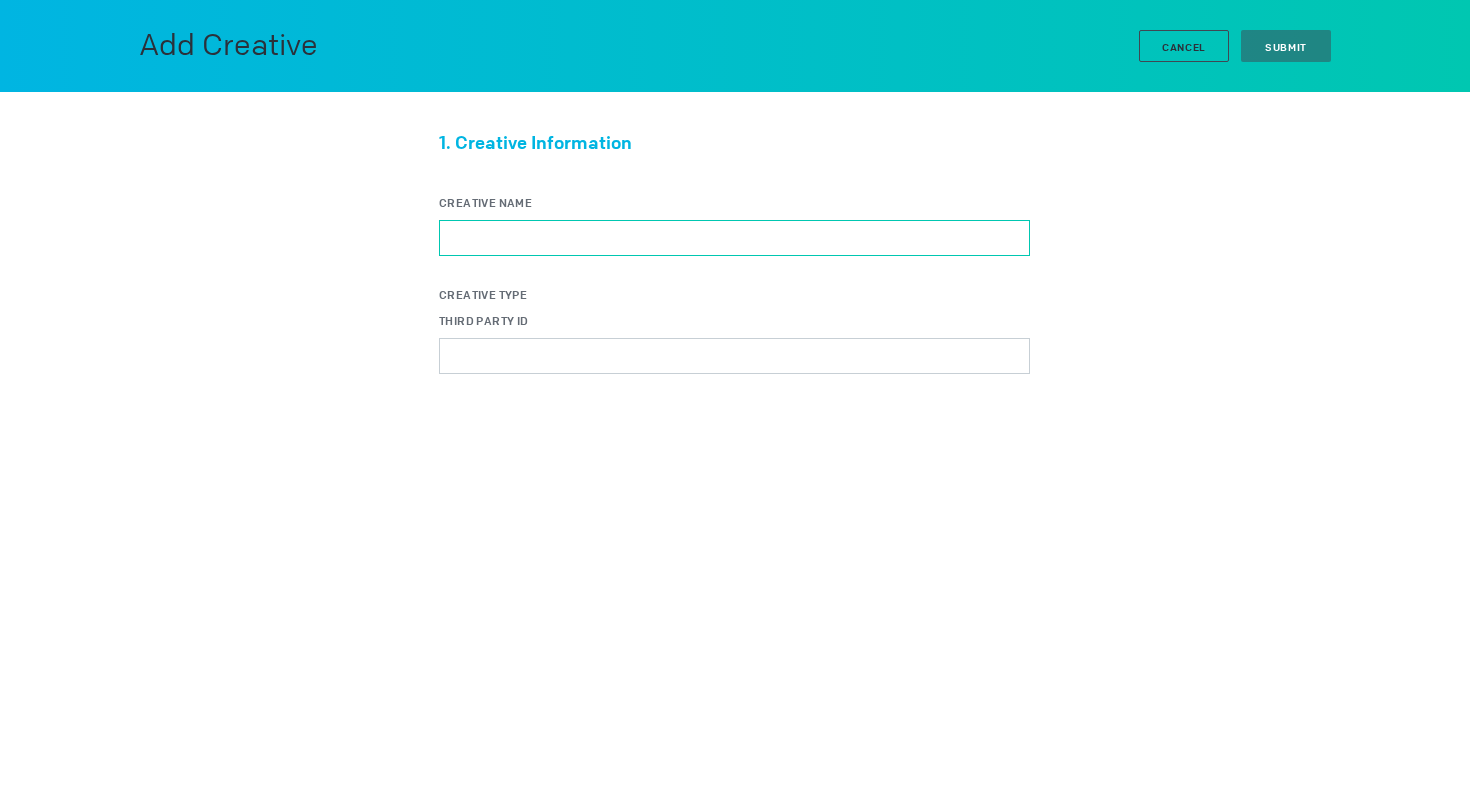 click on "Creative Name" at bounding box center (734, 238) 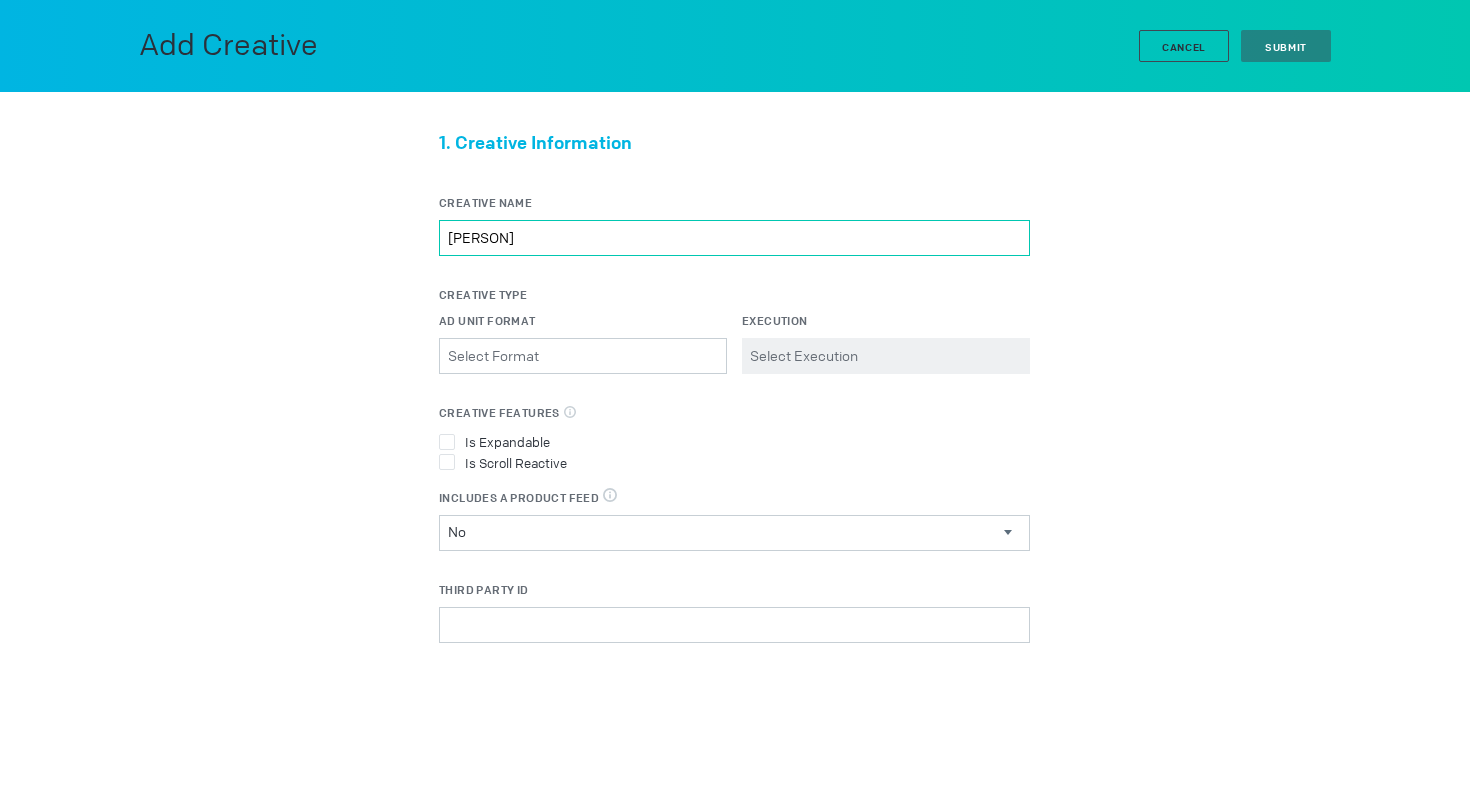 type on "[PERSON]" 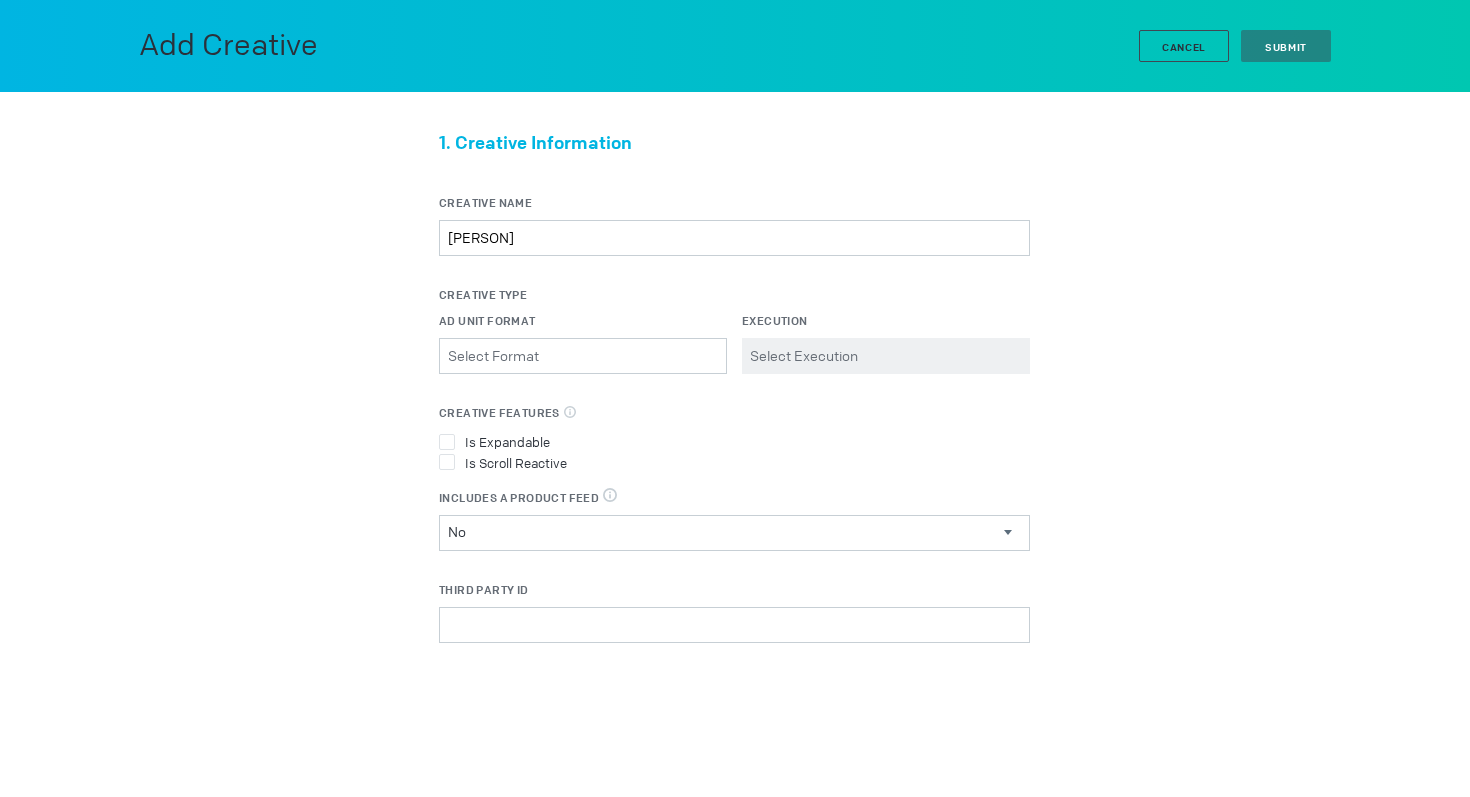 click on "Ad Unit Format Please select a valid item Execution Please select a valid item" at bounding box center (734, 358) 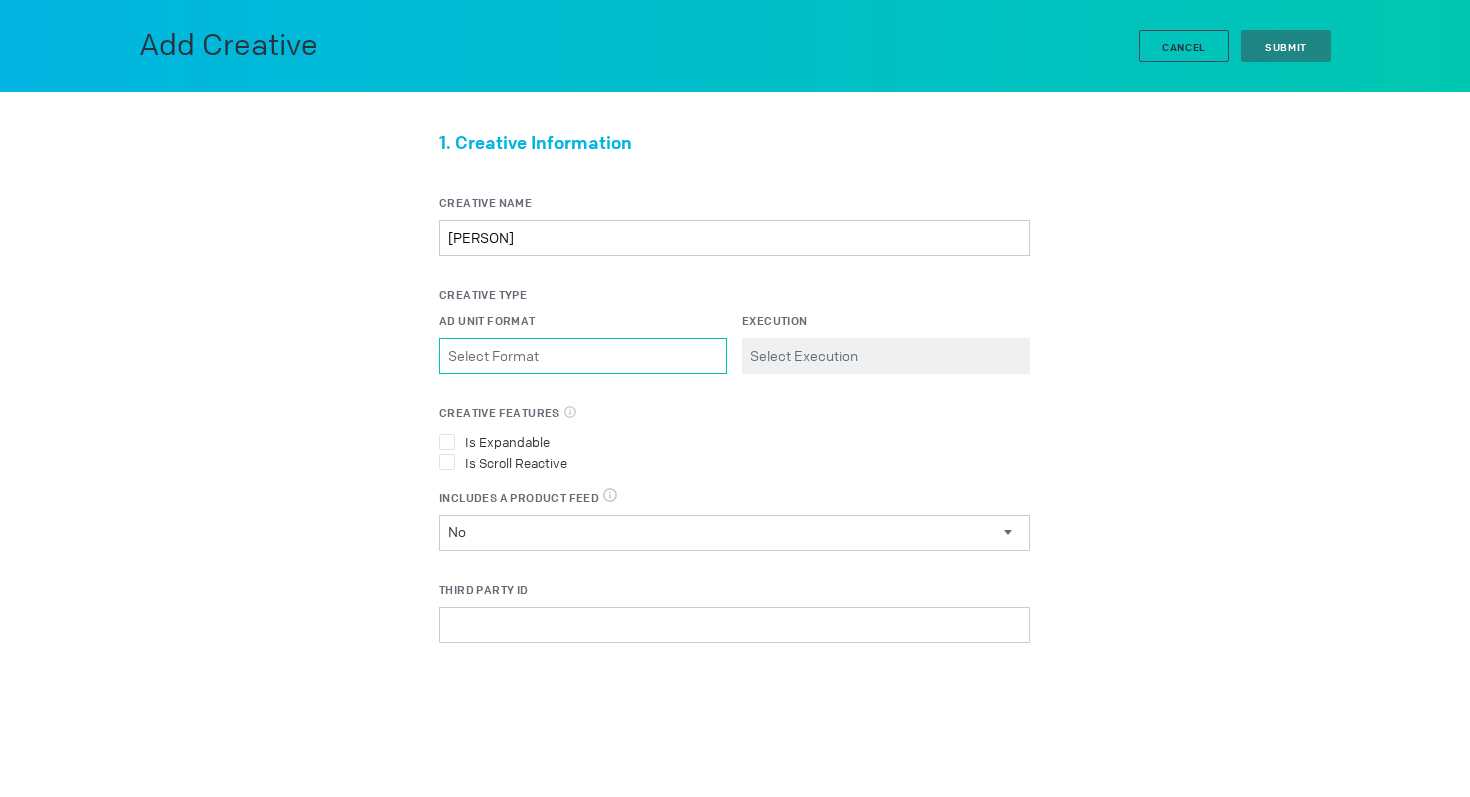click on "Ad Unit Format Please select a valid item" at bounding box center (583, 356) 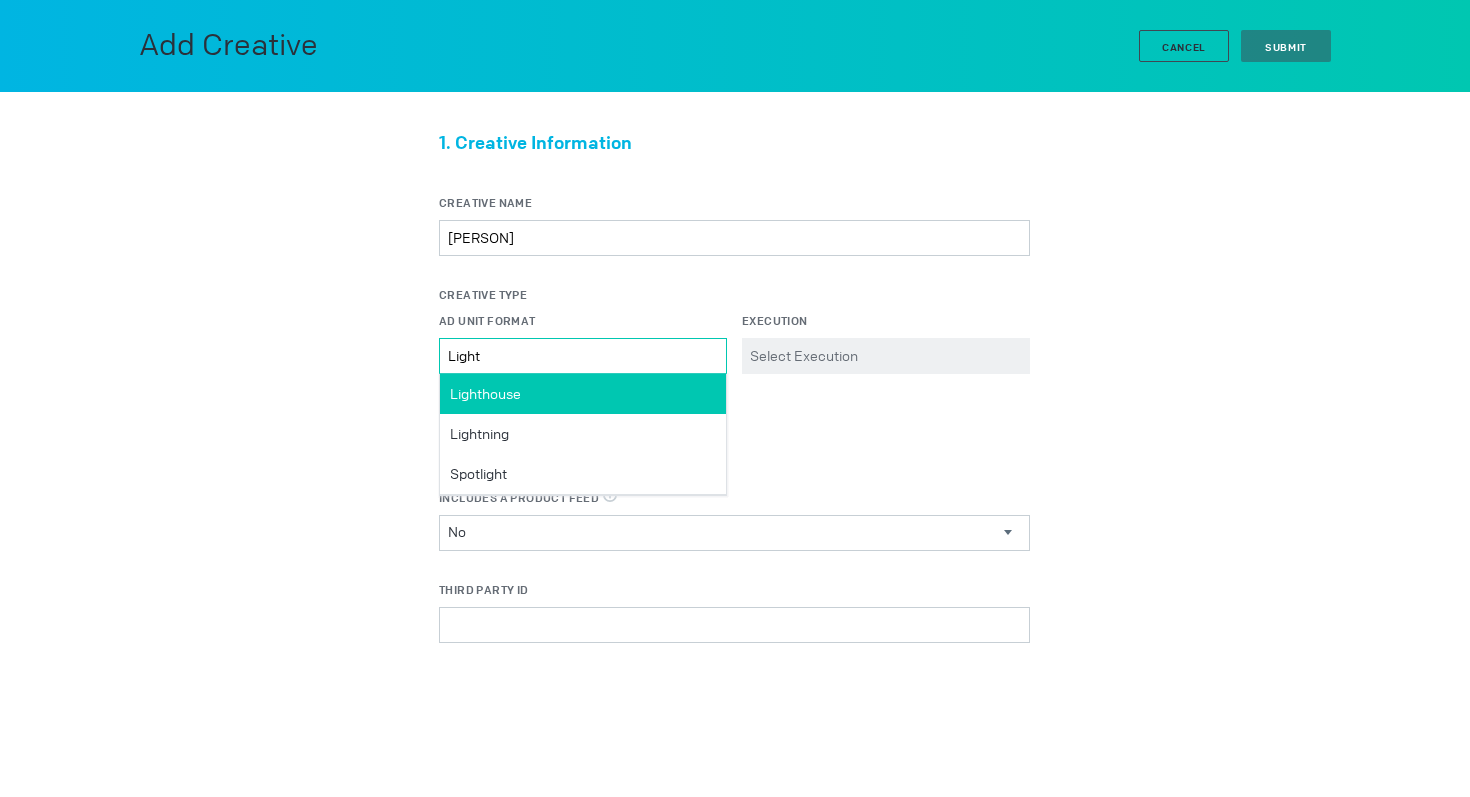 type on "Light" 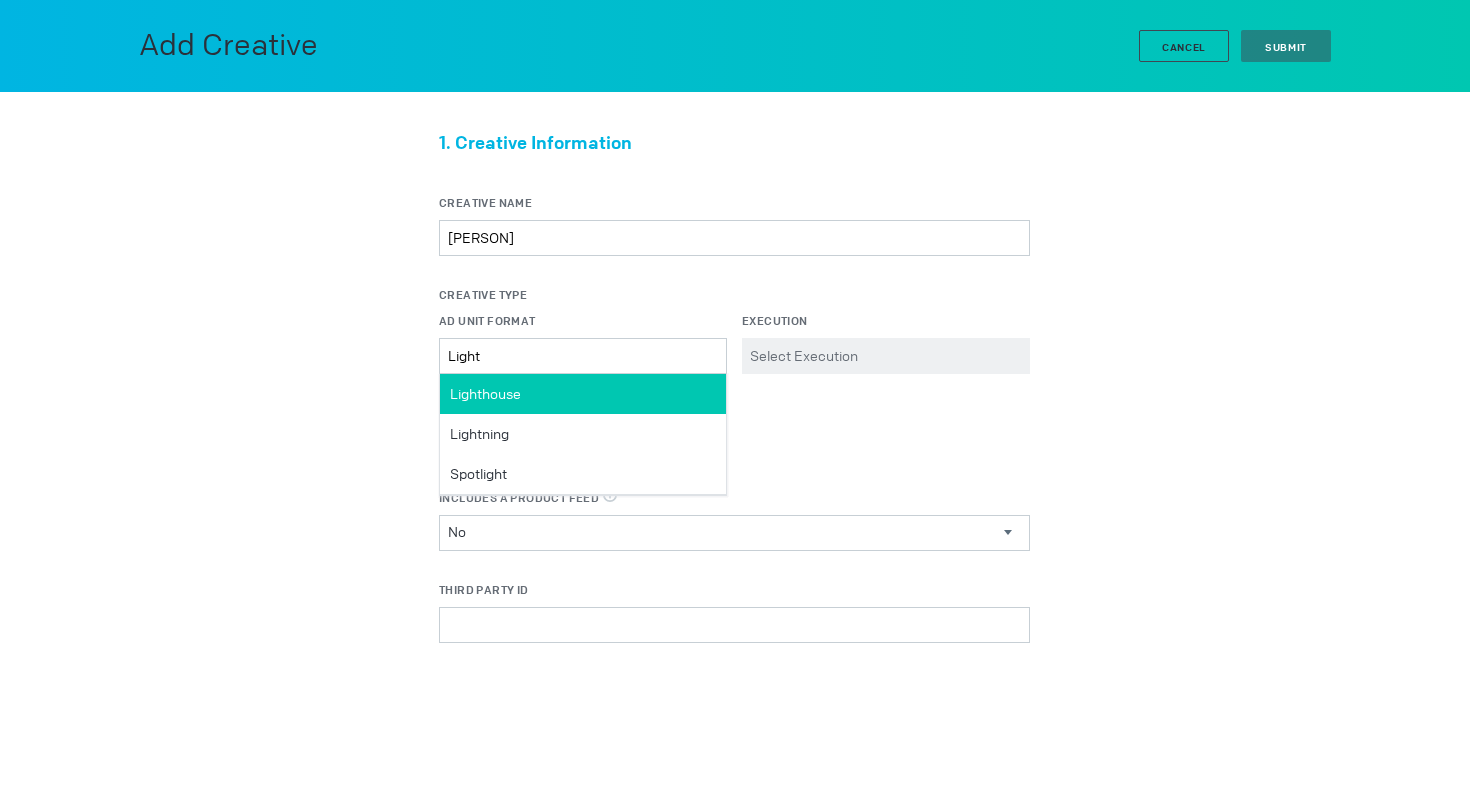 click on "Lighthouse" at bounding box center [583, 394] 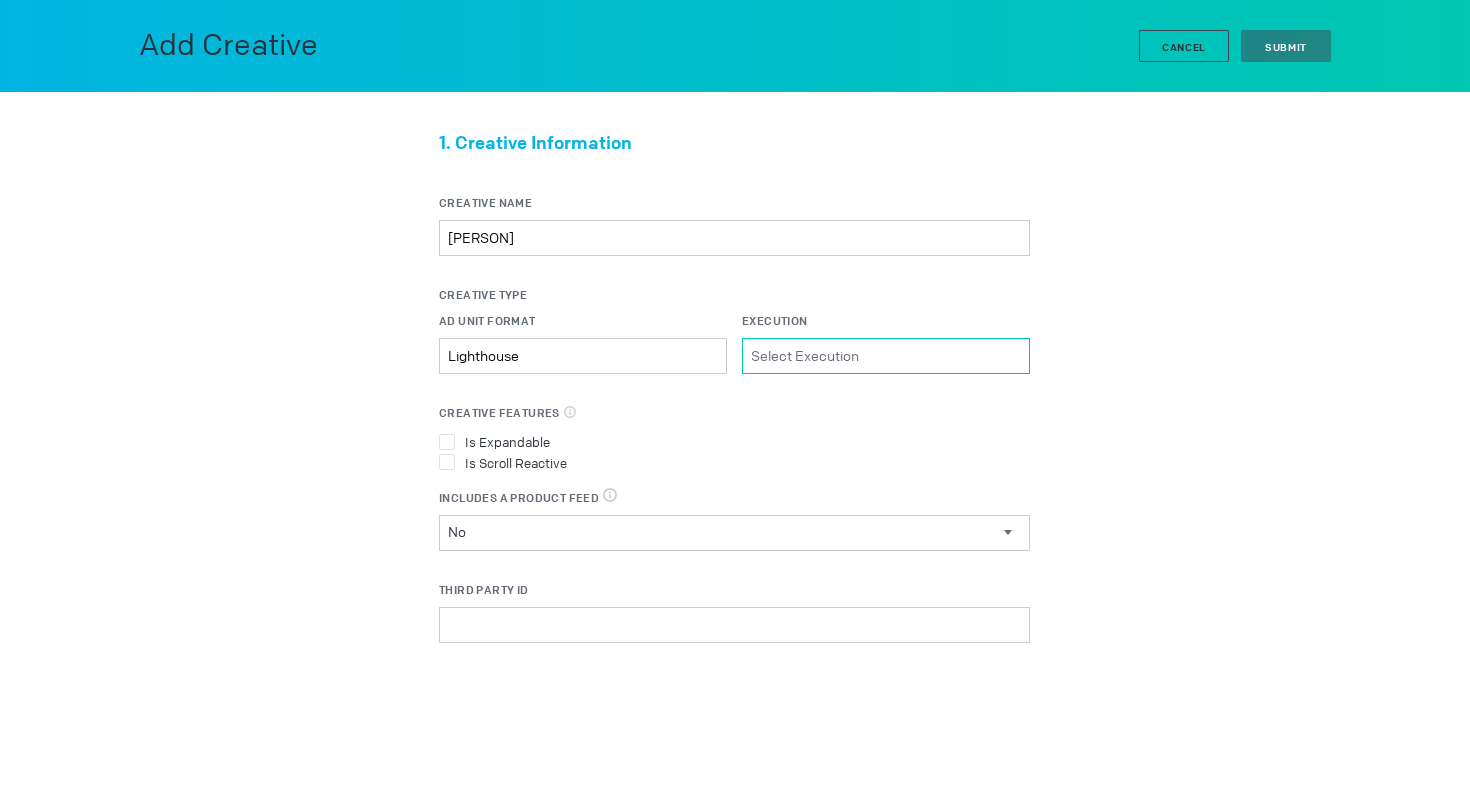 click on "Execution Please select a valid item" at bounding box center (886, 356) 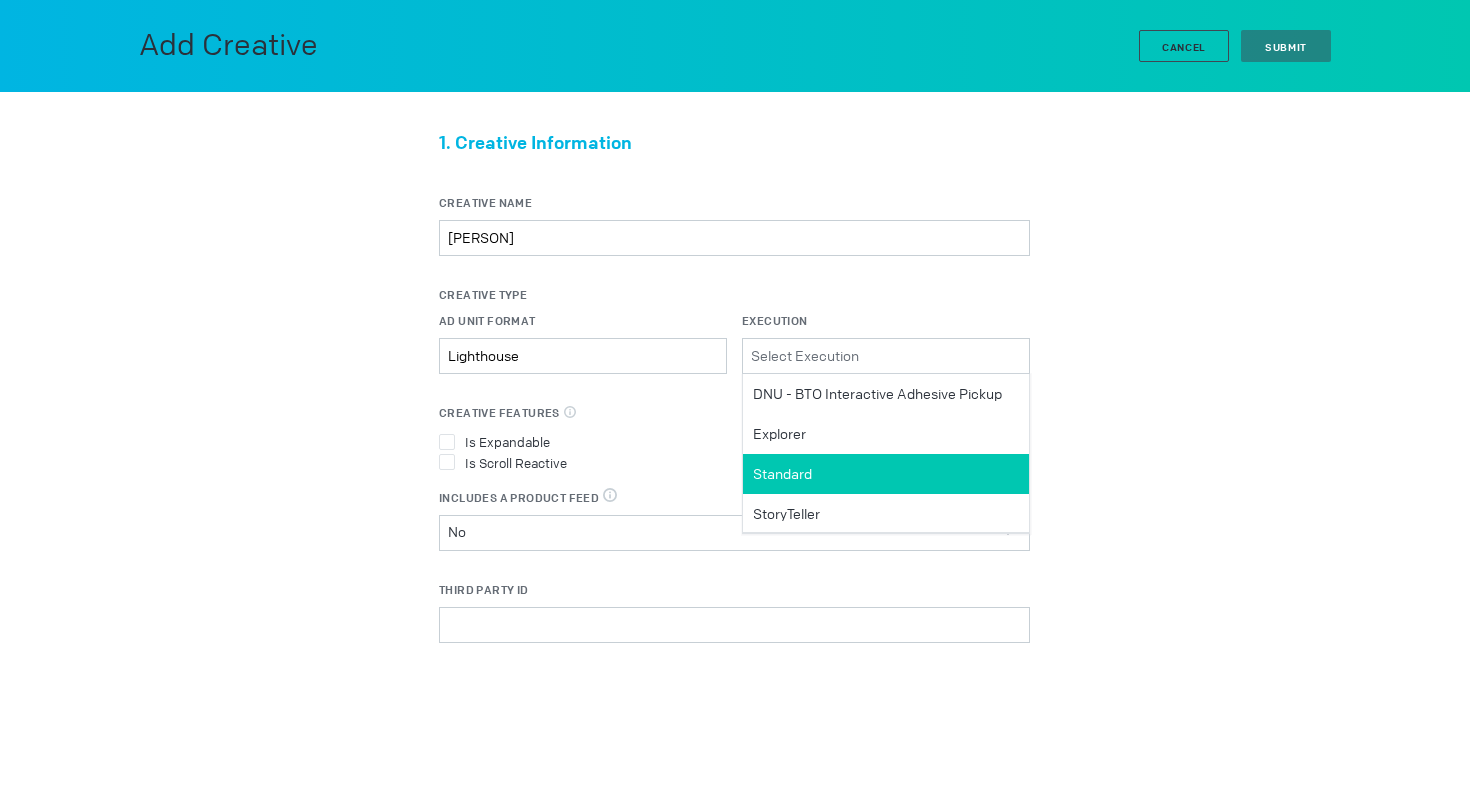 click on "Standard" at bounding box center [877, 394] 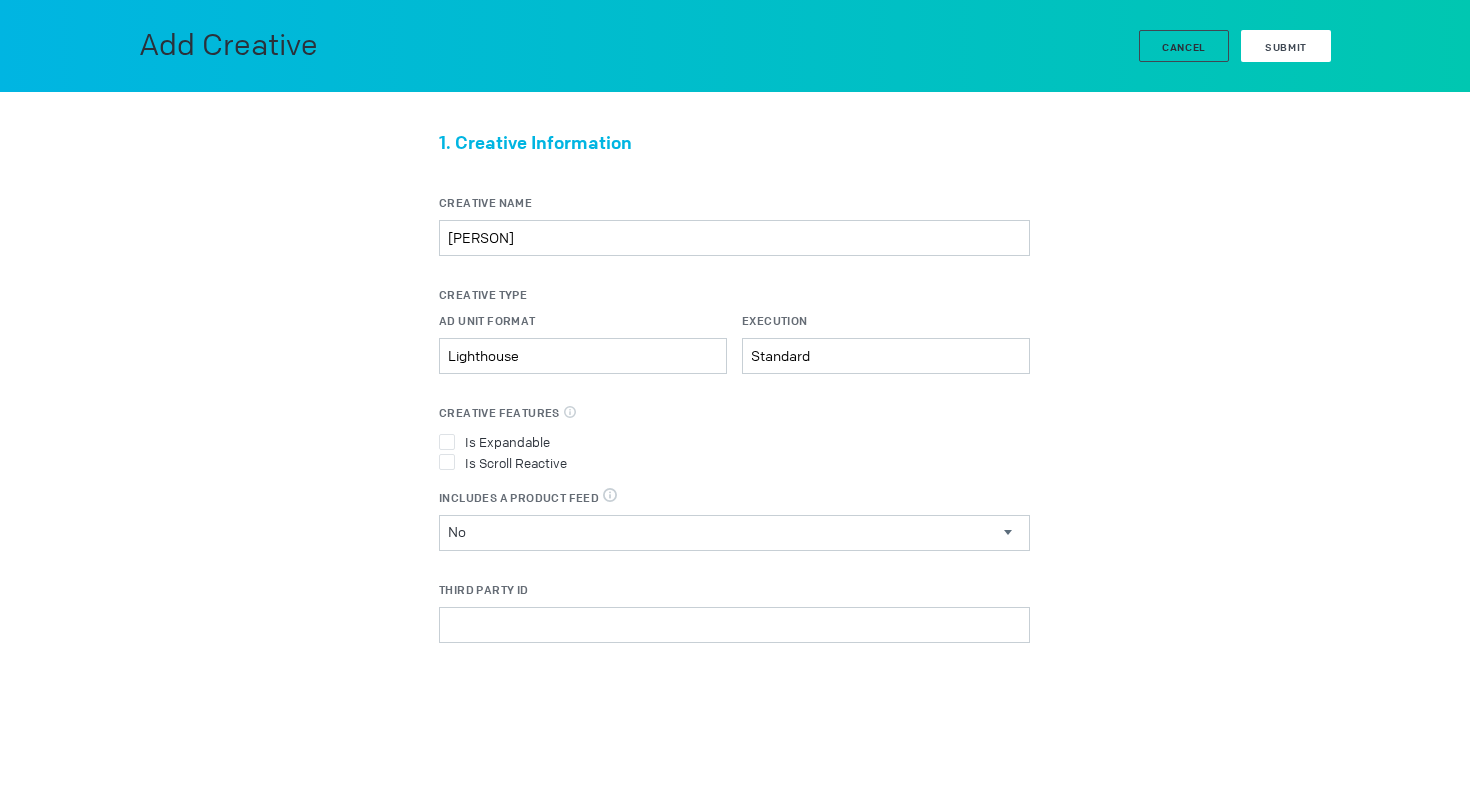 click on "Submit" at bounding box center [1286, 46] 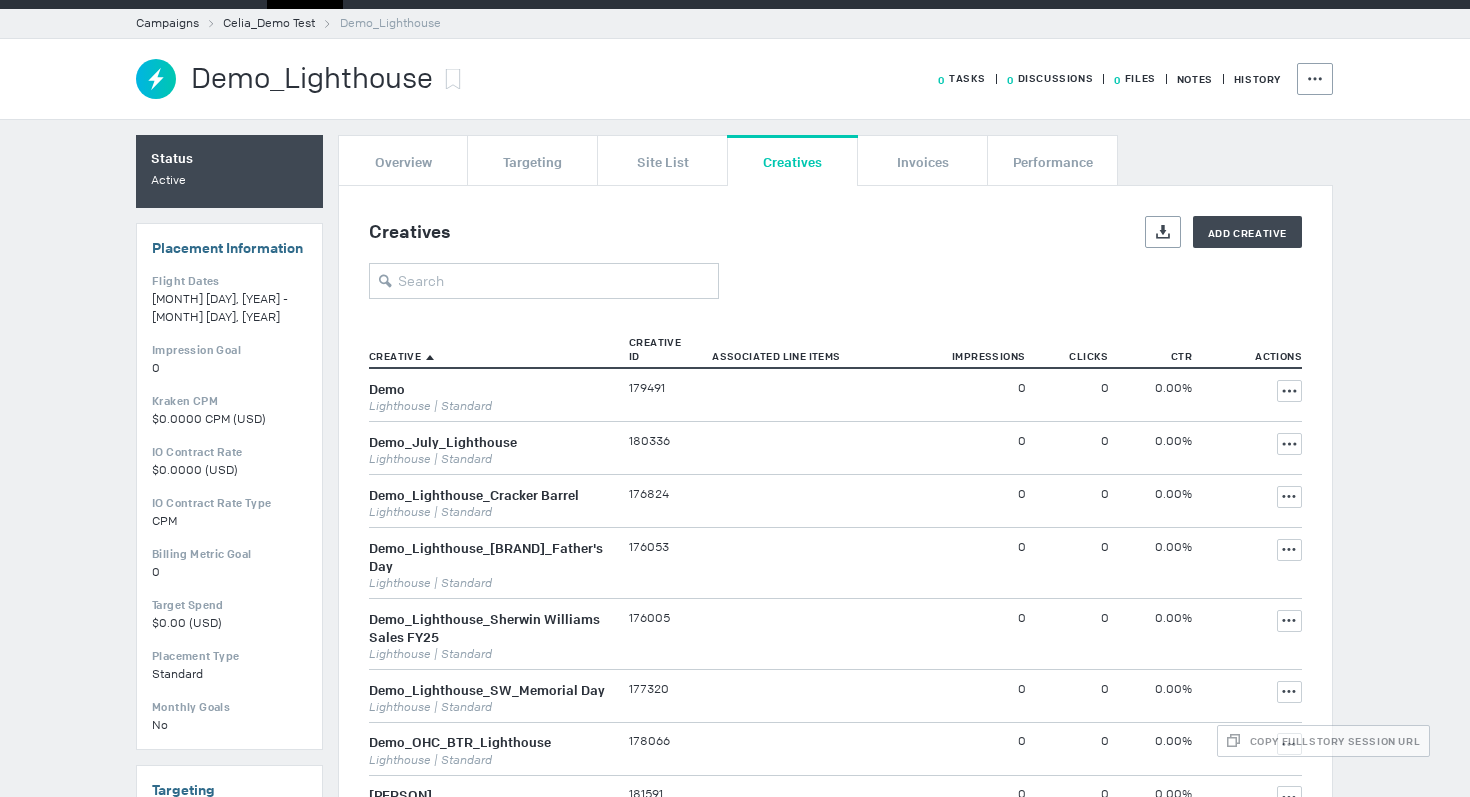 scroll, scrollTop: 40, scrollLeft: 0, axis: vertical 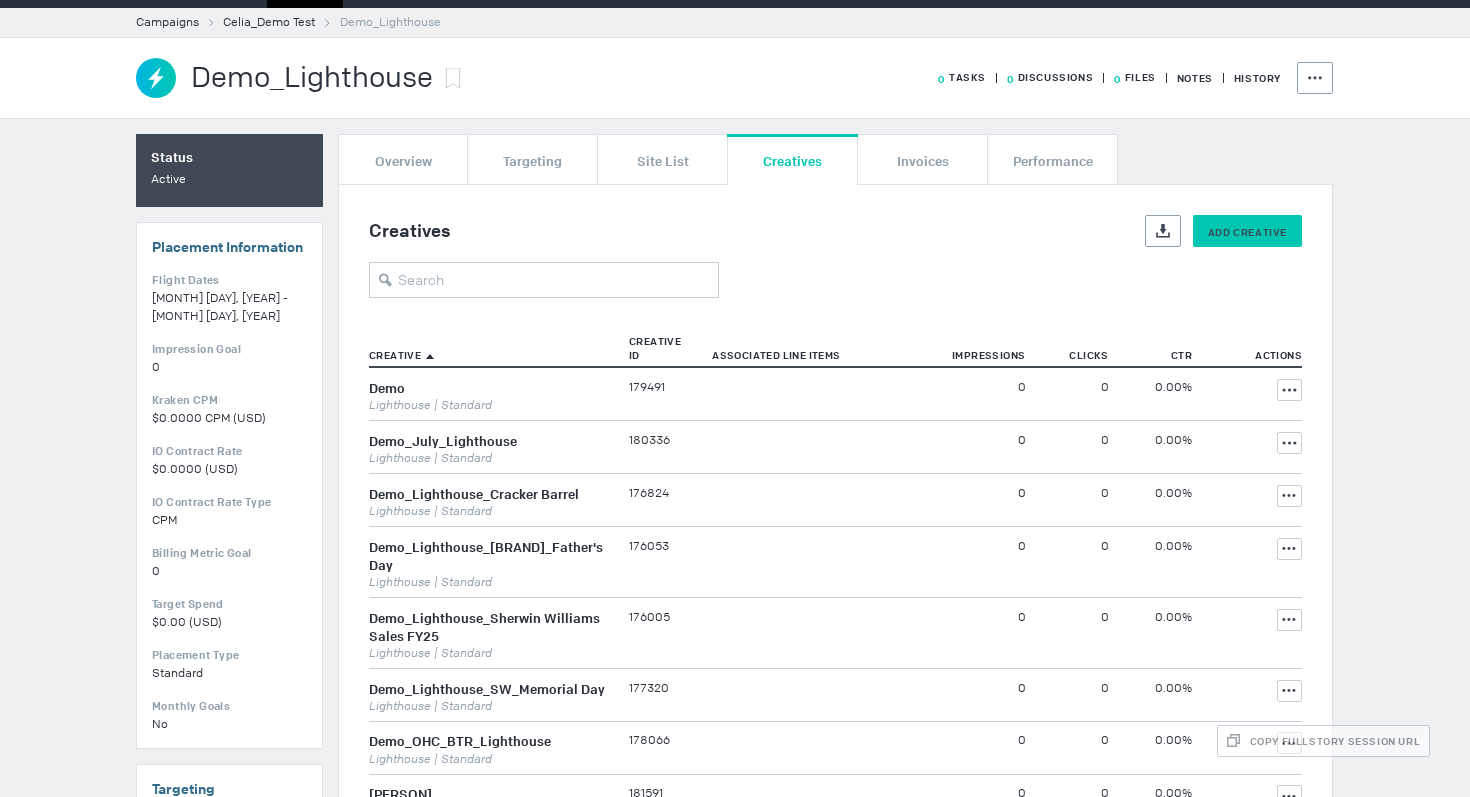 click on "Add Creative" at bounding box center (1247, 232) 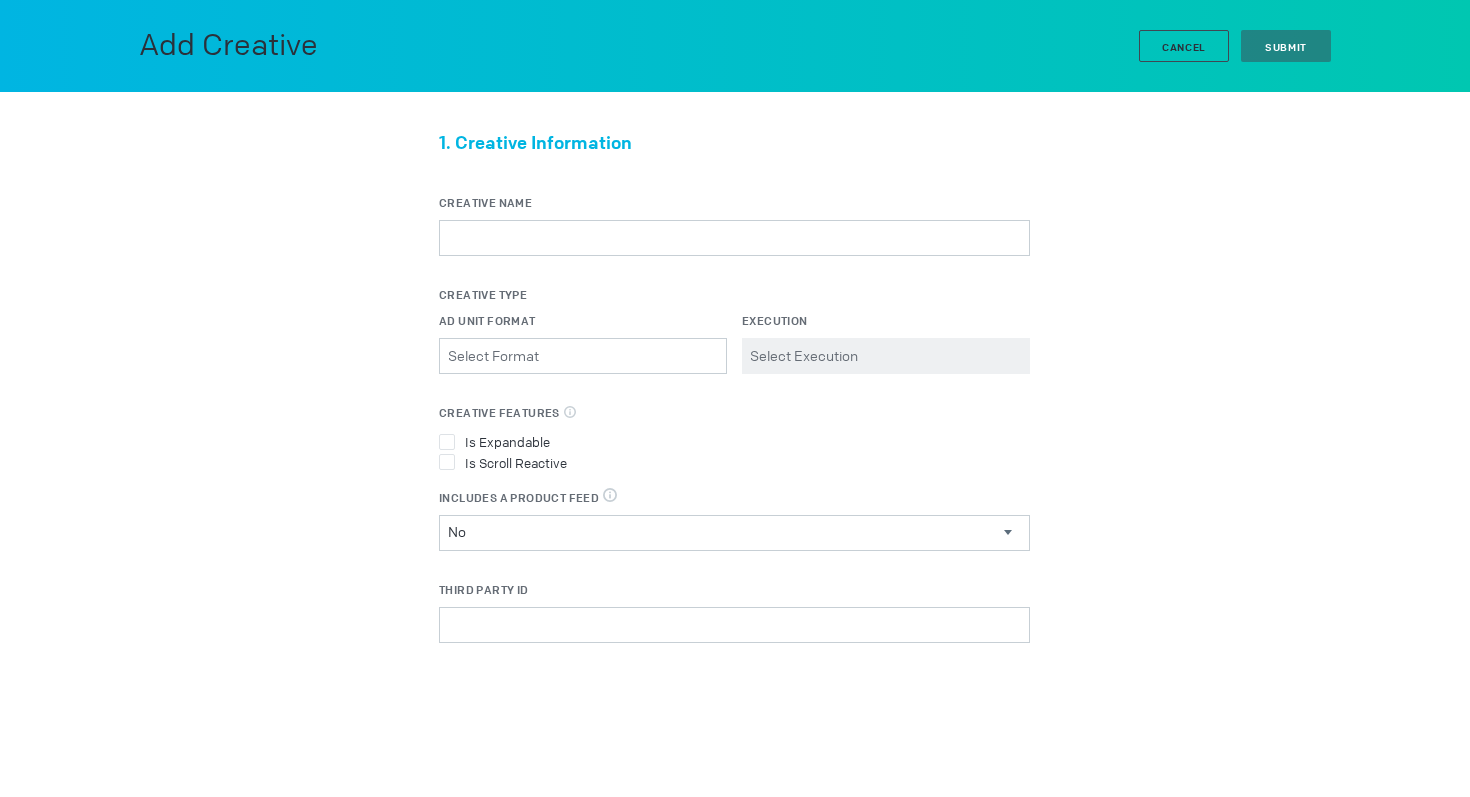 click on "Creative Name" at bounding box center (734, 240) 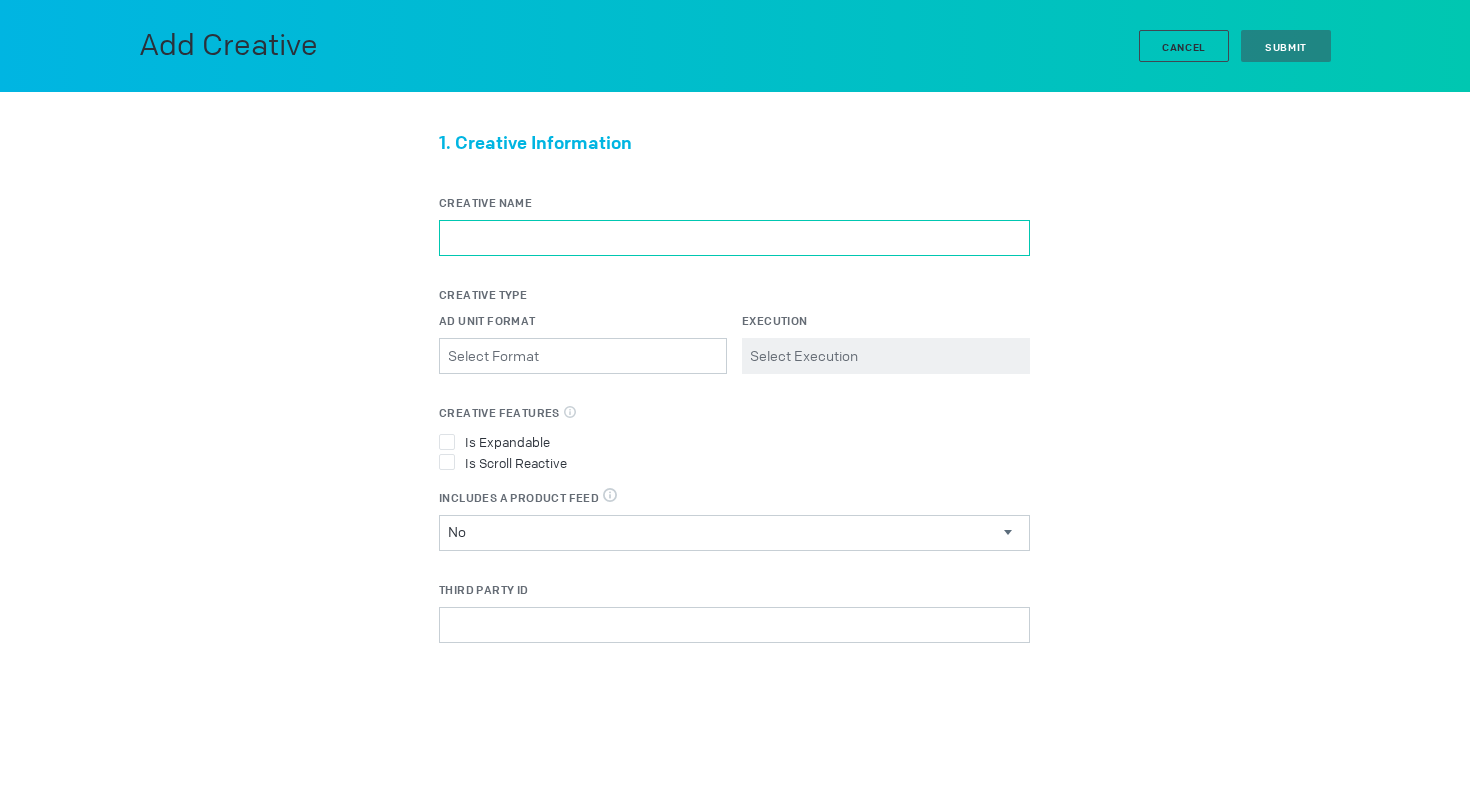 click on "Creative Name" at bounding box center (734, 238) 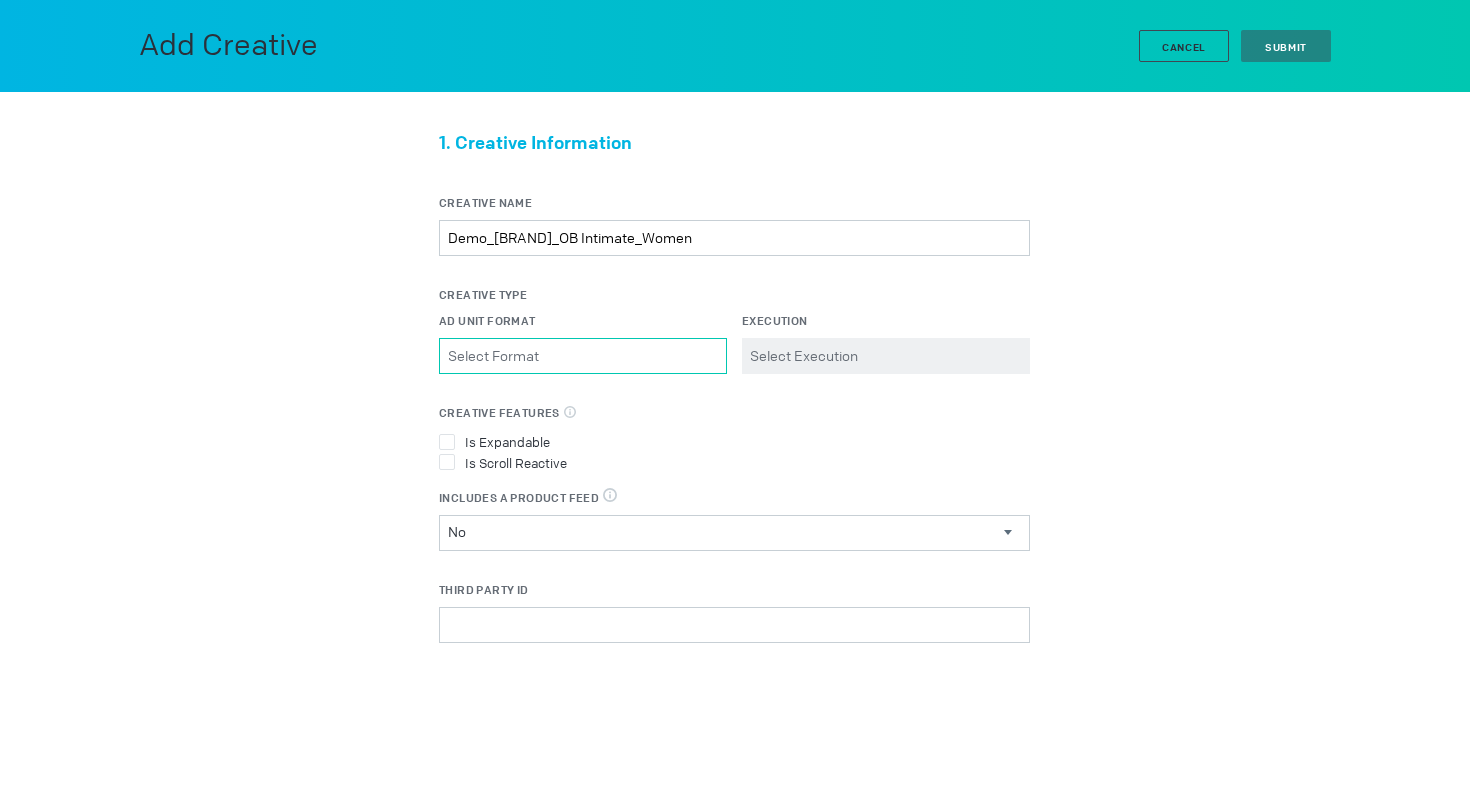 click on "Ad Unit Format Please select a valid item" at bounding box center (583, 356) 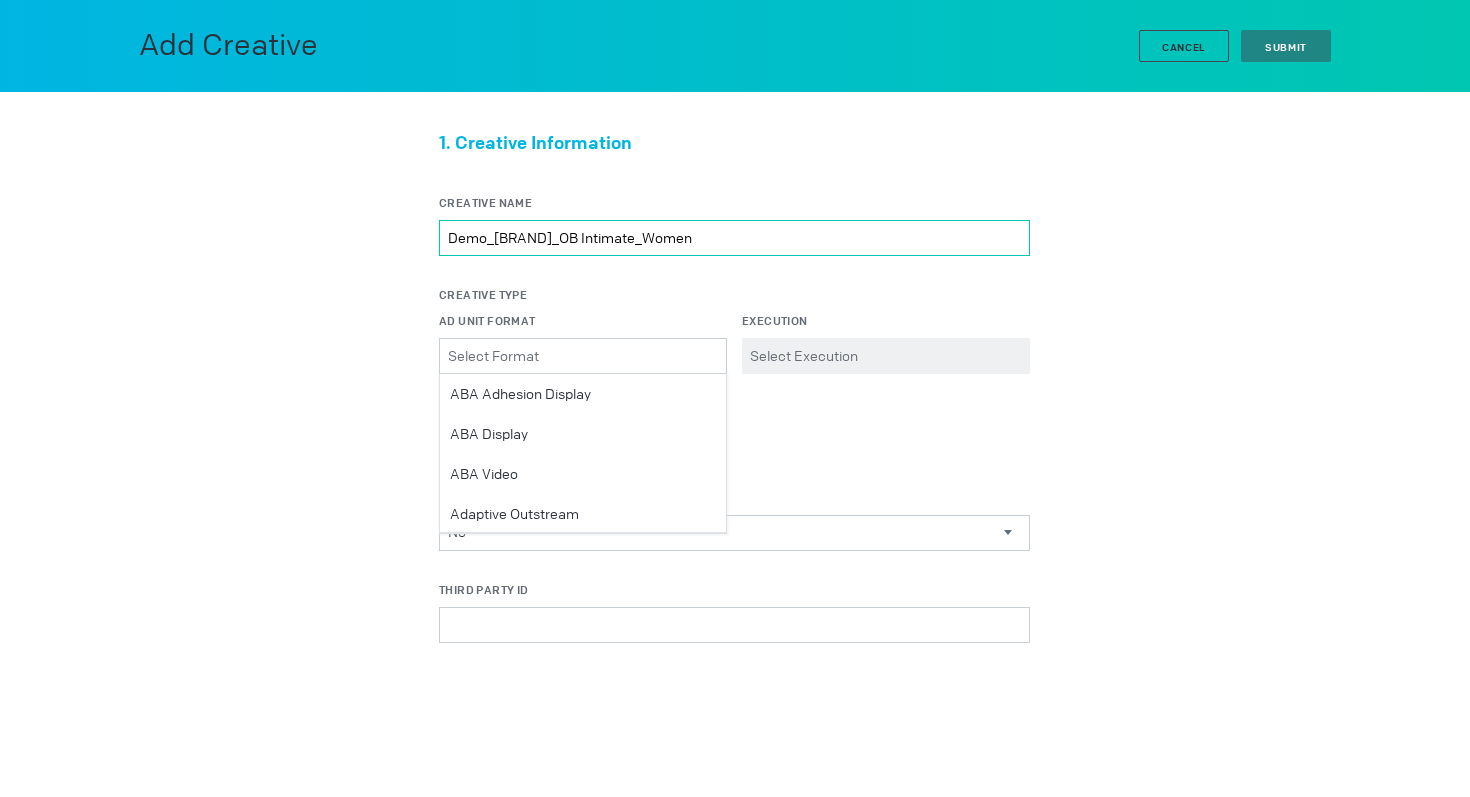 click on "Demo_[BRAND]_OB Intimate_Women" at bounding box center [734, 238] 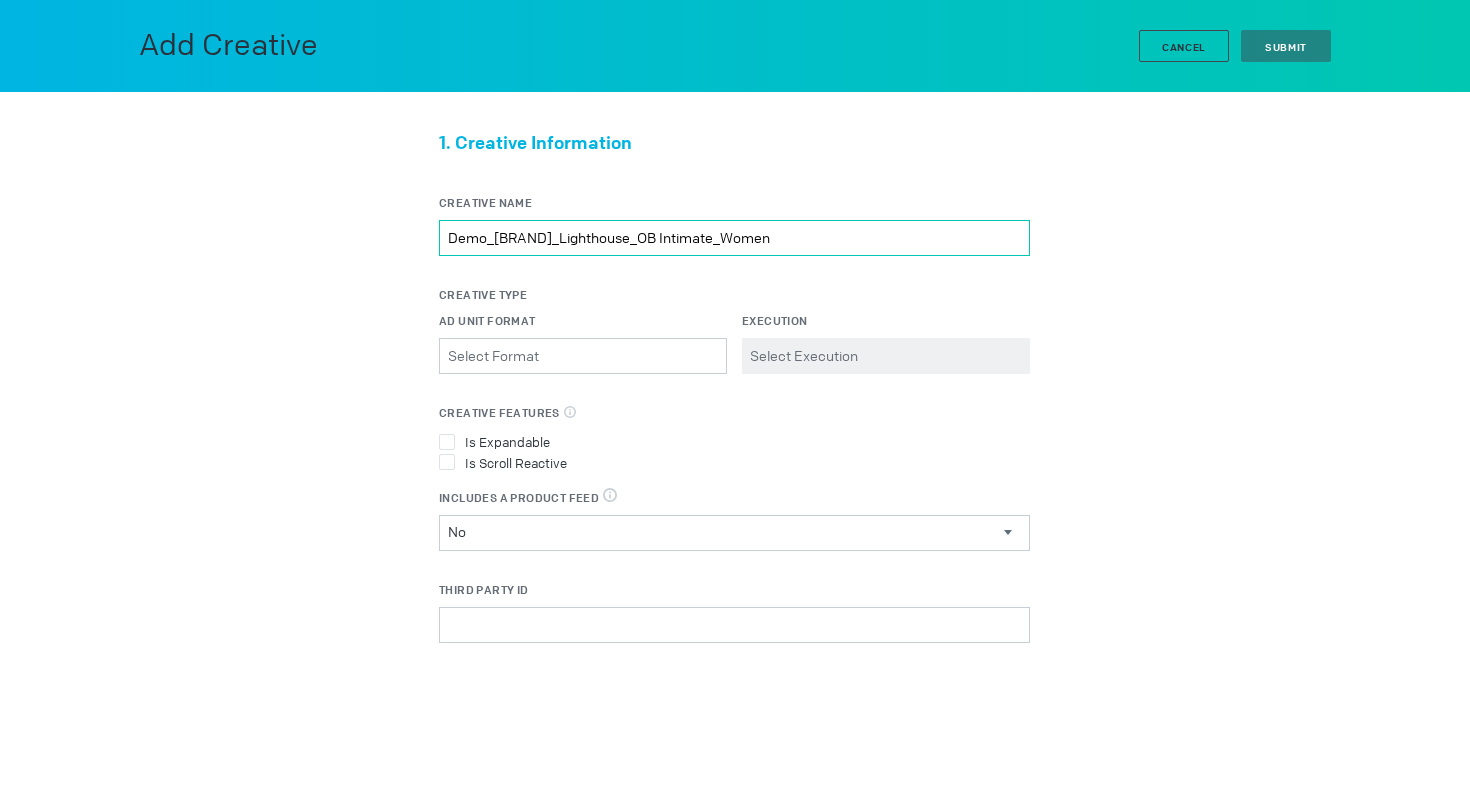 type on "Demo_[BRAND]_Lighthouse_OB Intimate_Women" 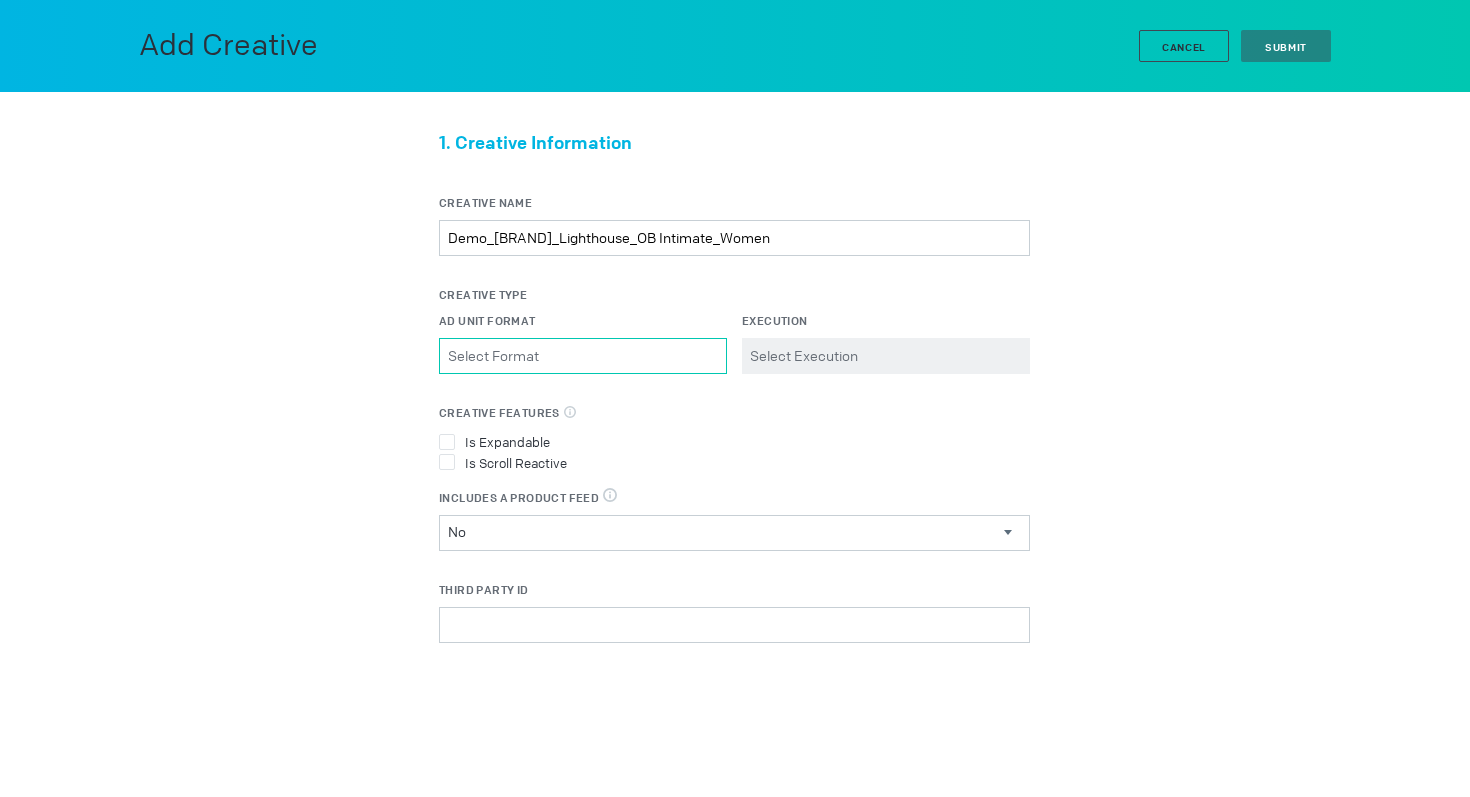 click on "Ad Unit Format Please select a valid item" at bounding box center (583, 356) 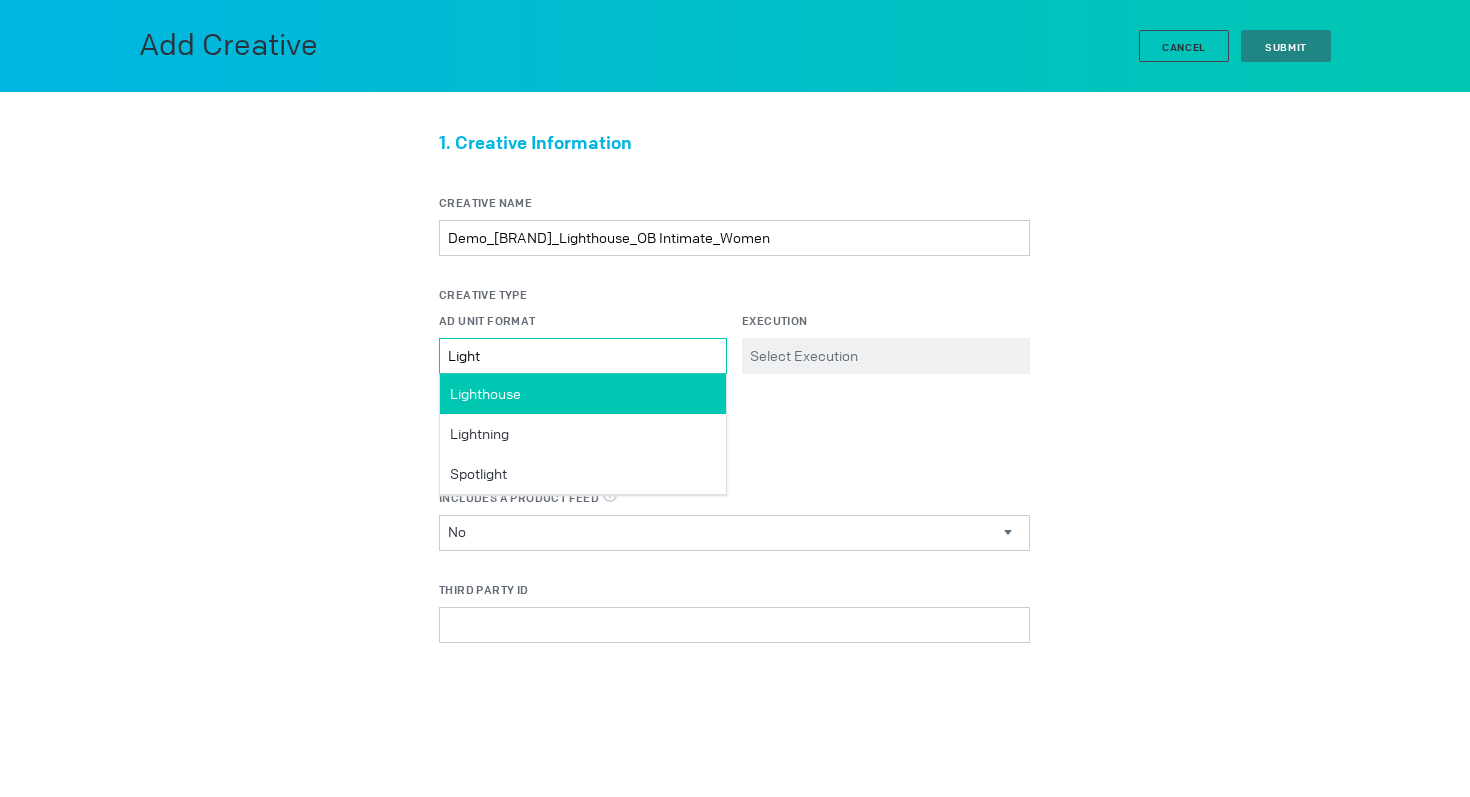 type on "Light" 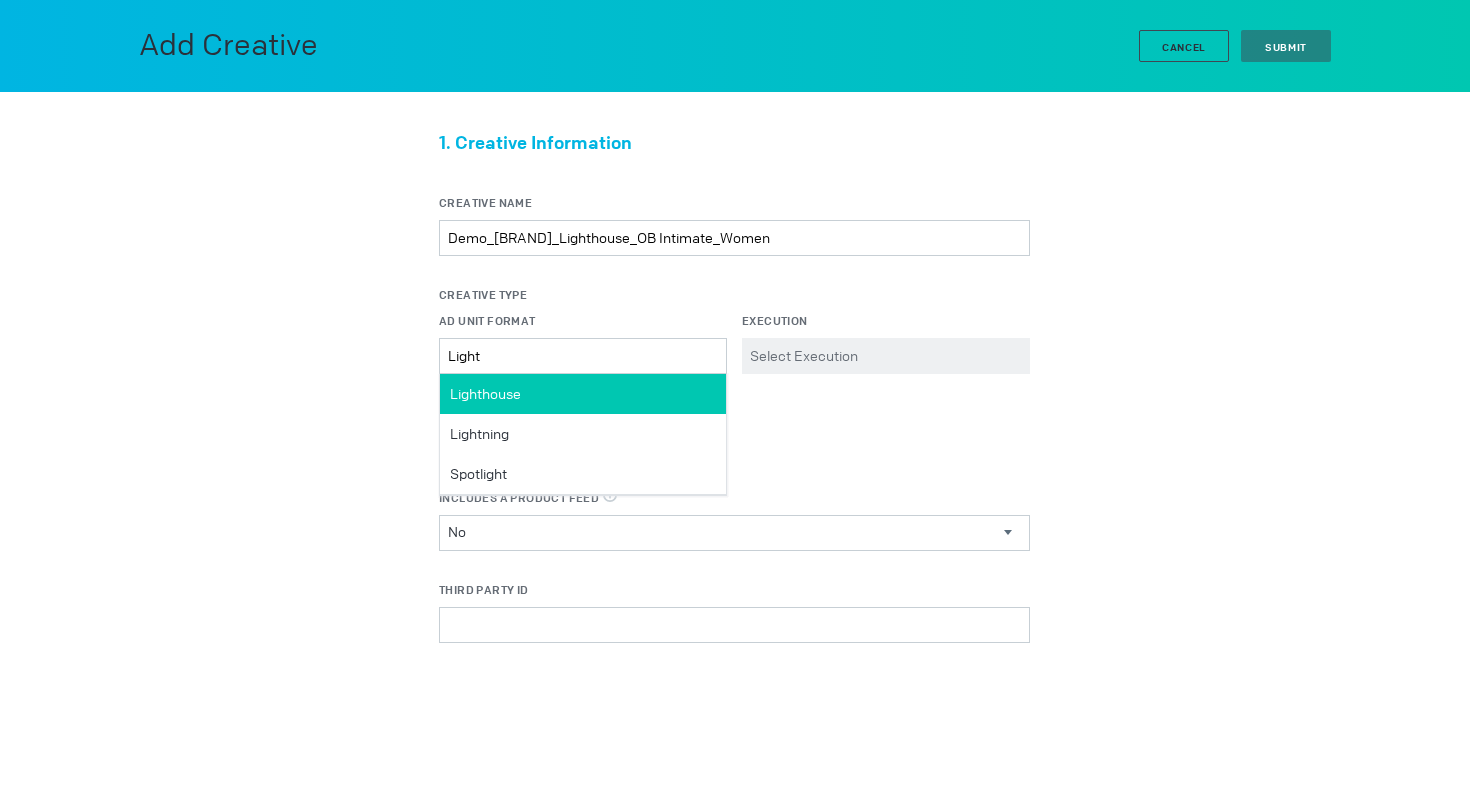 click on "Lighthouse" at bounding box center (485, 394) 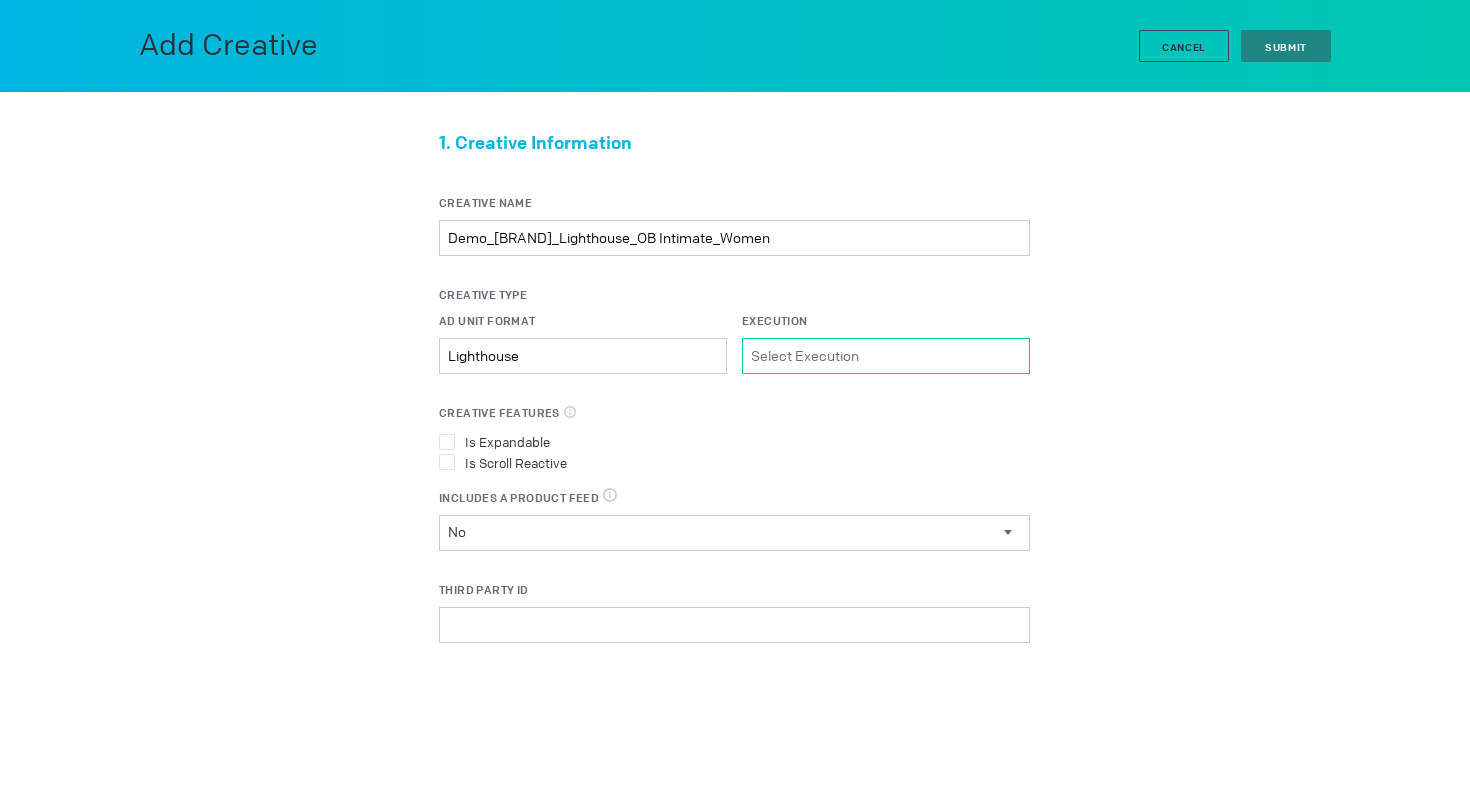 click on "Execution Please select a valid item" at bounding box center [886, 356] 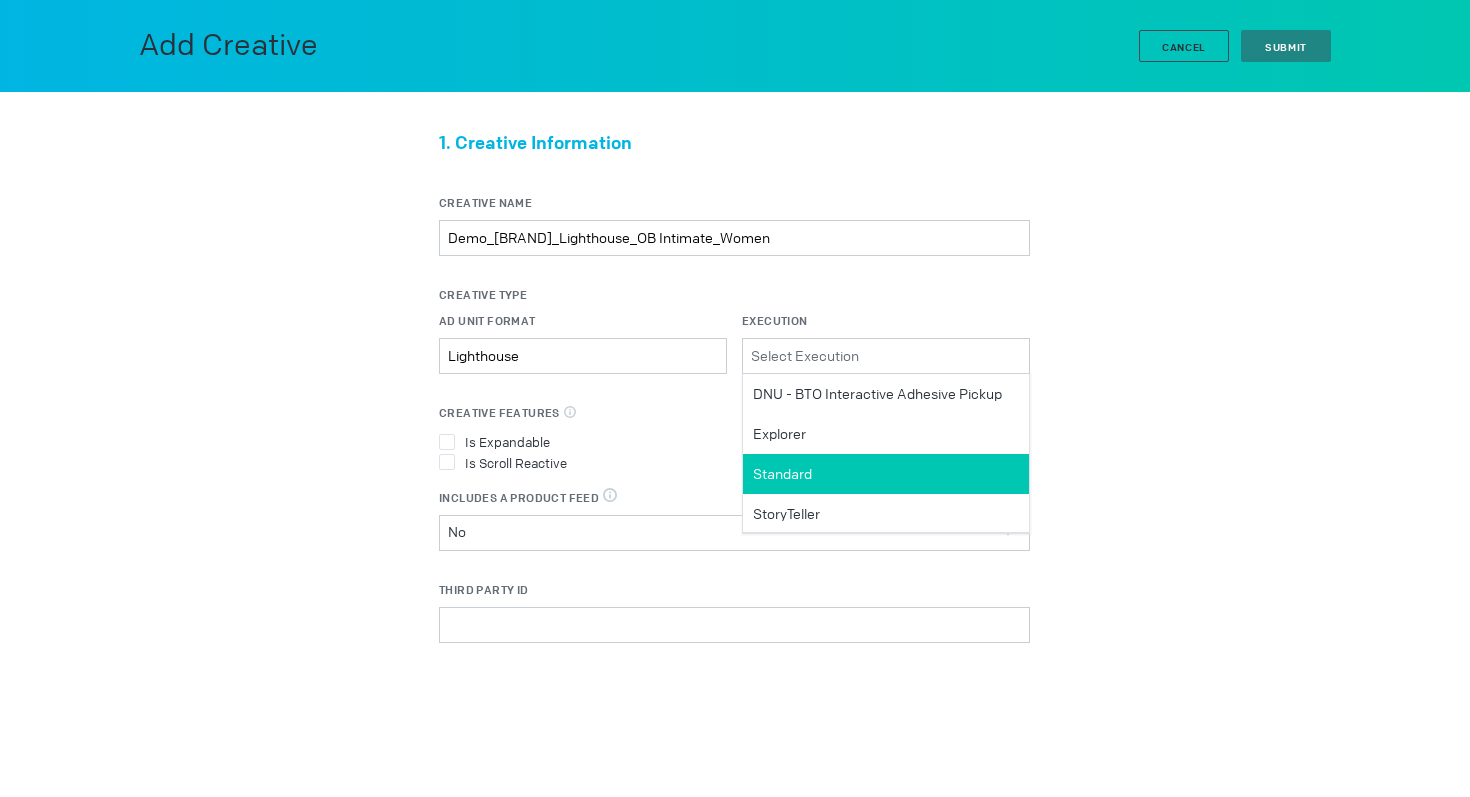 click on "Standard" at bounding box center [886, 474] 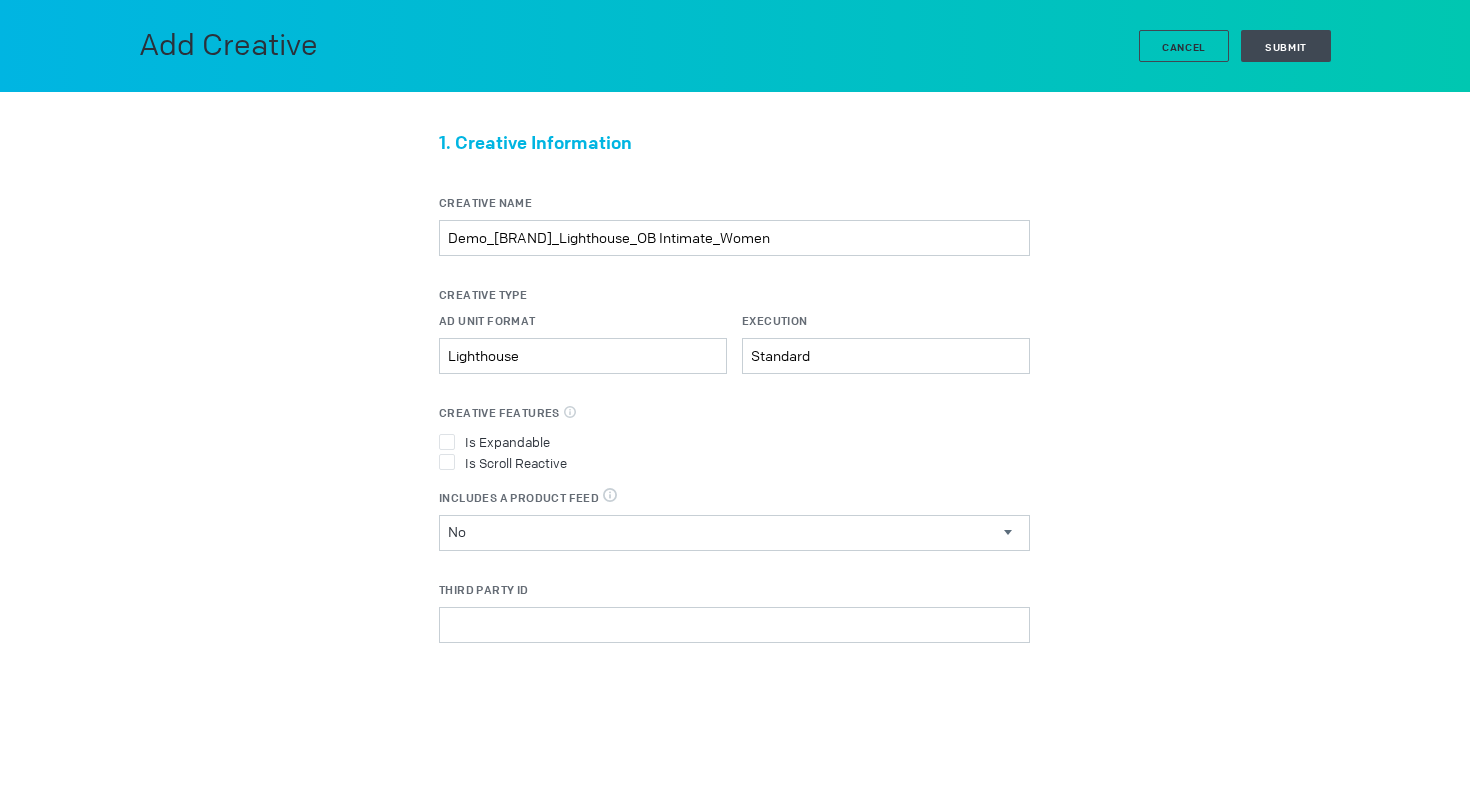 click on "Creative Type Ad Unit Format Lighthouse Please select a valid item Execution Standard Please select a valid item Creative Features  Select all features applicable to your creative Is Expandable Is Scroll Reactive Includes a Product Feed DPA & Digital Circulars, select true when the creative uses a product feed No Includes a Product Feed Yes No" at bounding box center (734, 418) 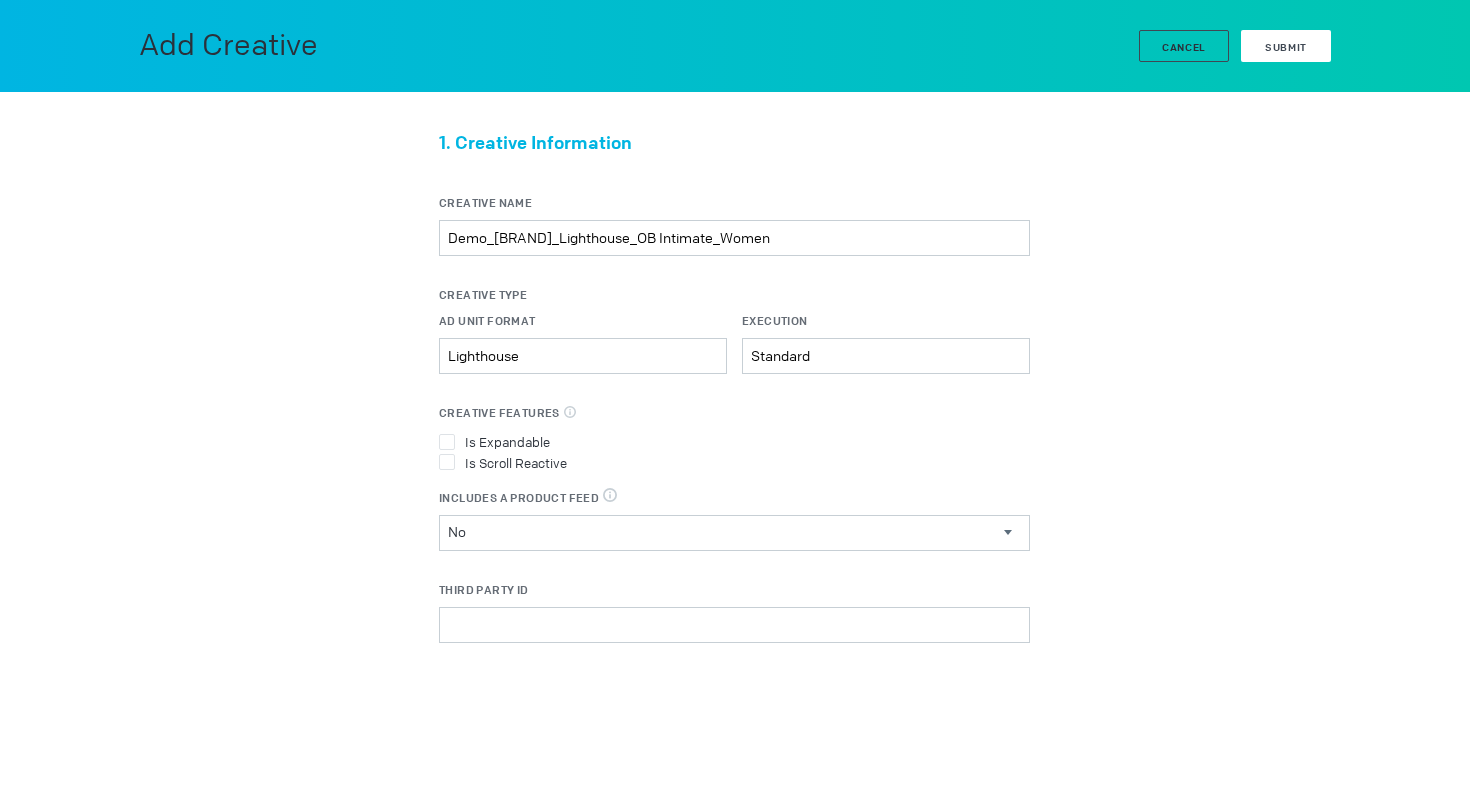 click on "Submit" at bounding box center [1286, 46] 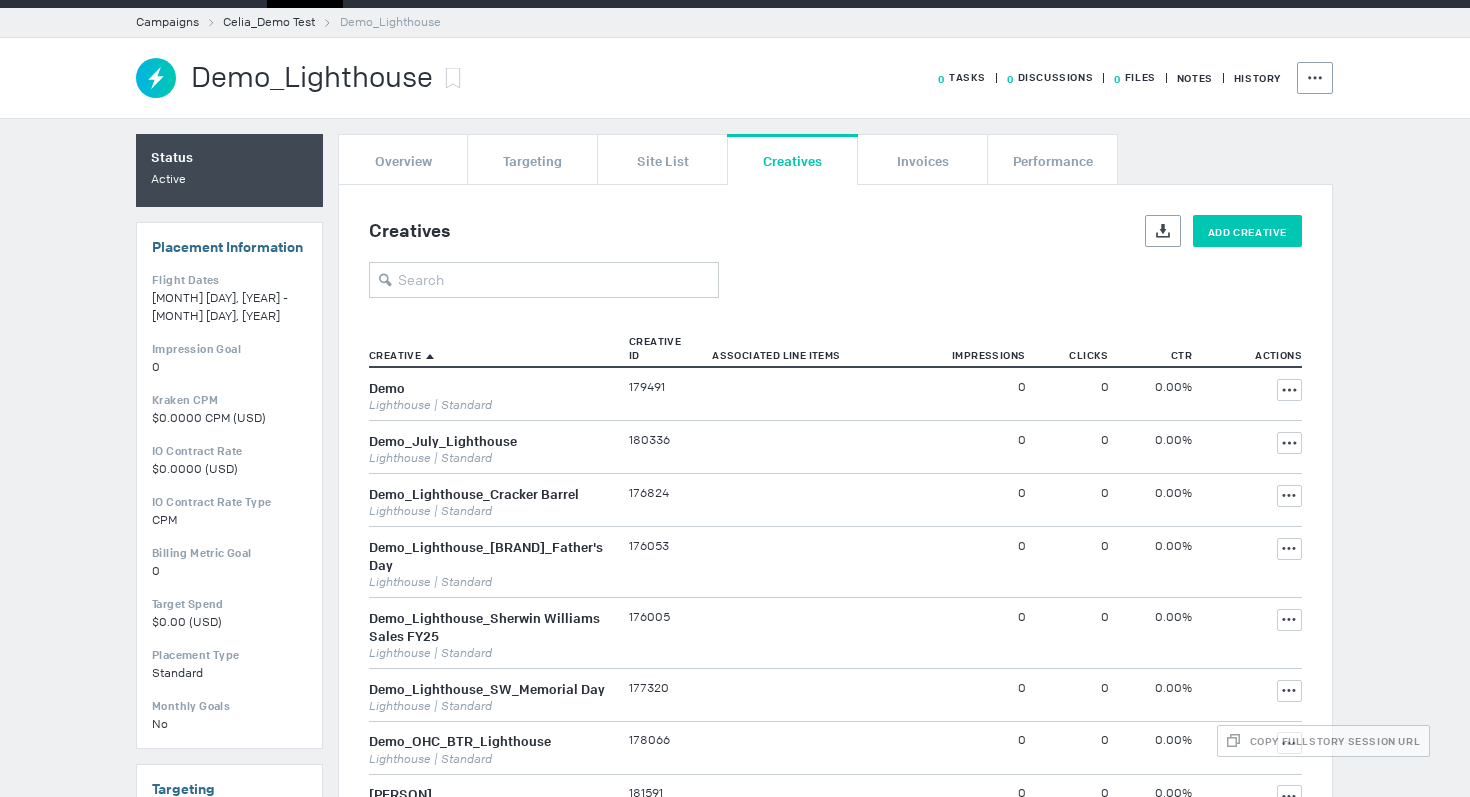 click on "Add Creative" at bounding box center [1247, 231] 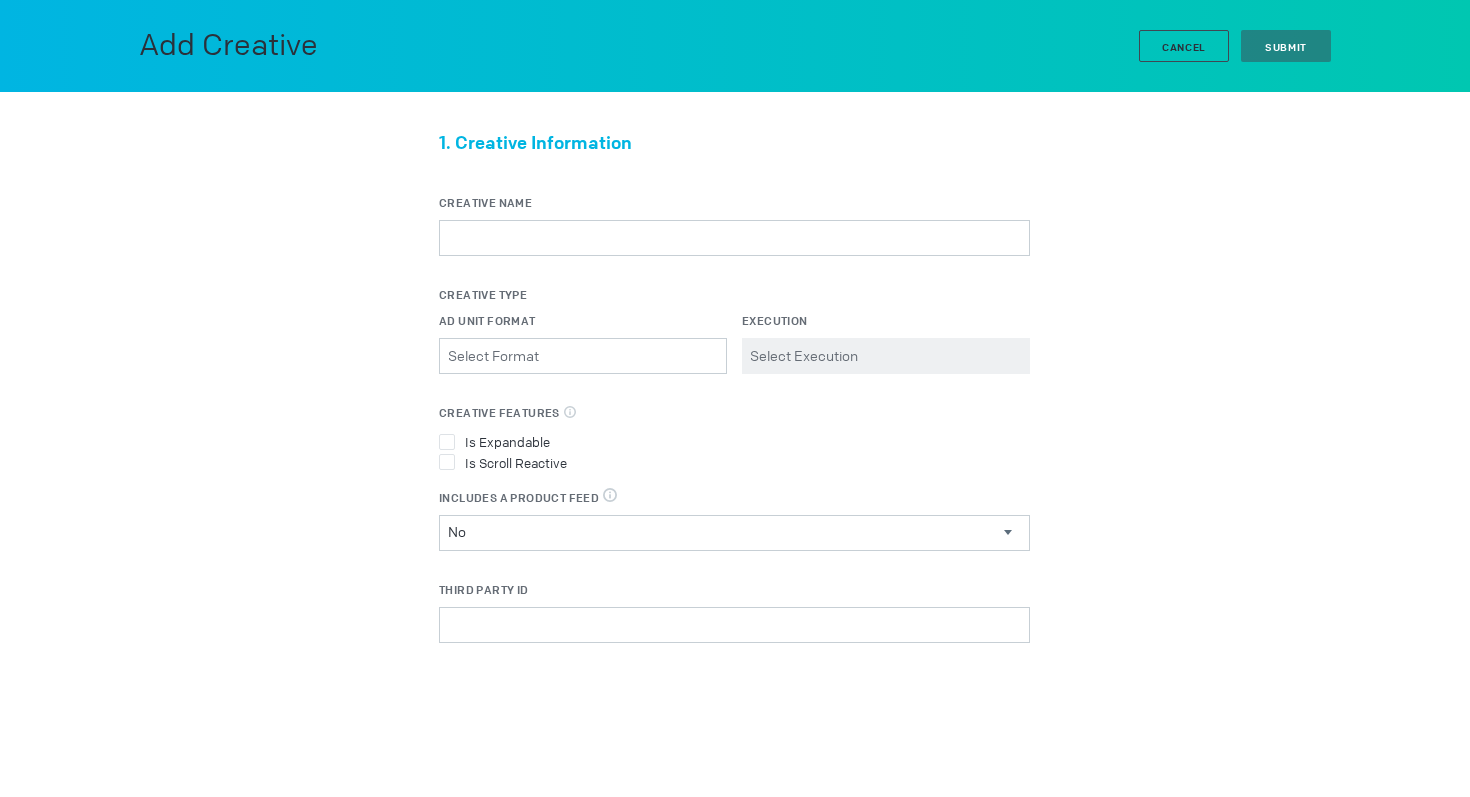 click on "Creative Name" at bounding box center [734, 240] 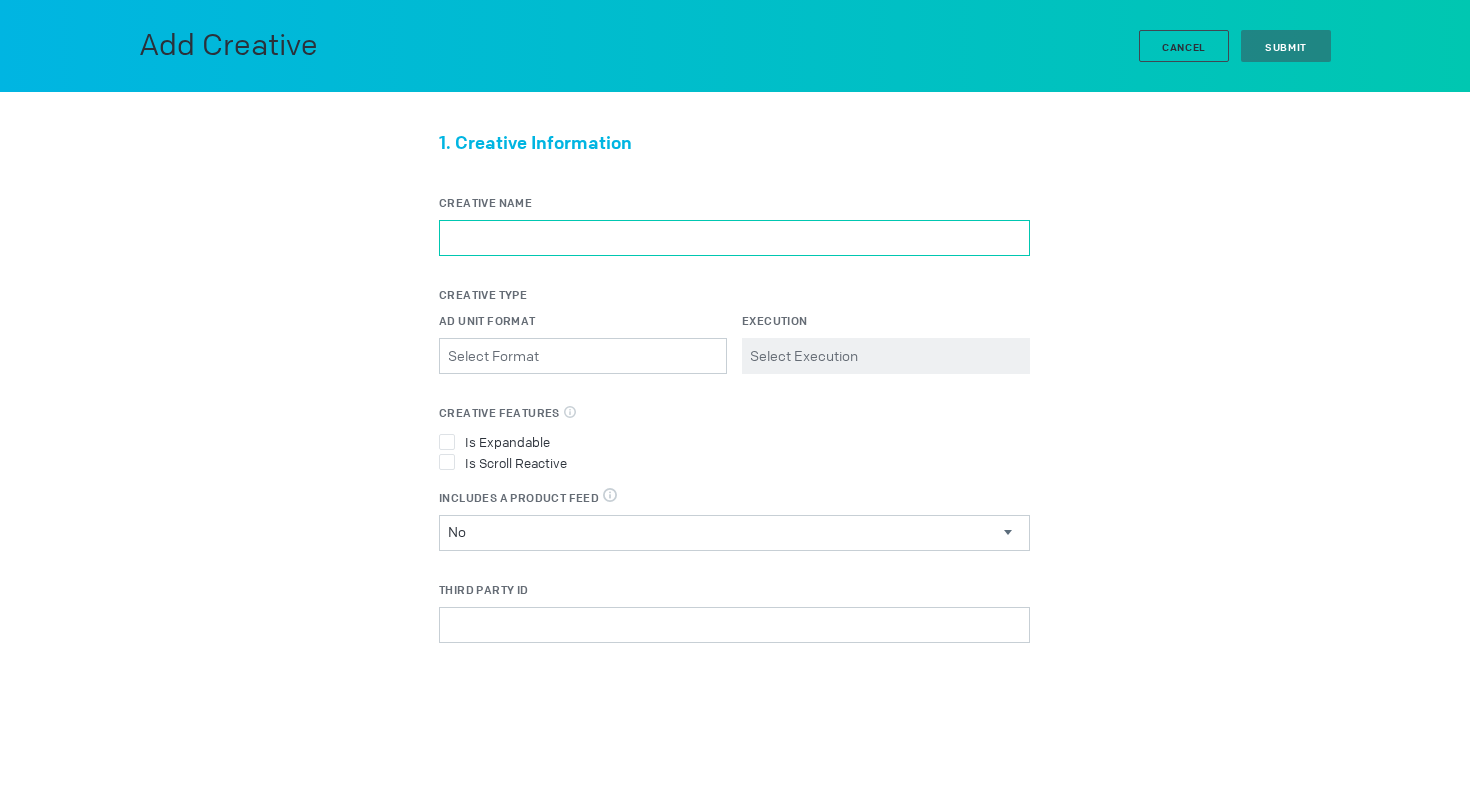 click on "Creative Name" at bounding box center (734, 238) 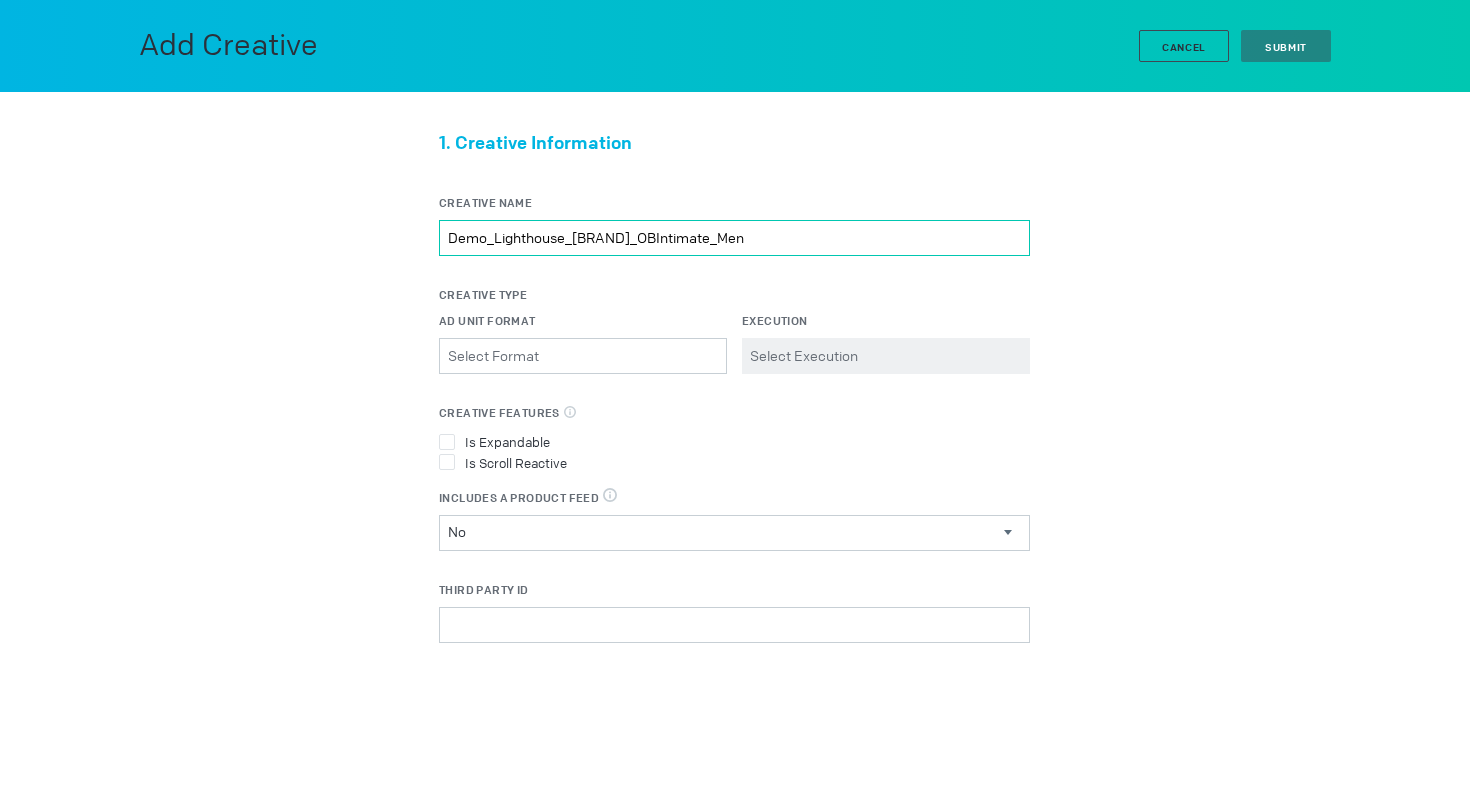 type on "Demo_Lighthouse_[BRAND]_OBIntimate_Men" 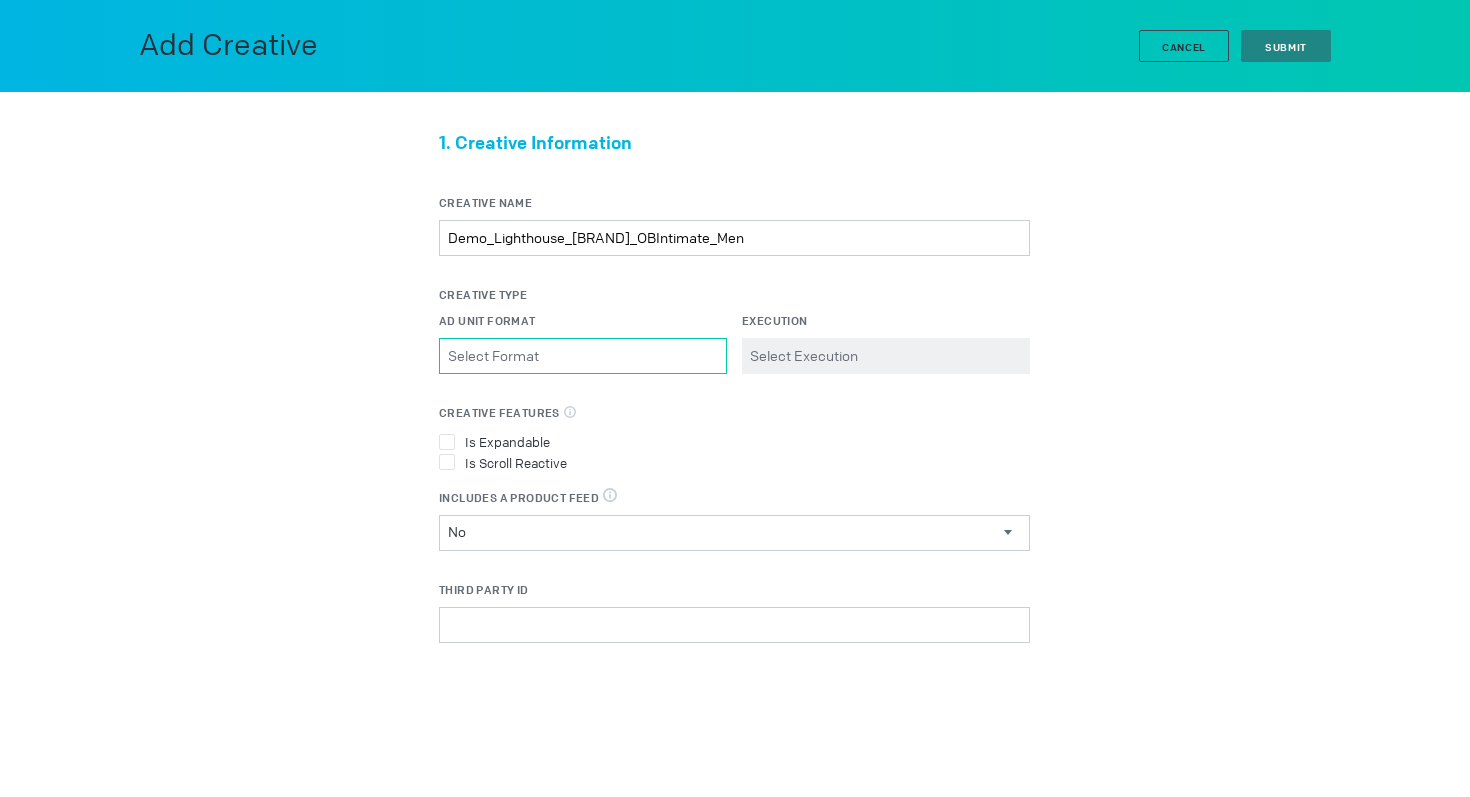 click on "Ad Unit Format Please select a valid item" at bounding box center [583, 356] 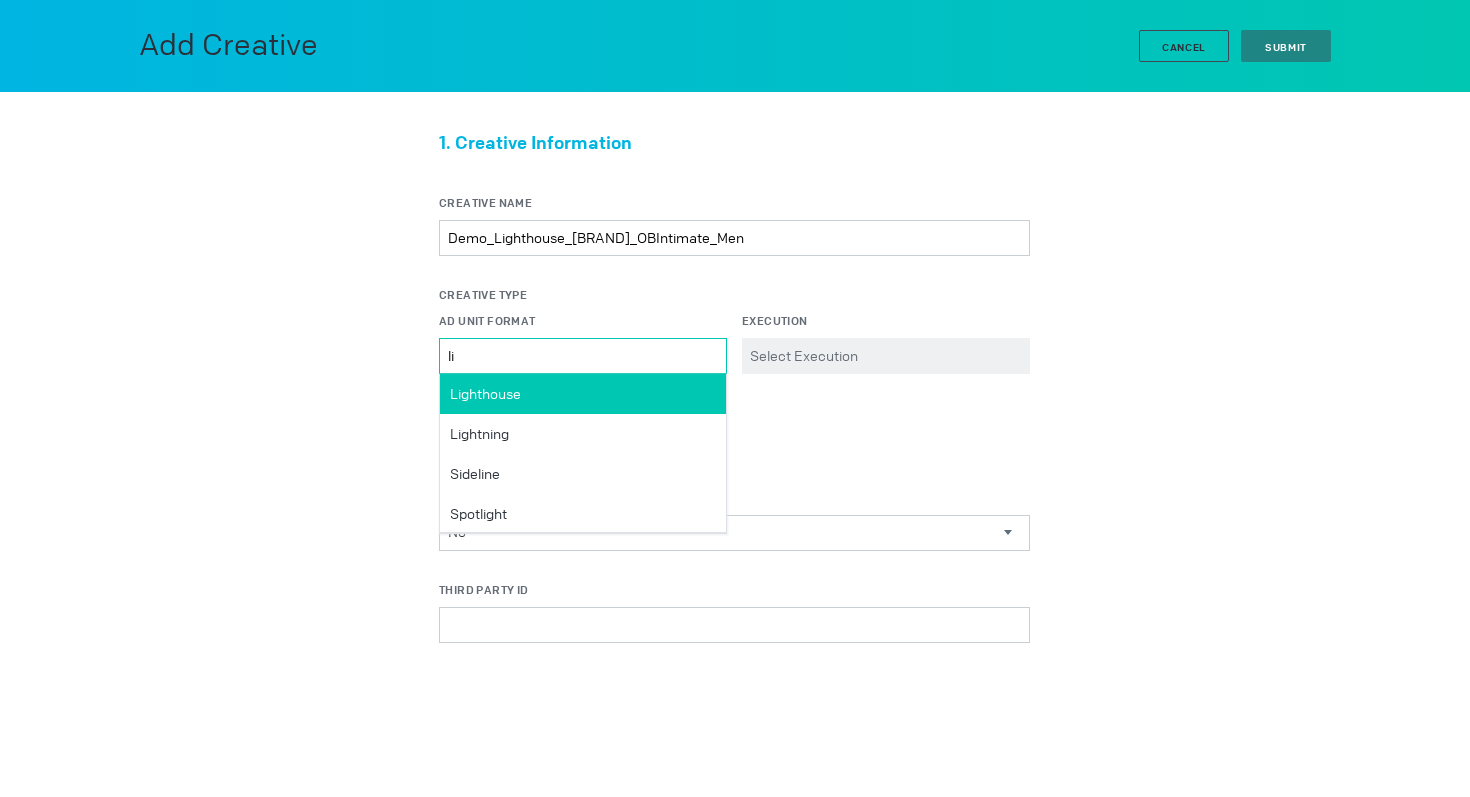 type on "li" 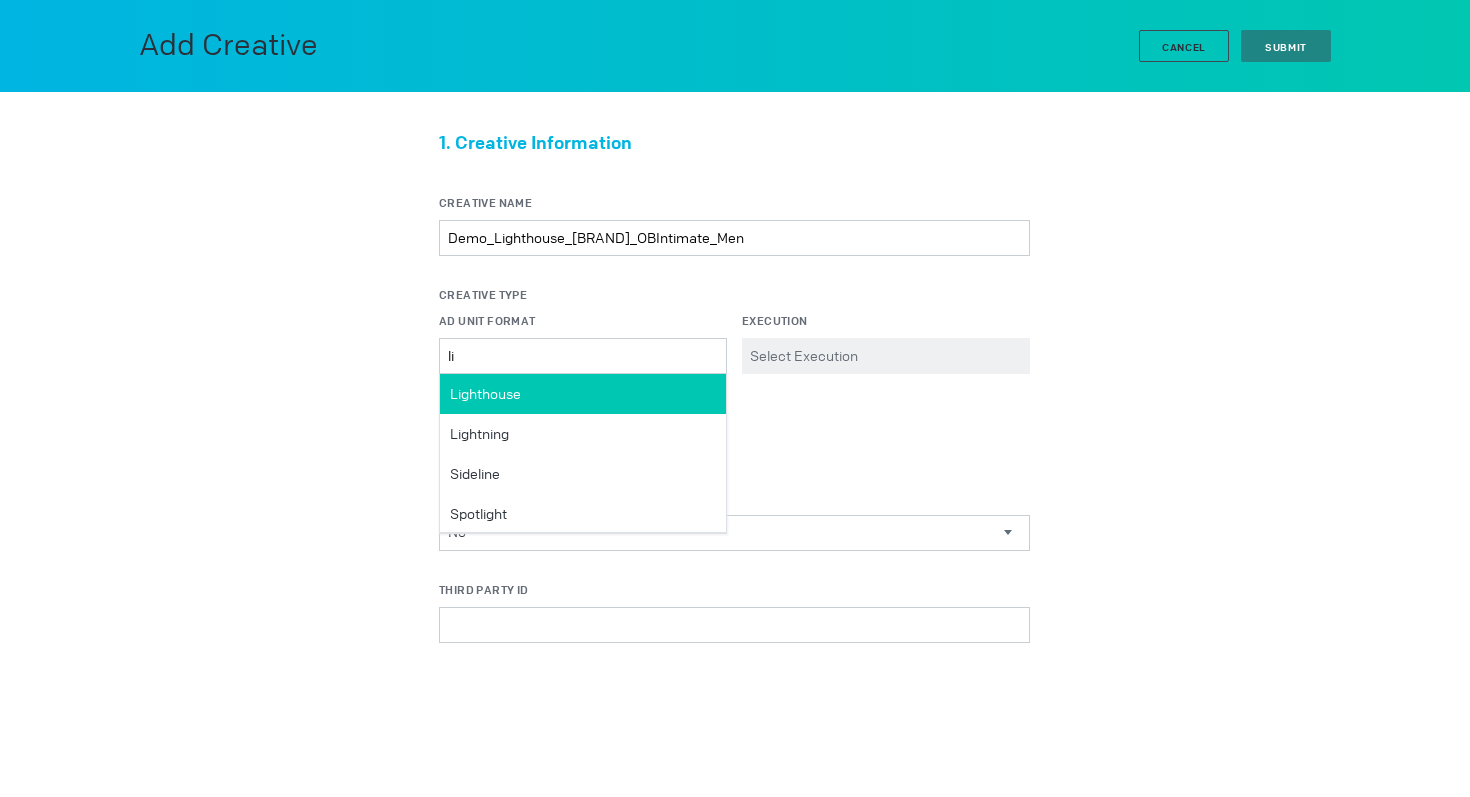 click on "Lighthouse" at bounding box center (485, 394) 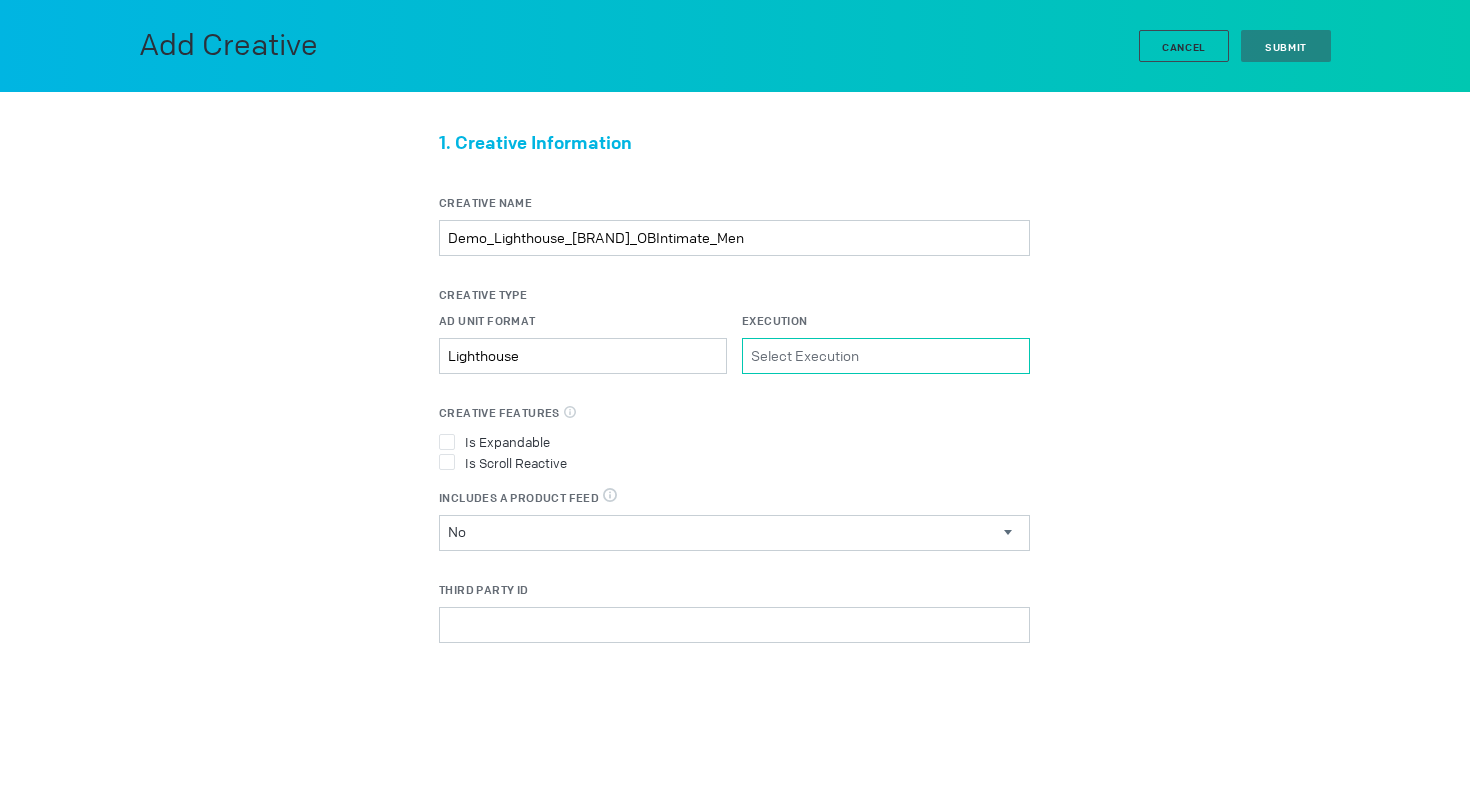 click on "Execution Please select a valid item" at bounding box center (886, 356) 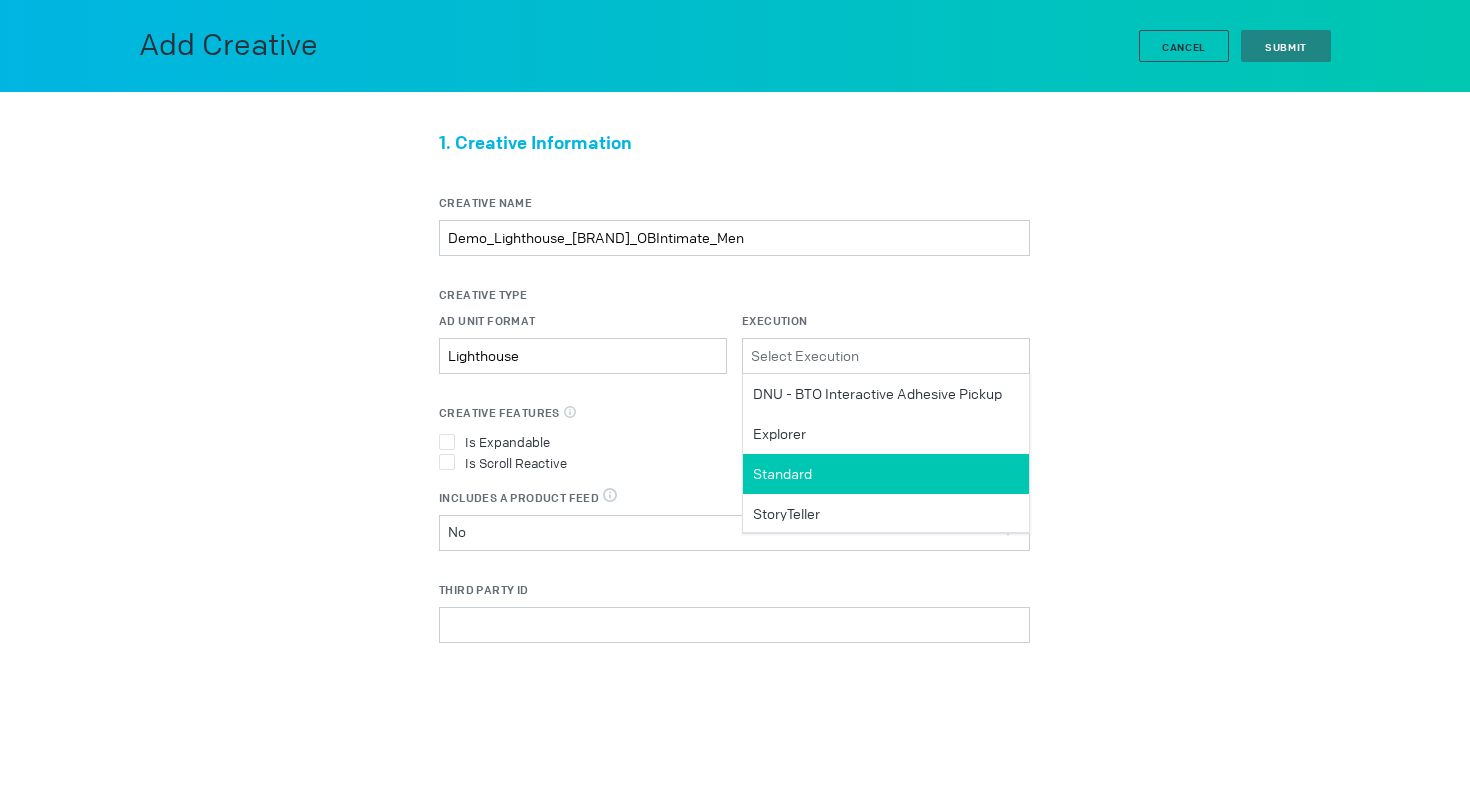click on "Standard" at bounding box center [886, 474] 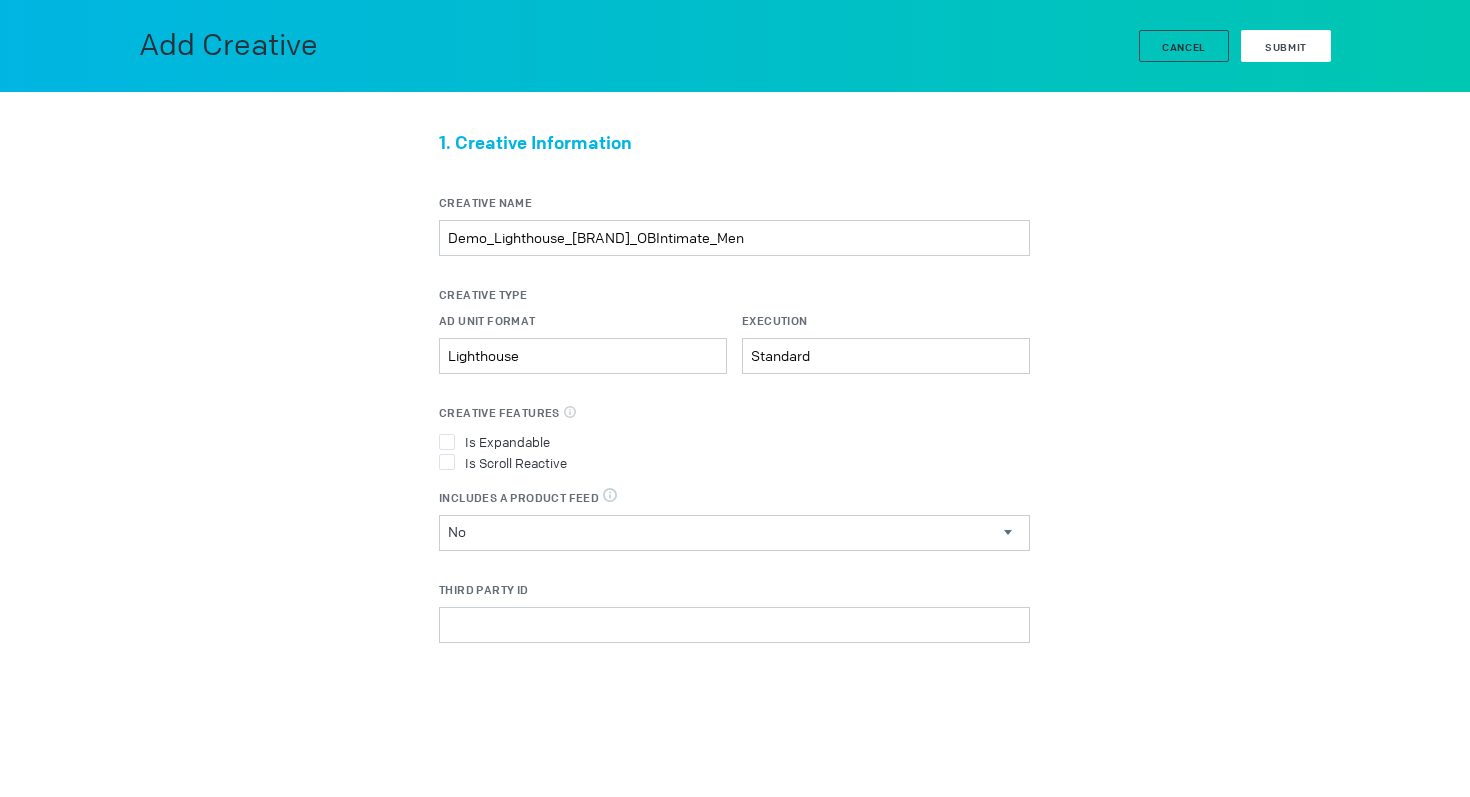 click on "Submit" at bounding box center (1286, 46) 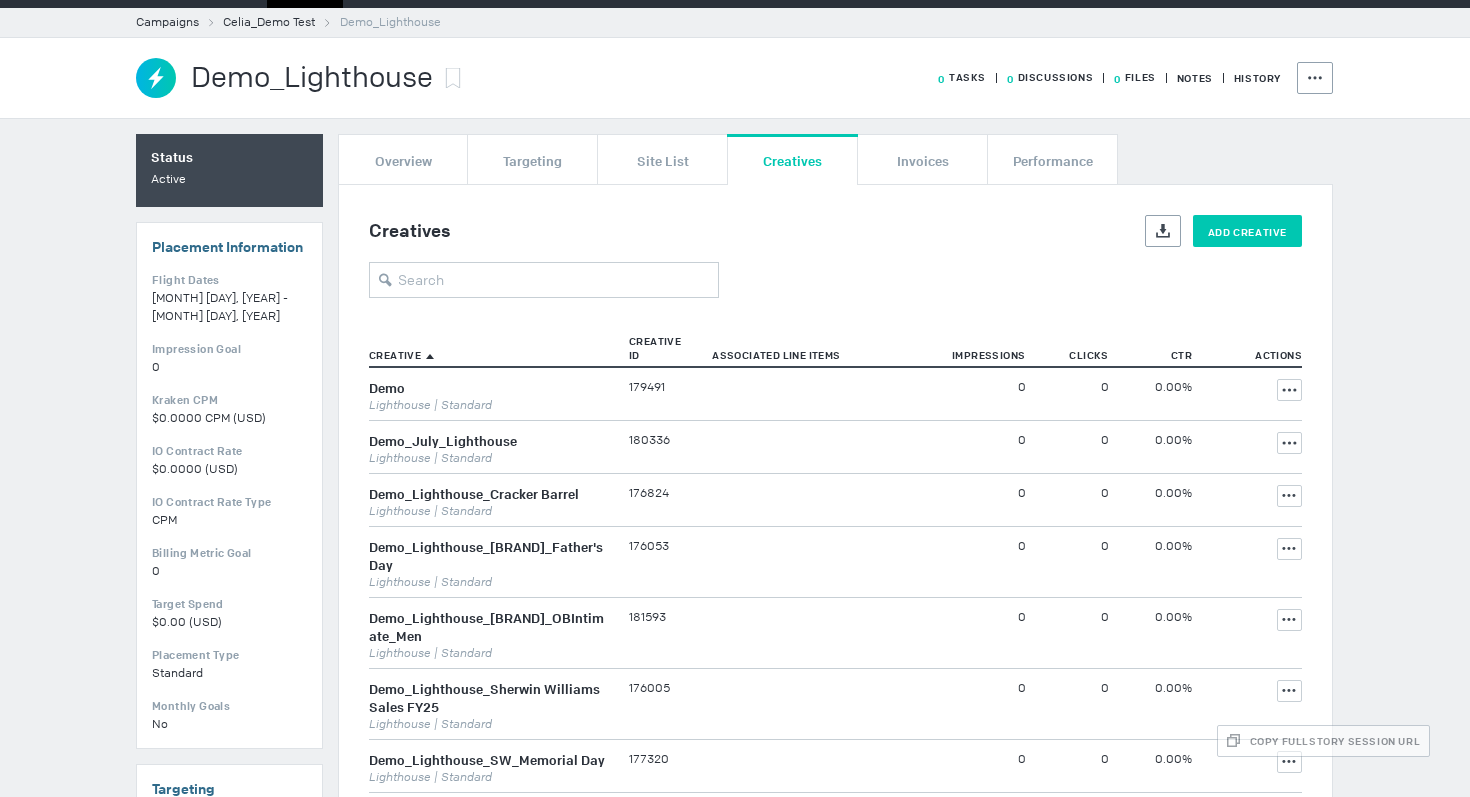 click on "Add Creative" at bounding box center (1247, 231) 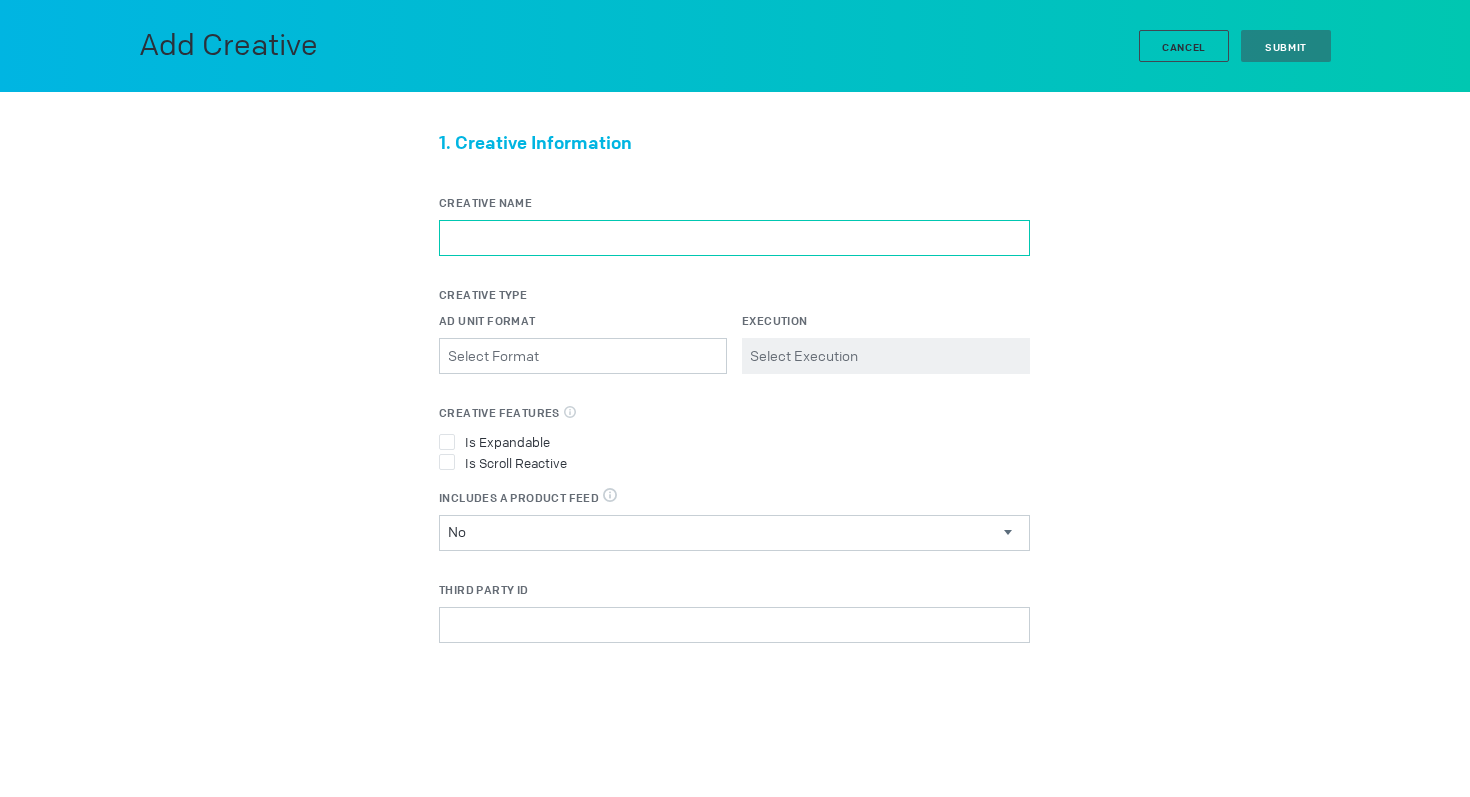 click on "Creative Name" at bounding box center [734, 238] 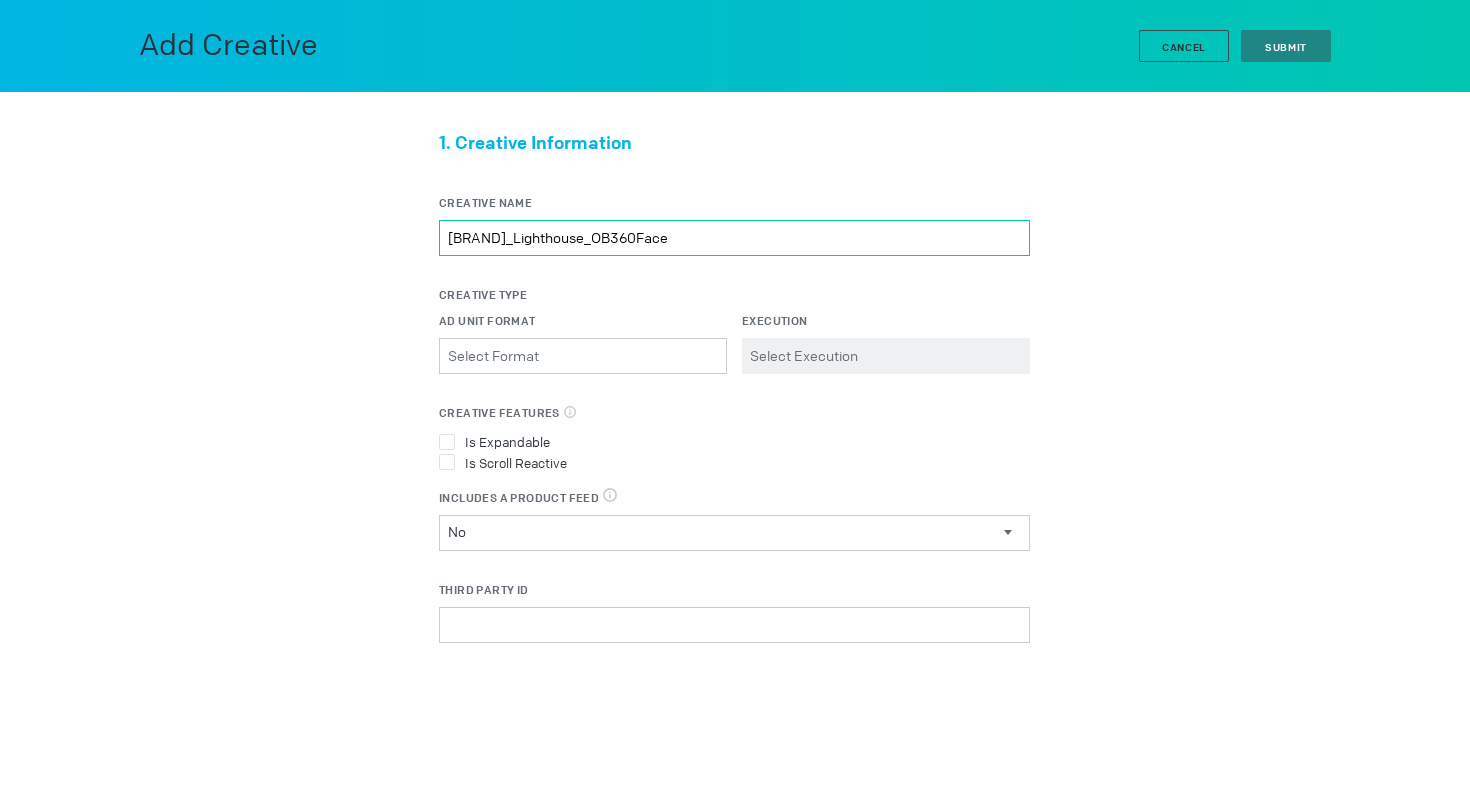 type on "[BRAND]_Lighthouse_OB360Face" 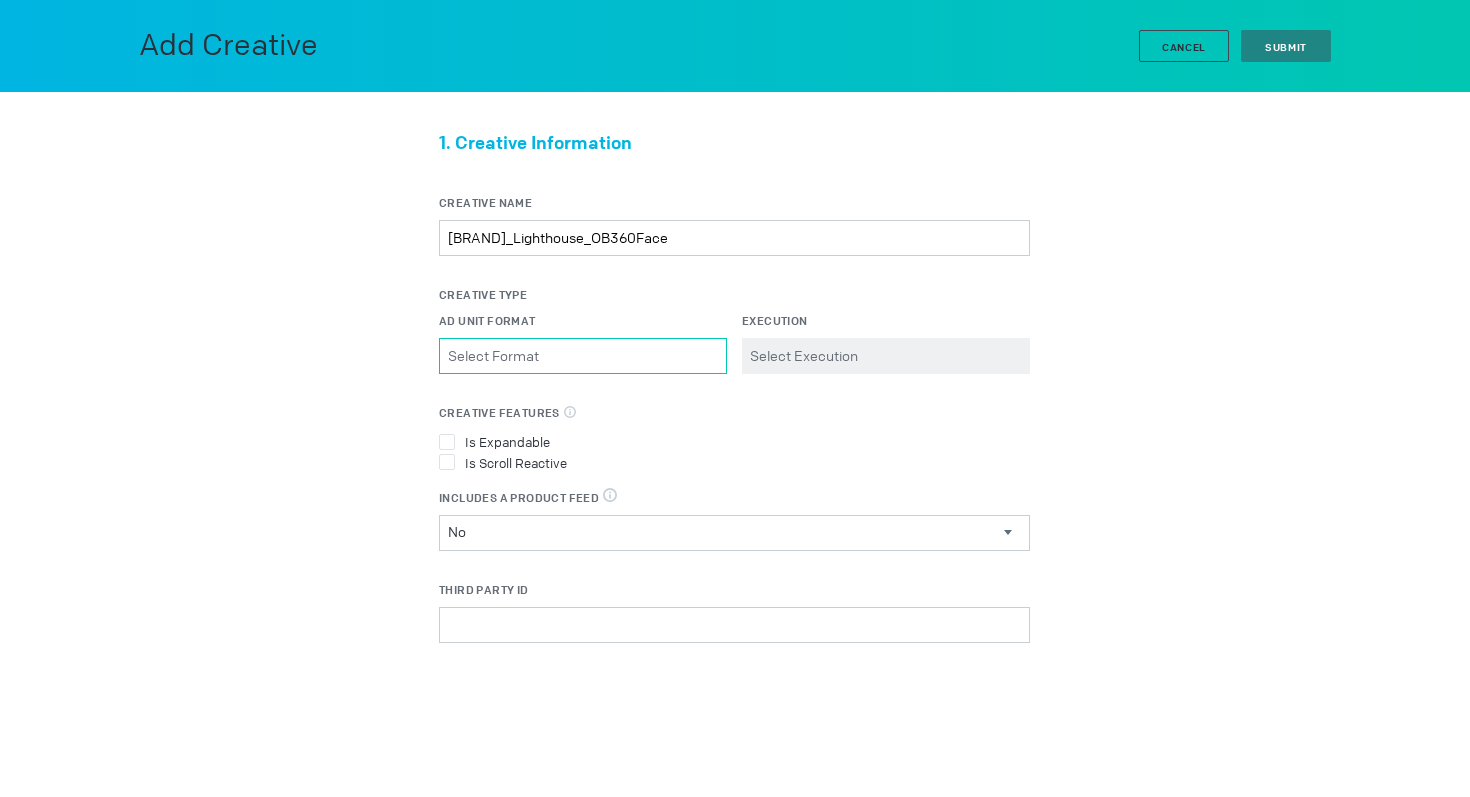 click on "Ad Unit Format Please select a valid item" at bounding box center (583, 356) 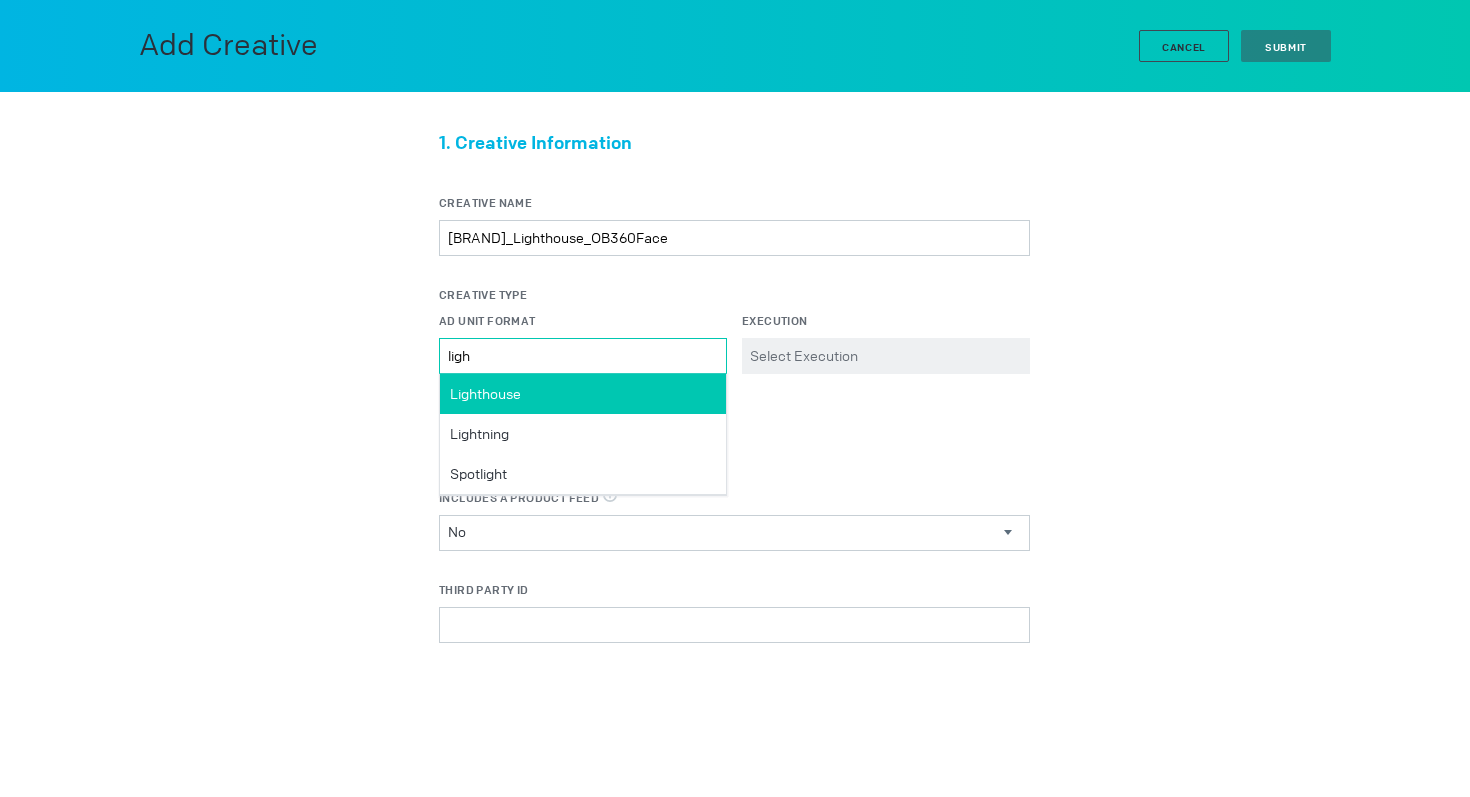 type on "ligh" 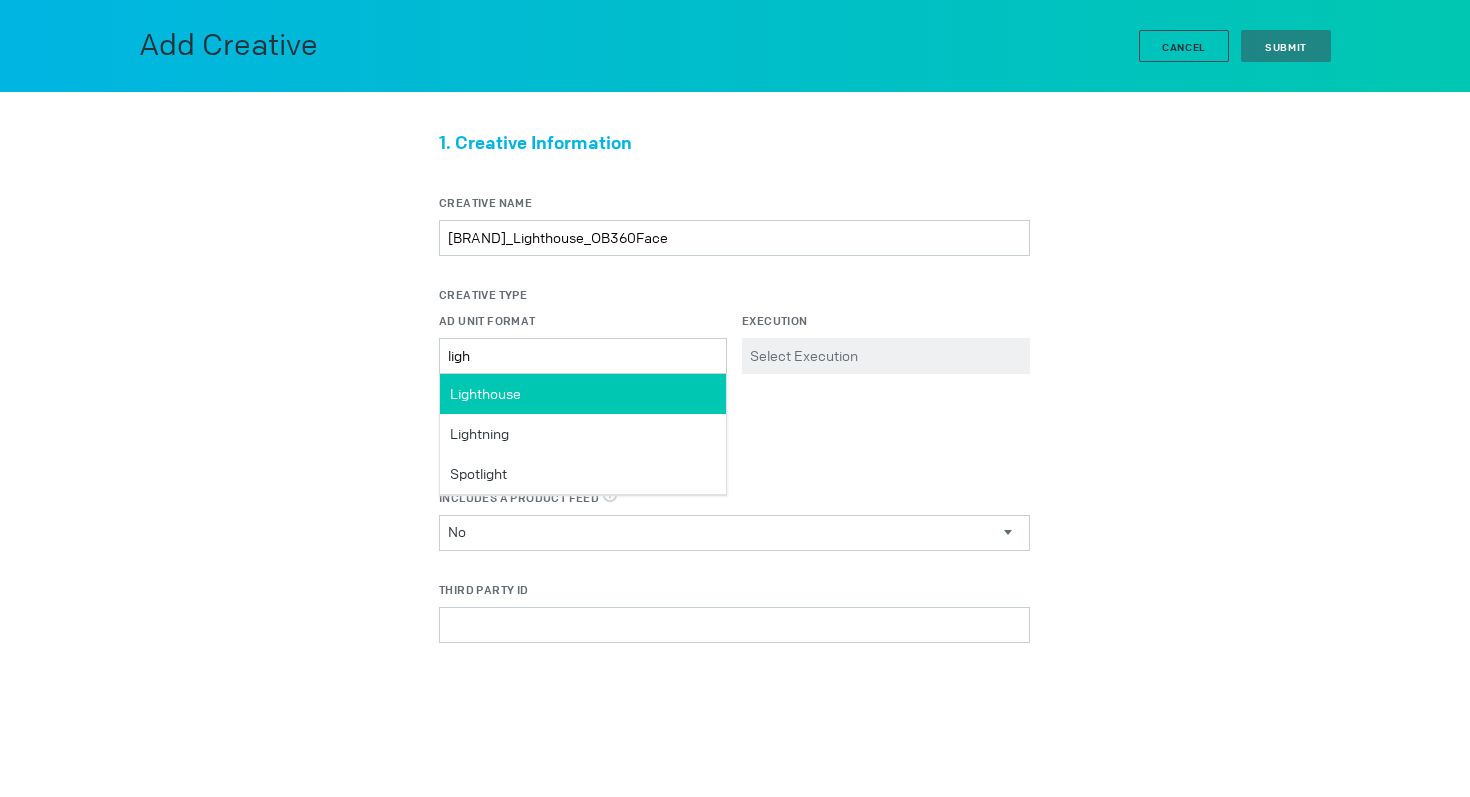 click on "Lighthouse" at bounding box center (583, 394) 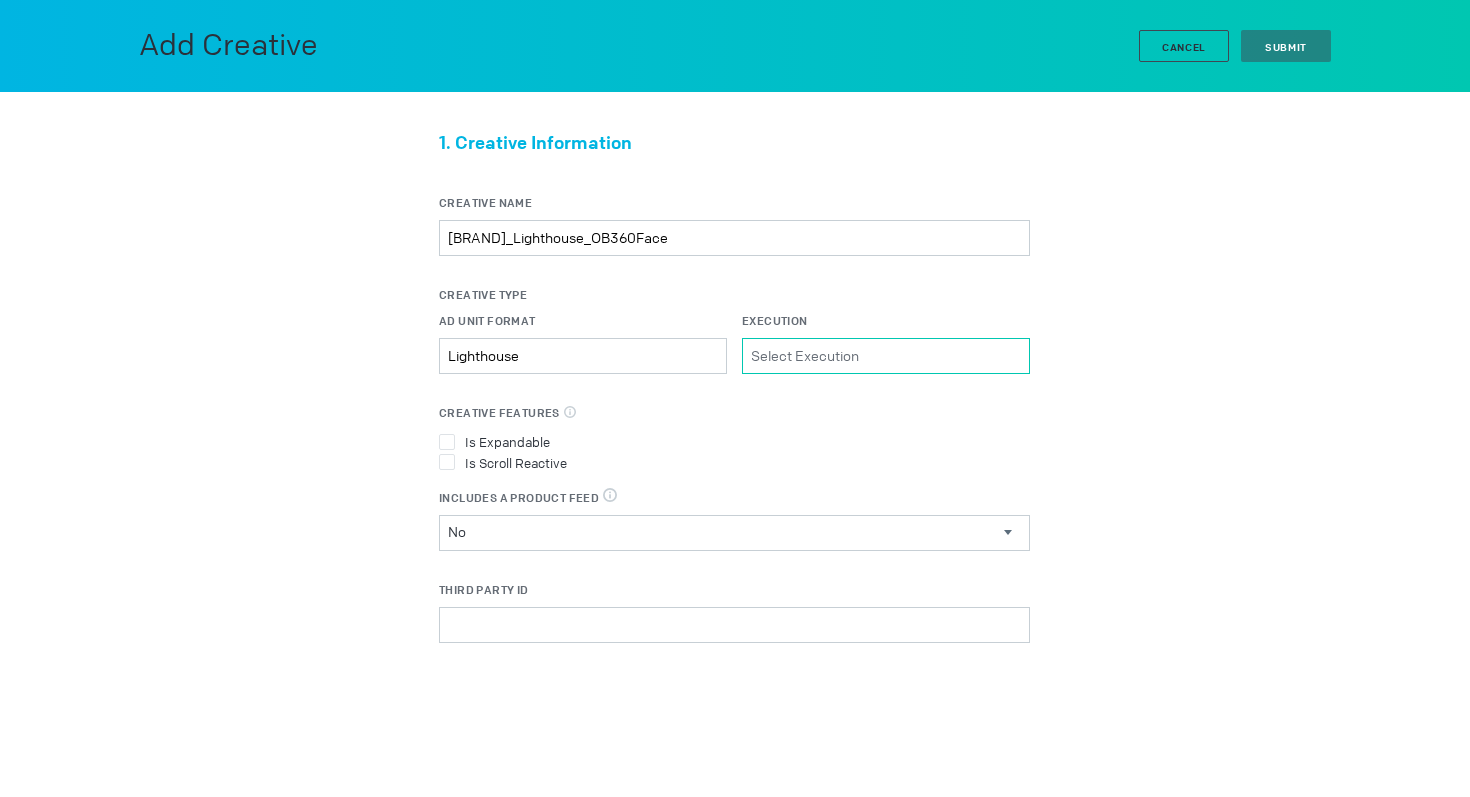 click on "Execution Please select a valid item" at bounding box center (886, 356) 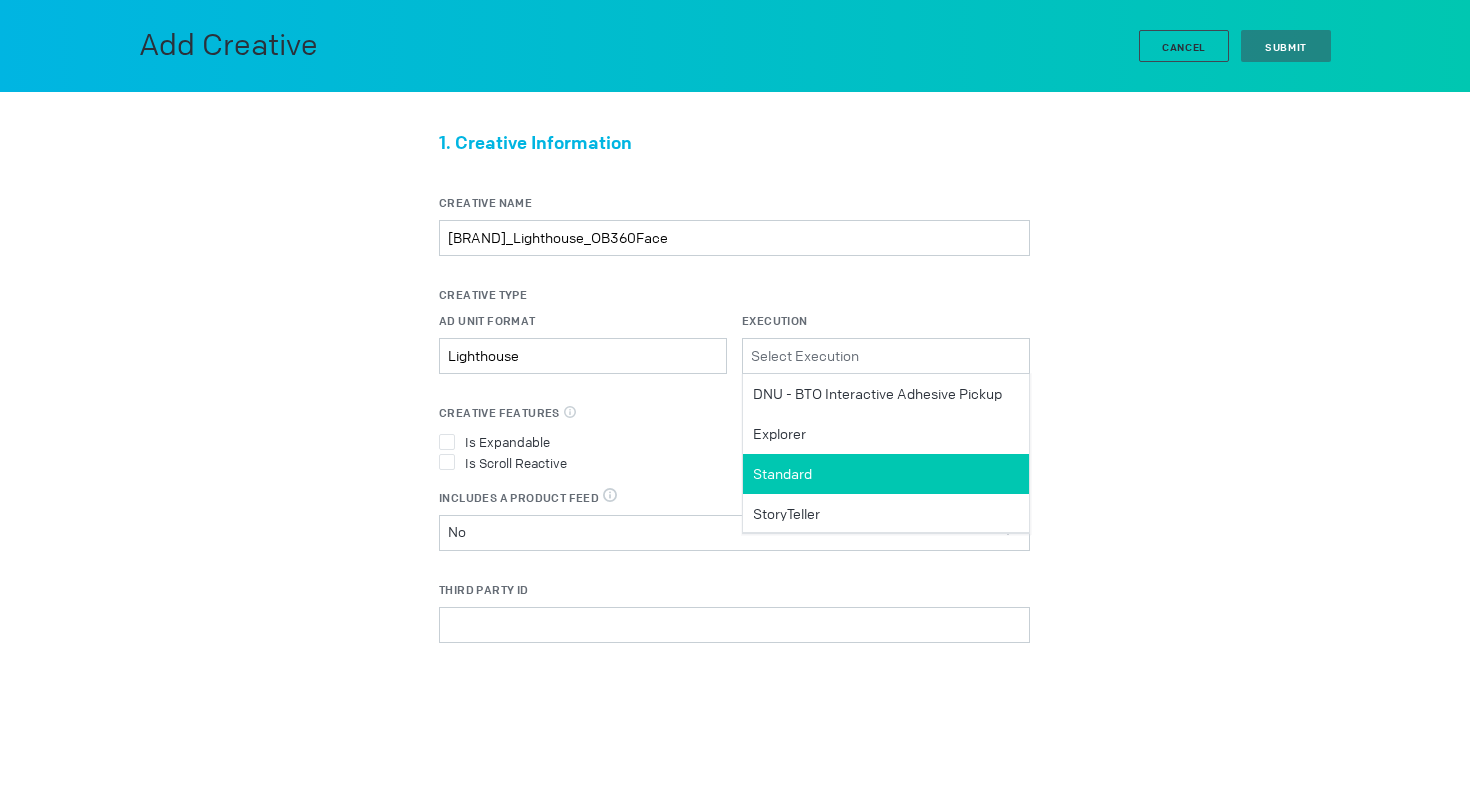 click on "Standard" at bounding box center (877, 394) 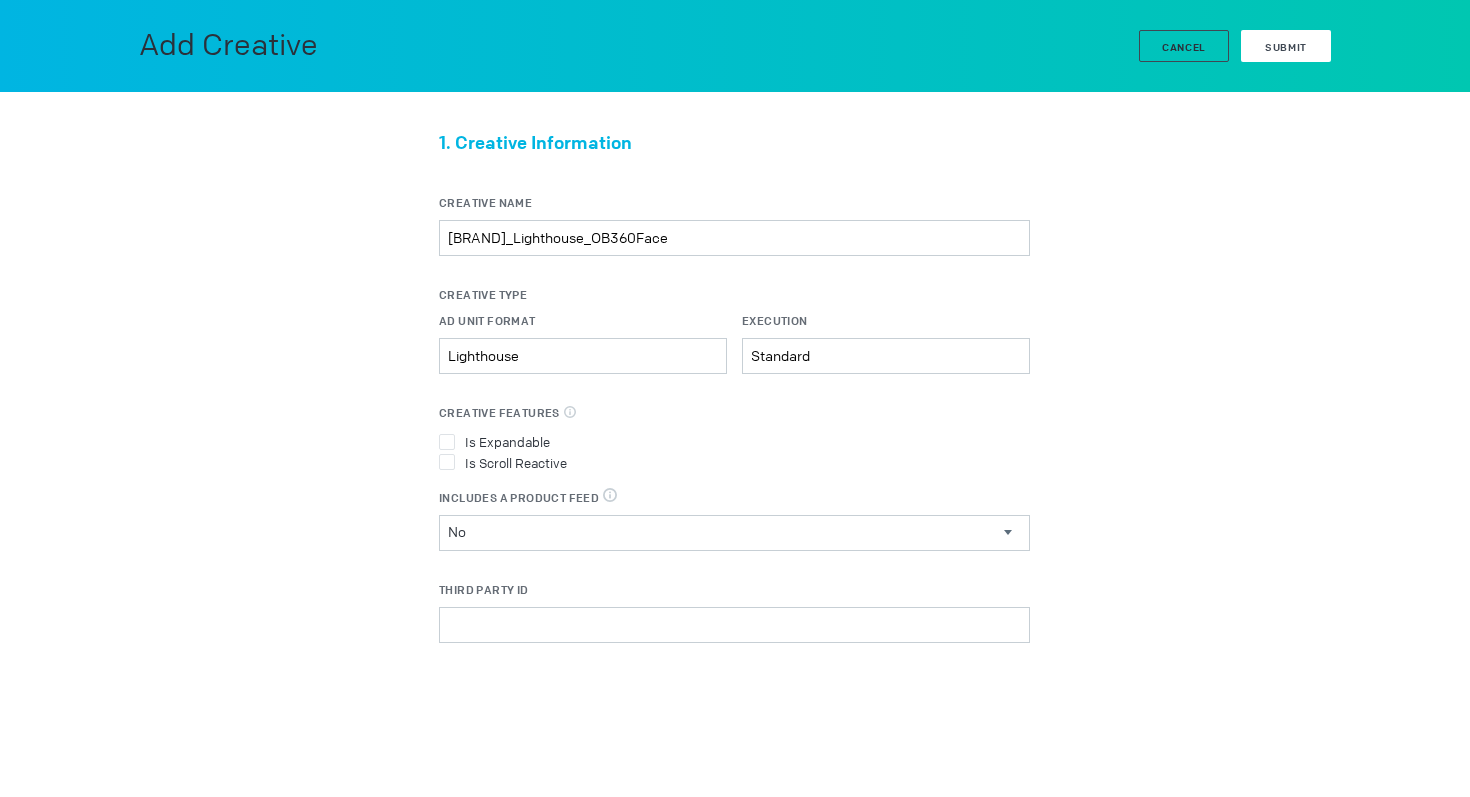 click on "Submit" at bounding box center (1286, 47) 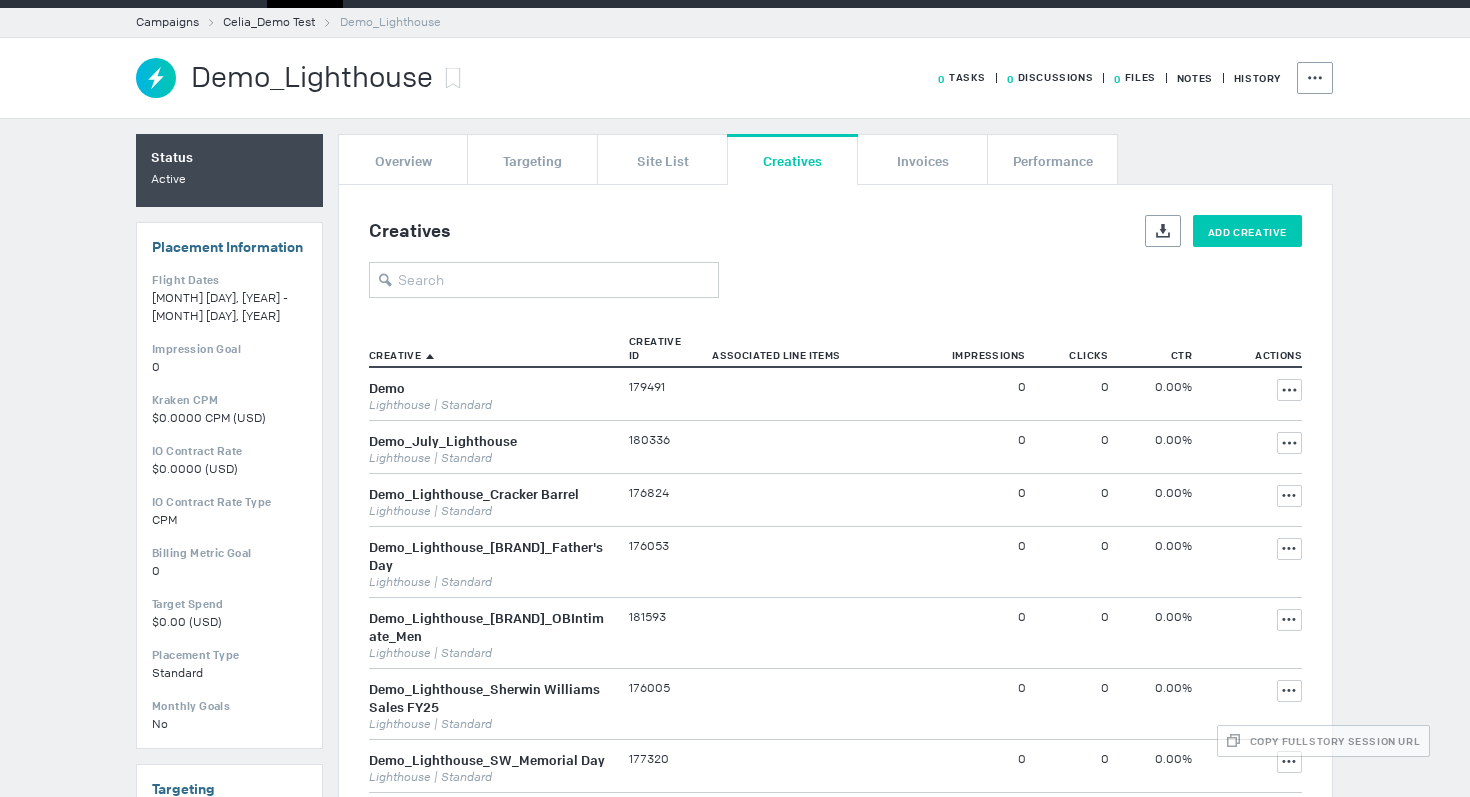 click on "Add Creative" at bounding box center [1247, 231] 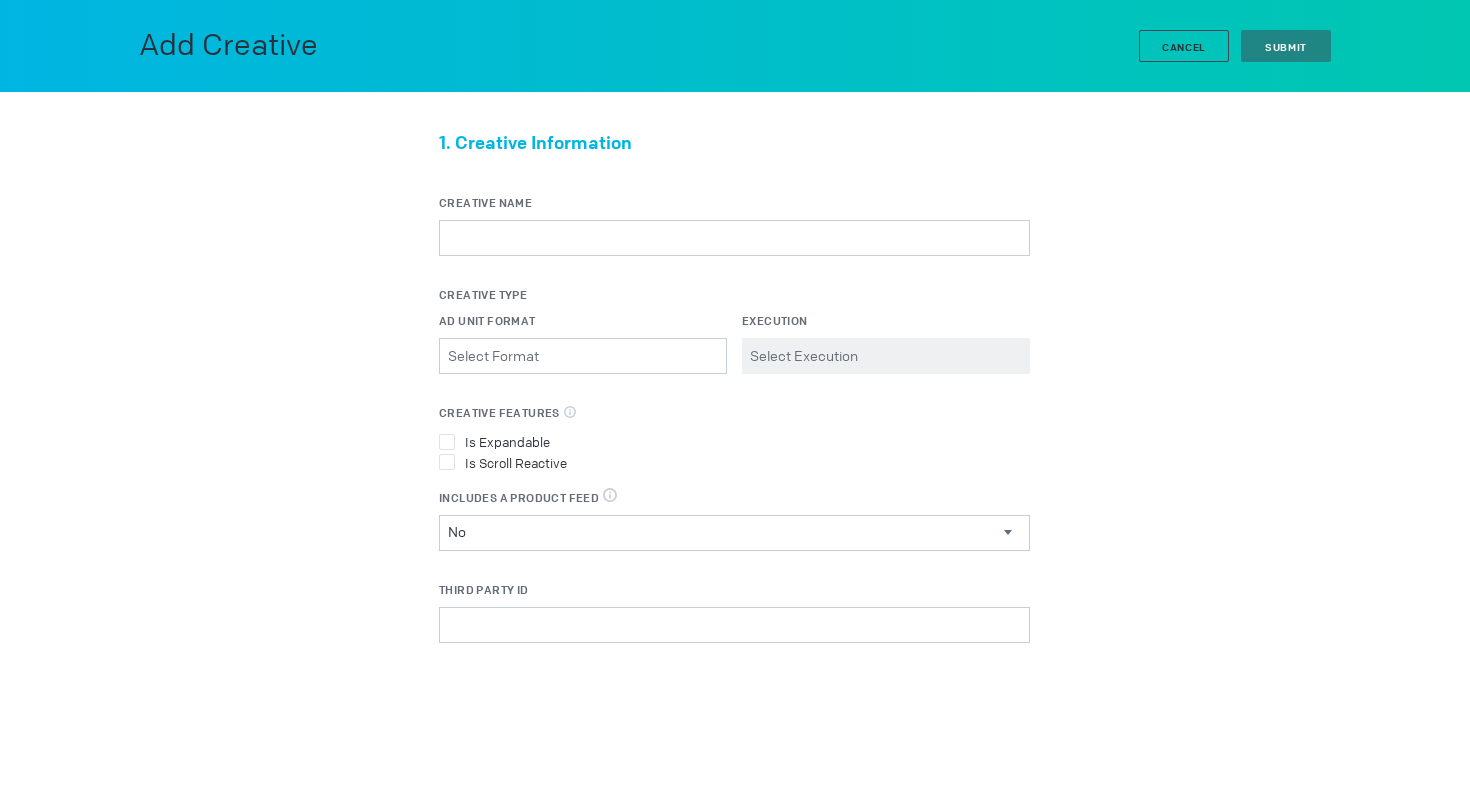 click on "Creative Name" at bounding box center [734, 240] 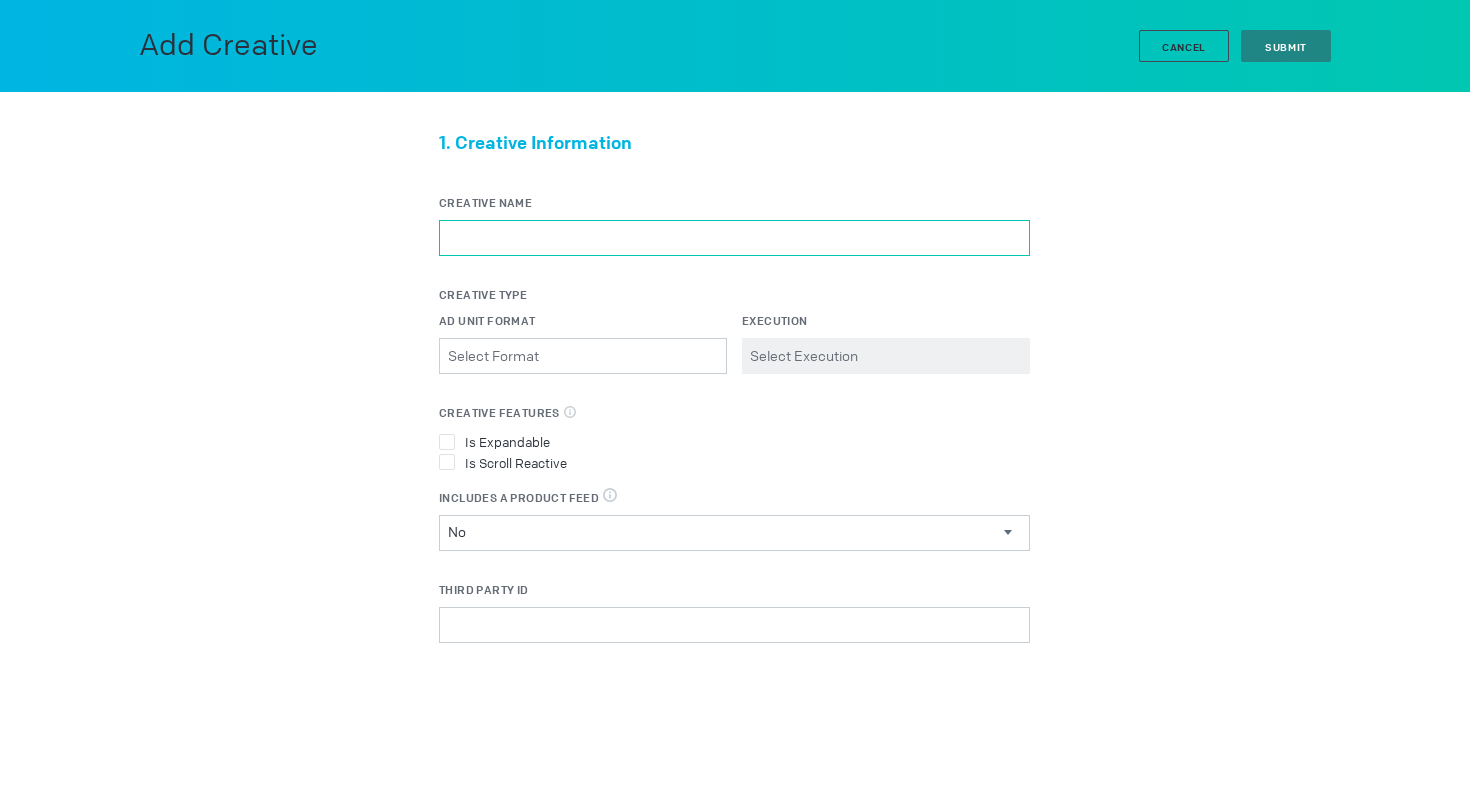click on "Creative Name" at bounding box center (734, 238) 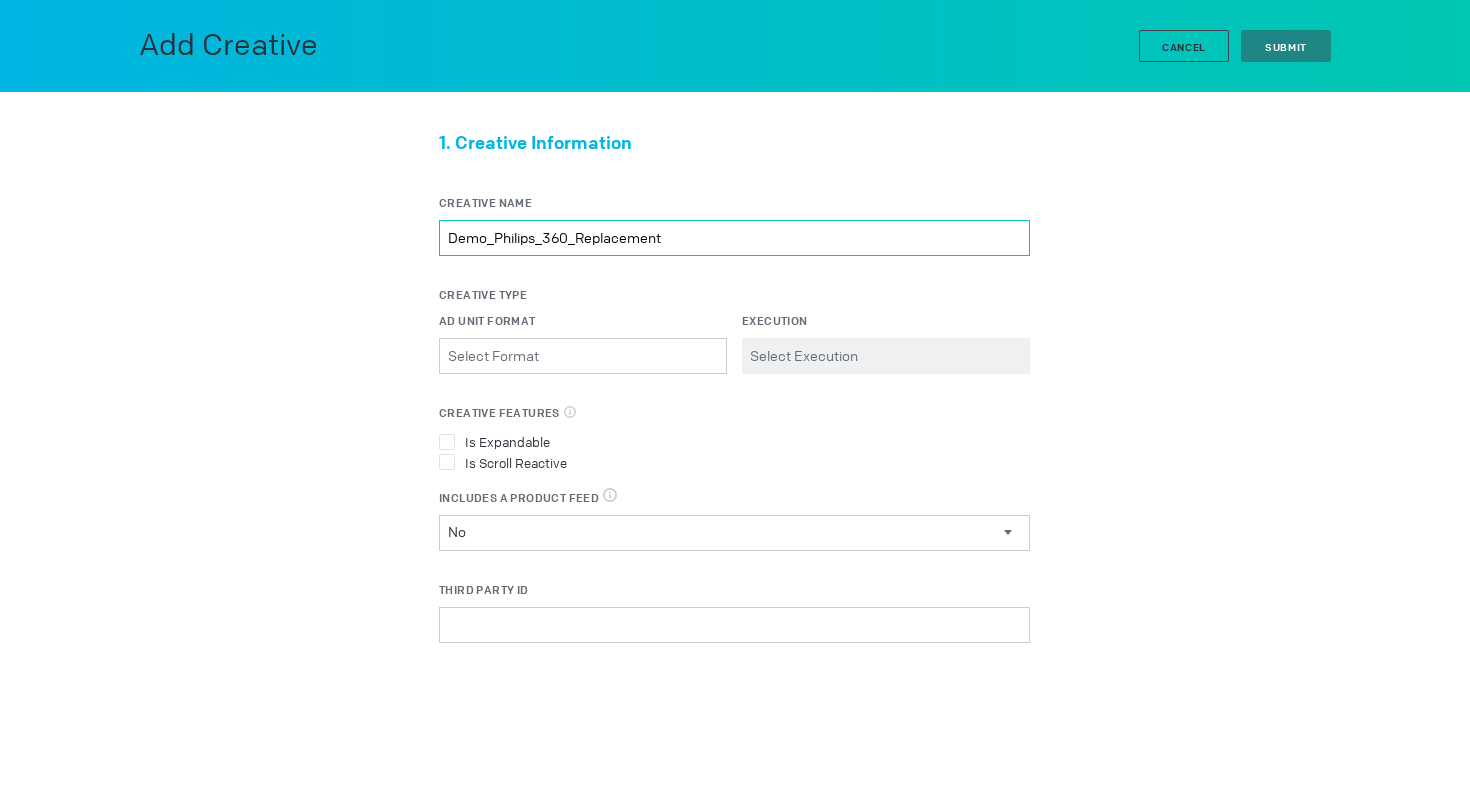 type on "Demo_Philips_360_Replacement" 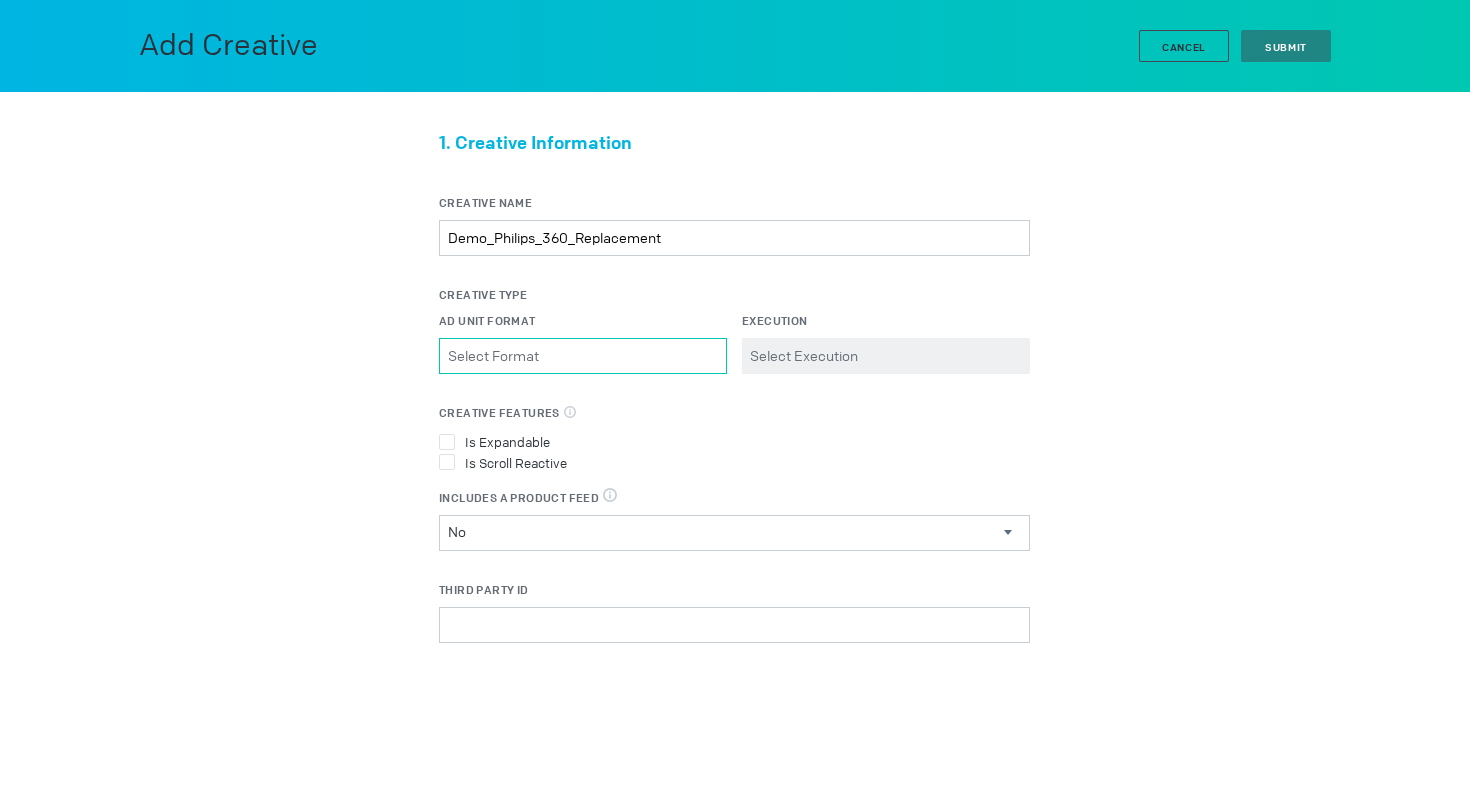 click on "Ad Unit Format Please select a valid item" at bounding box center [583, 356] 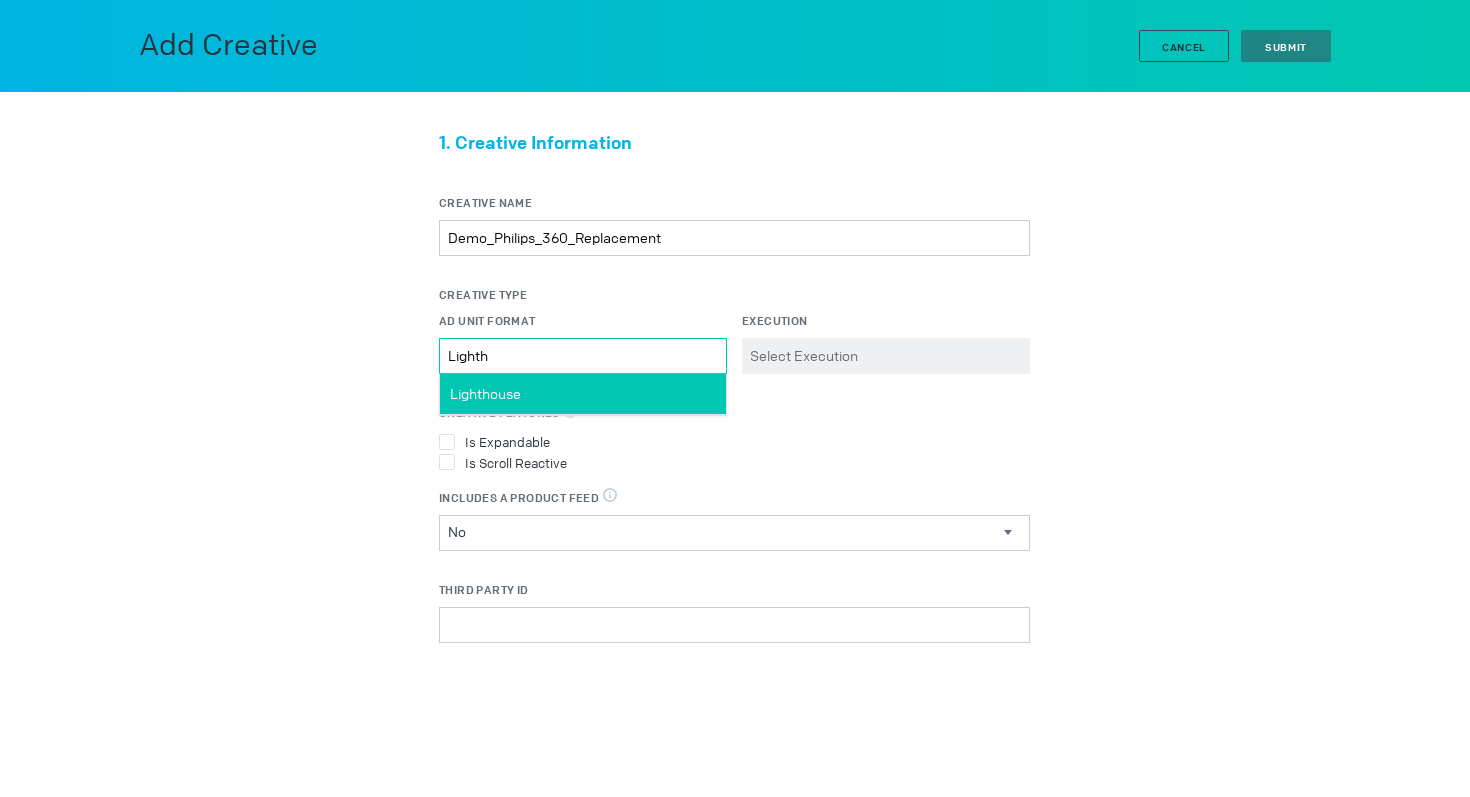 type on "Lighth" 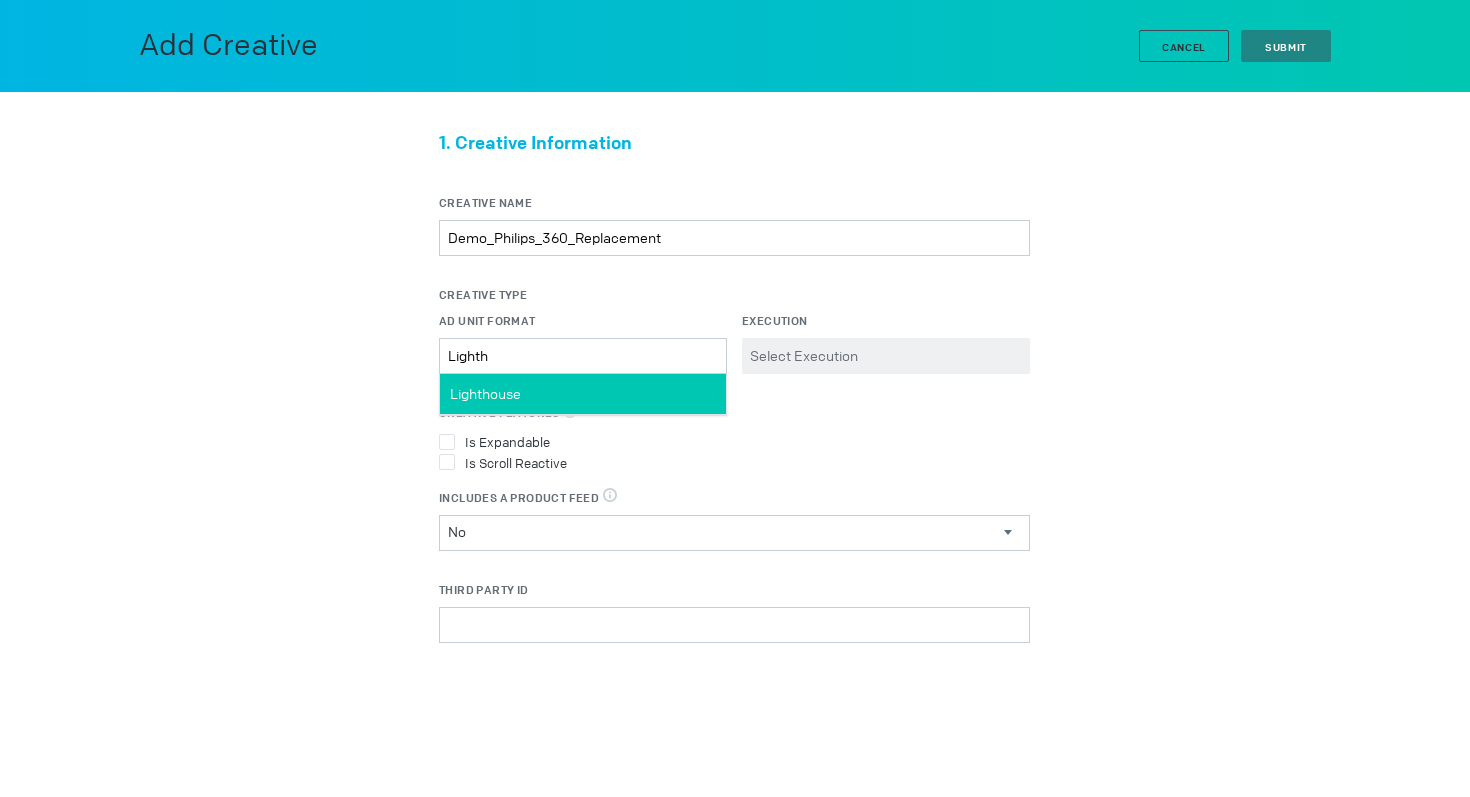 click on "Lighthouse" at bounding box center [583, 394] 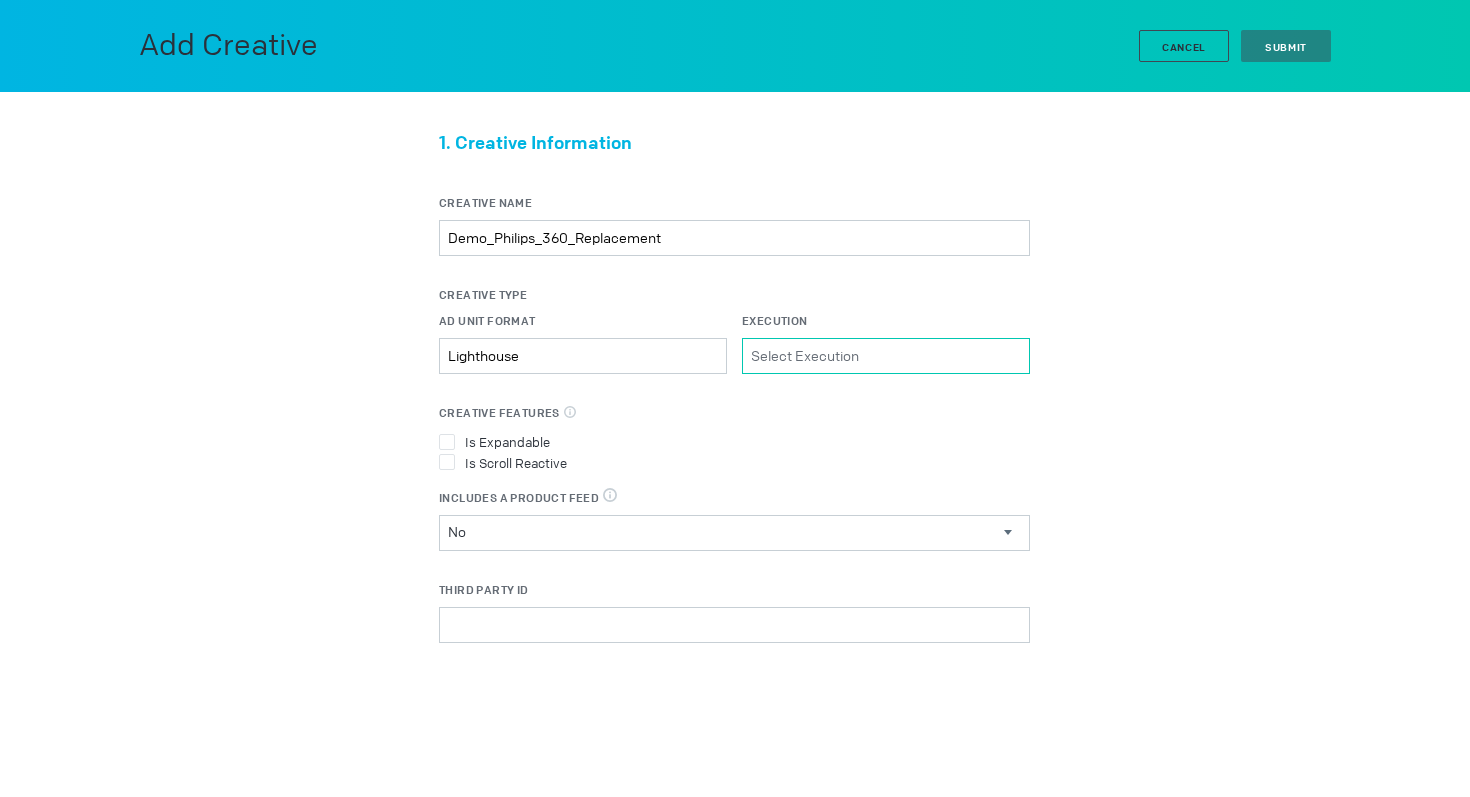 click on "Execution Please select a valid item" at bounding box center (886, 356) 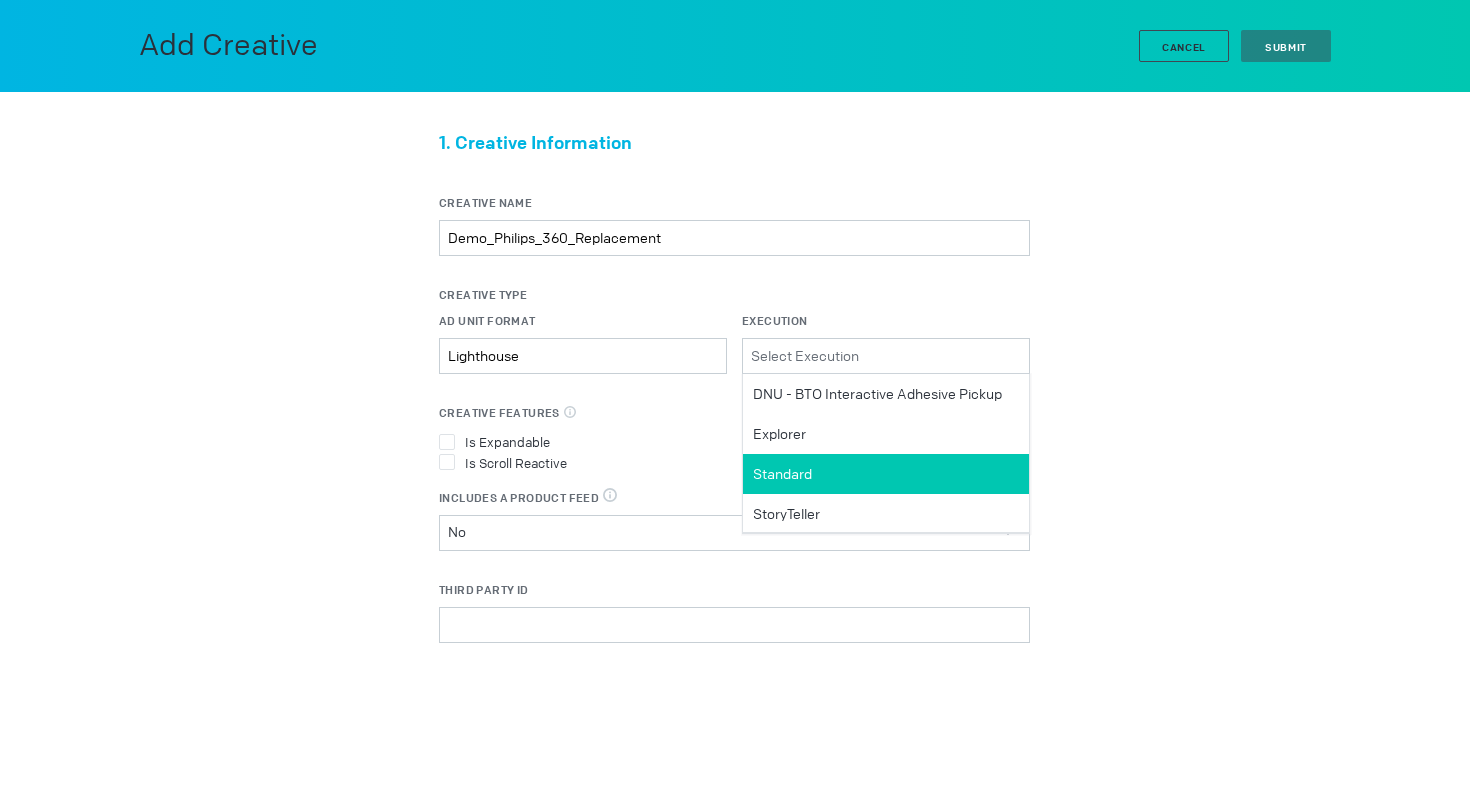 click on "Standard" at bounding box center [877, 394] 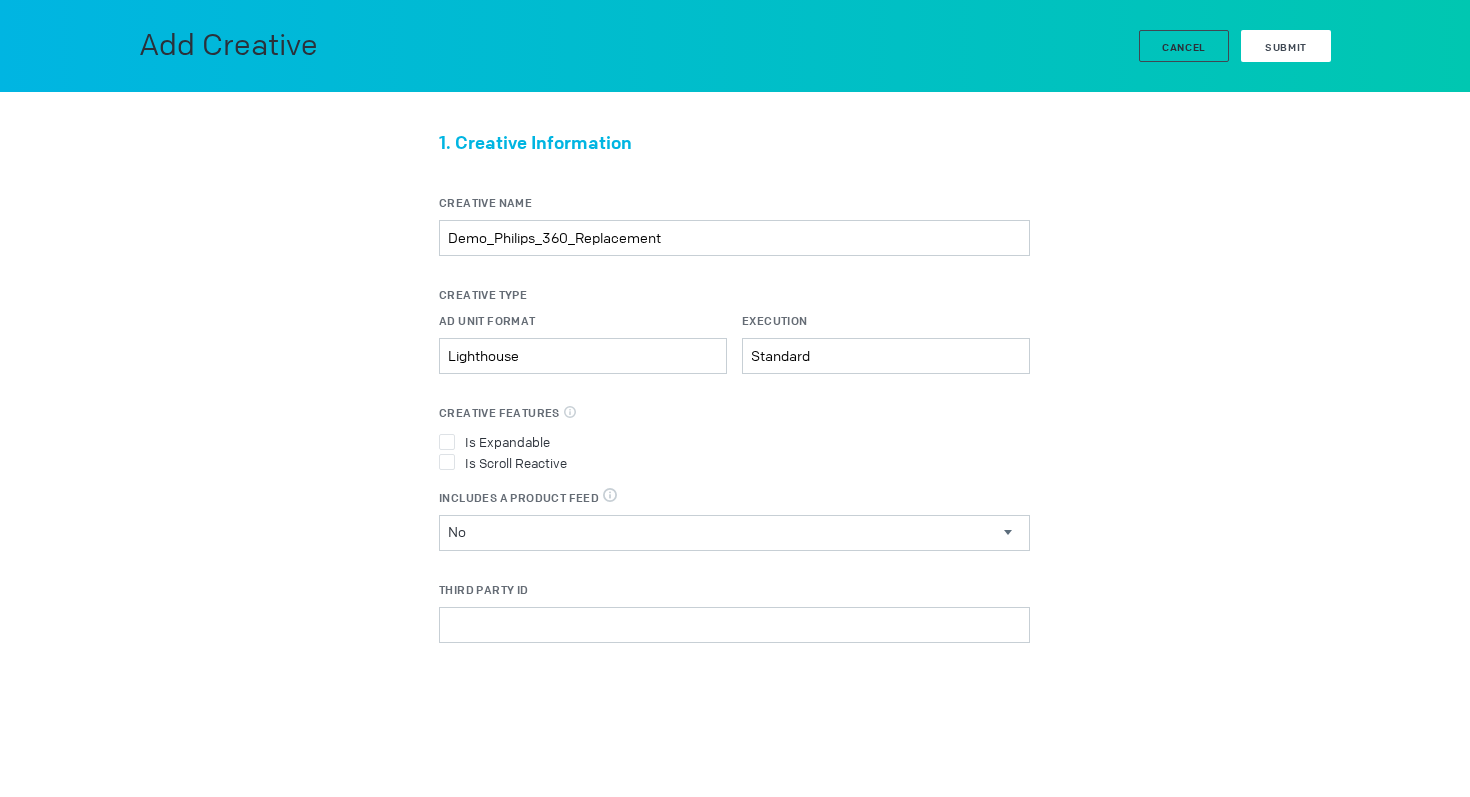click on "Submit" at bounding box center (1286, 46) 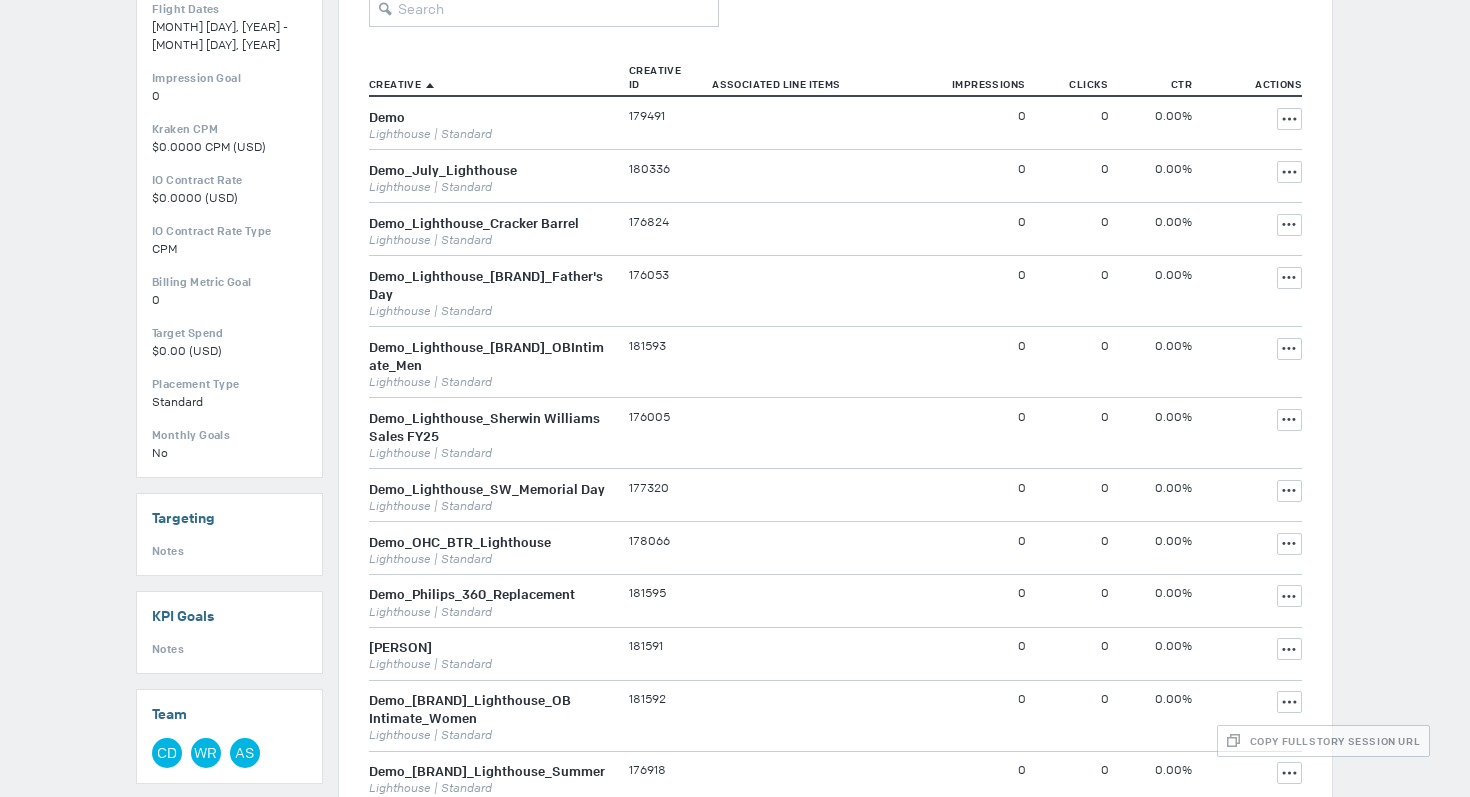 scroll, scrollTop: 0, scrollLeft: 0, axis: both 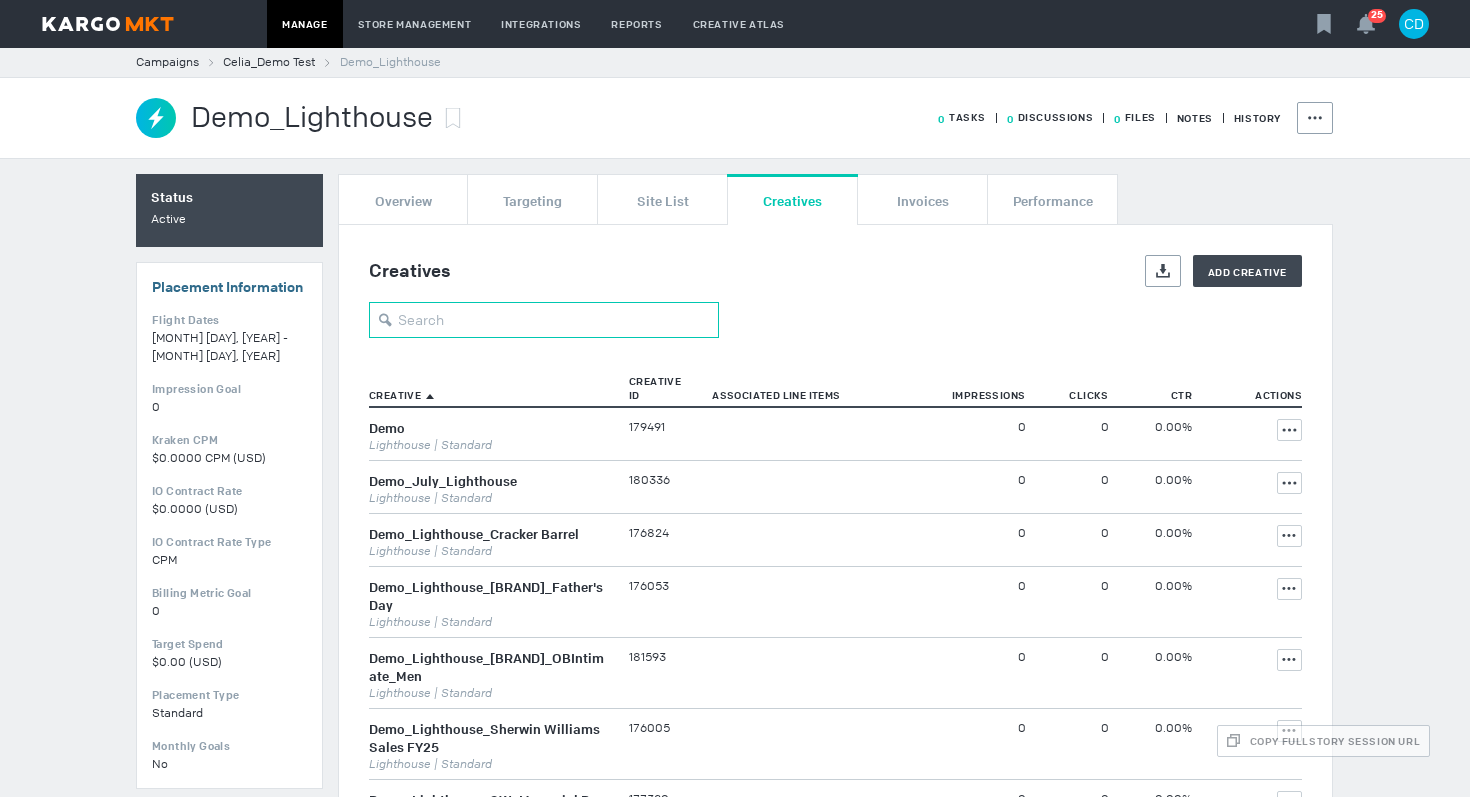click at bounding box center [544, 320] 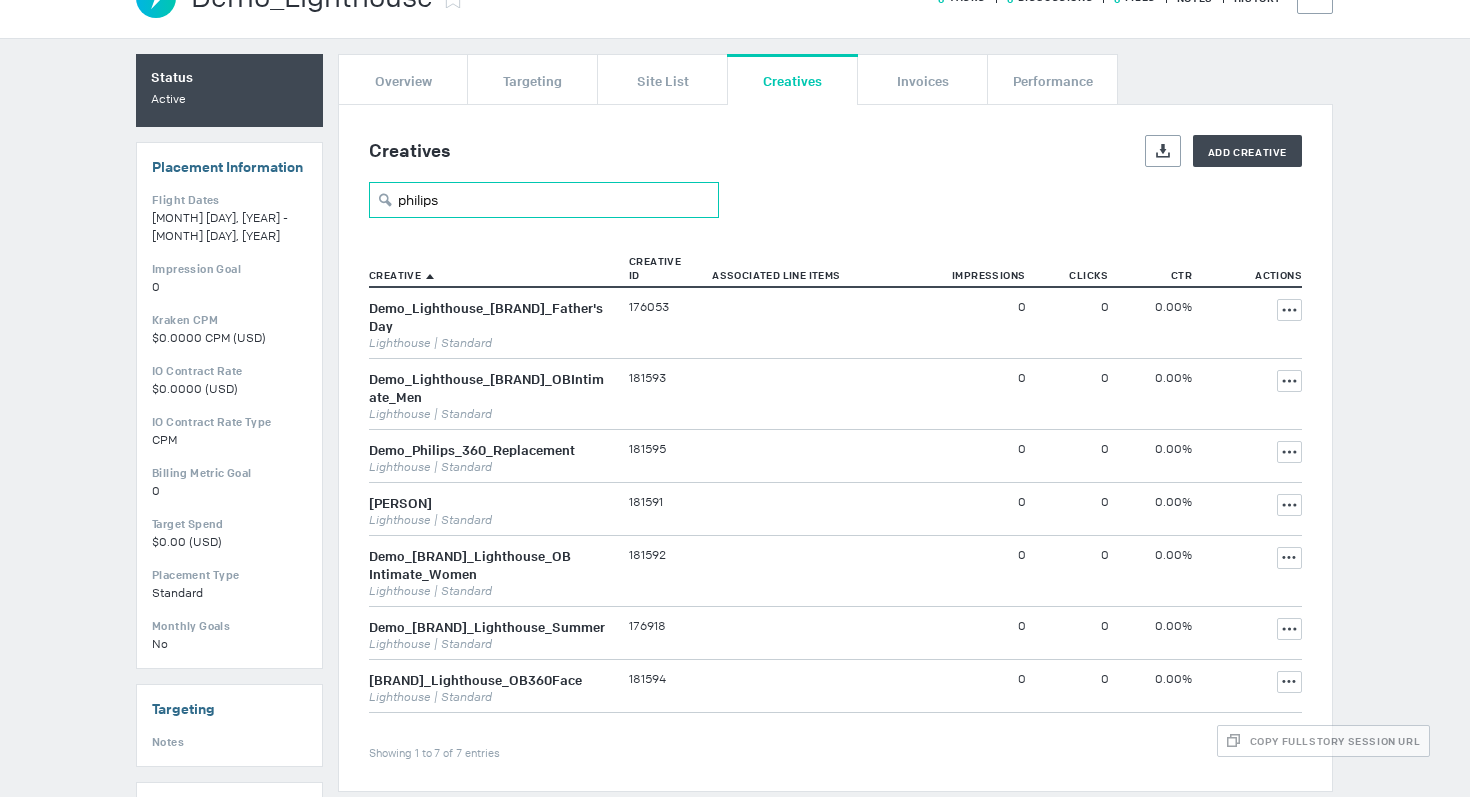 scroll, scrollTop: 148, scrollLeft: 0, axis: vertical 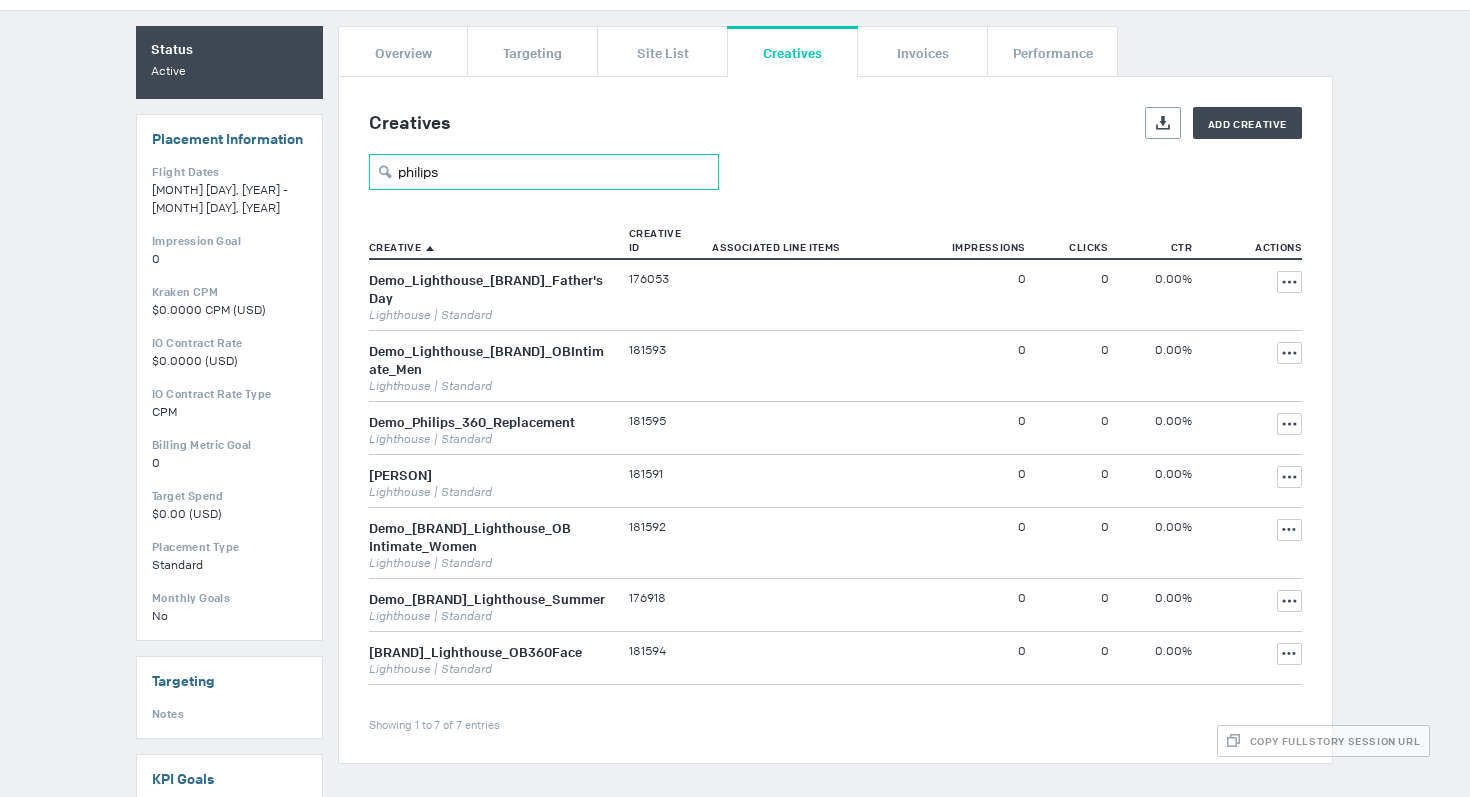 type on "philips" 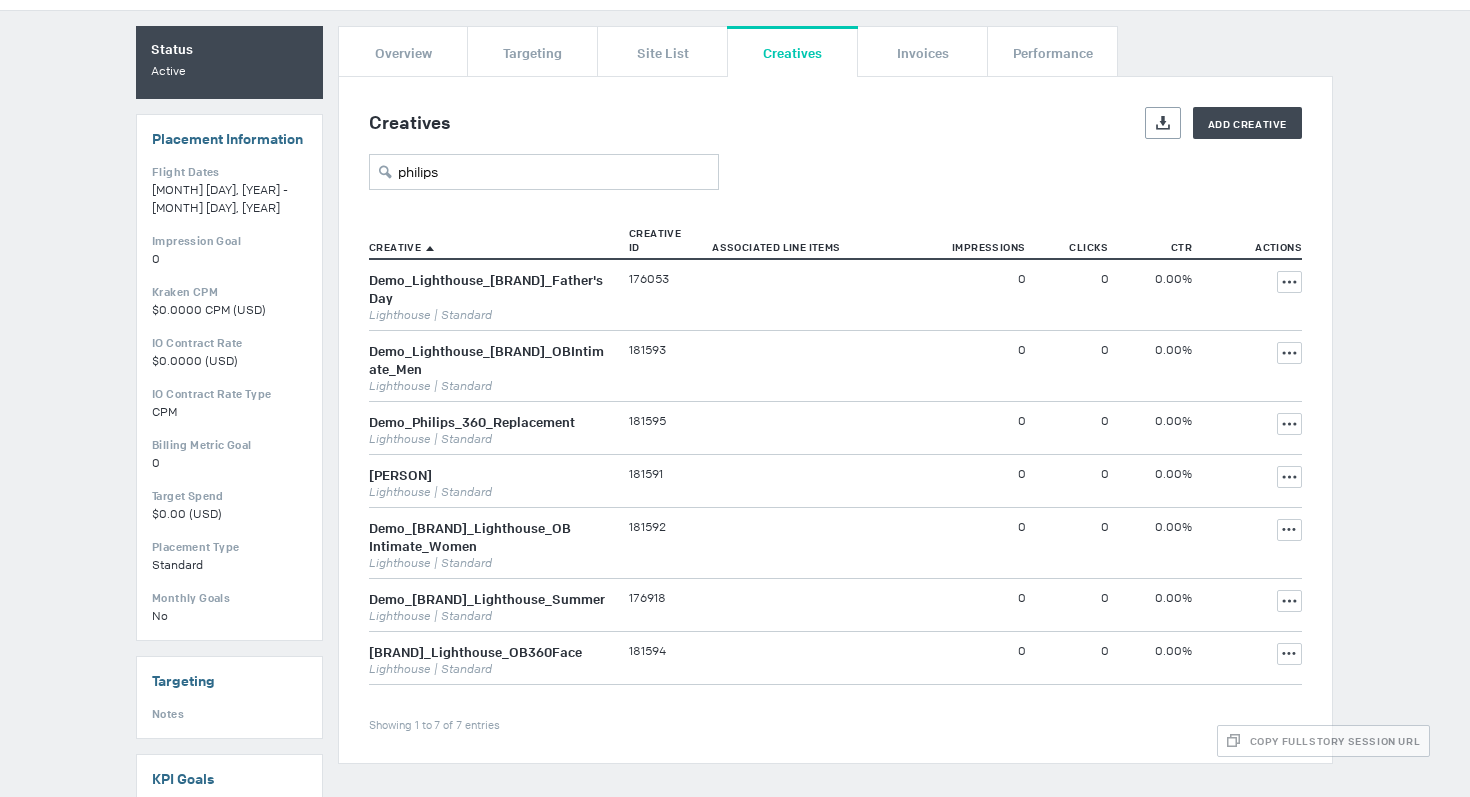 drag, startPoint x: 601, startPoint y: 466, endPoint x: 350, endPoint y: 475, distance: 251.1613 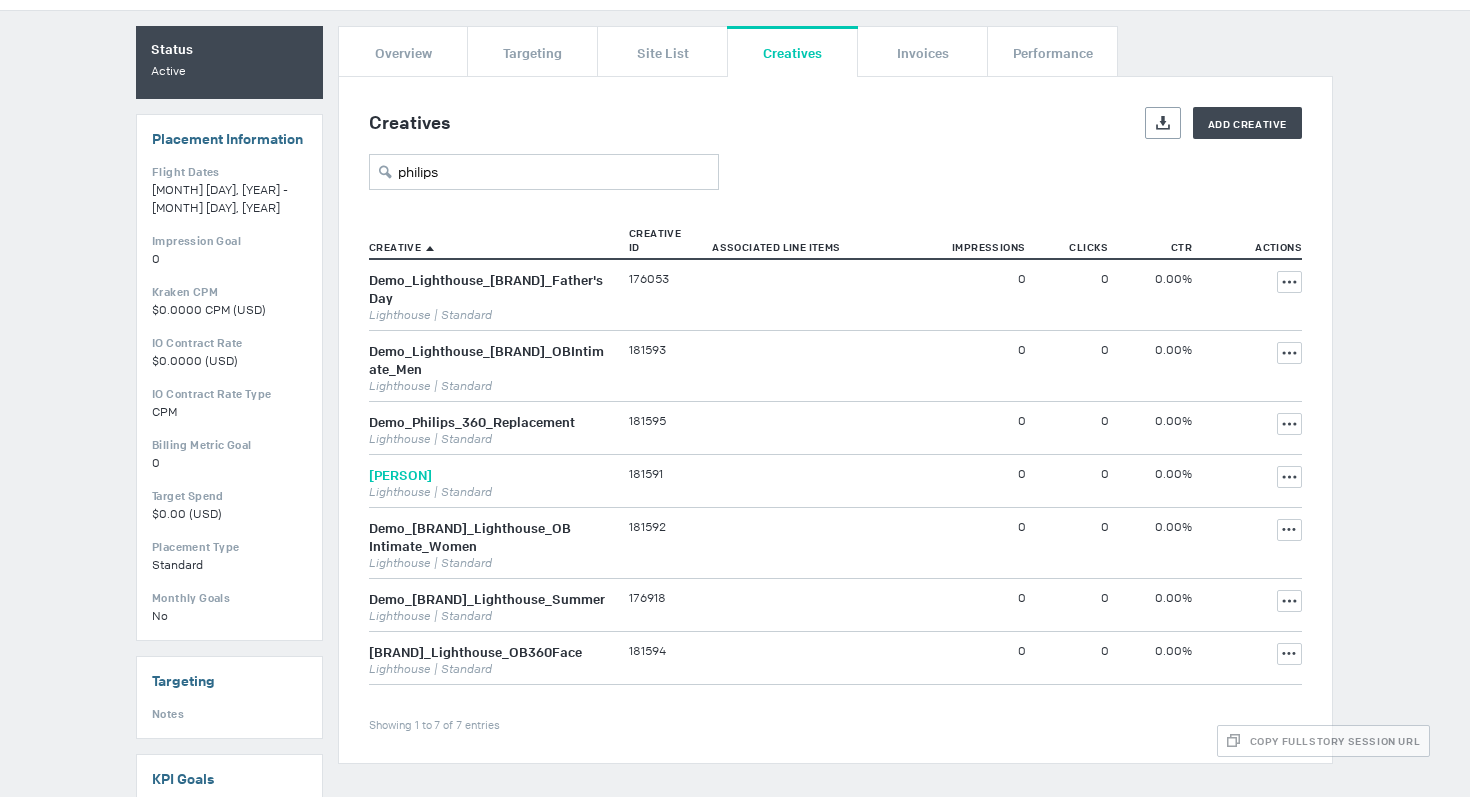 drag, startPoint x: 585, startPoint y: 468, endPoint x: 371, endPoint y: 469, distance: 214.00233 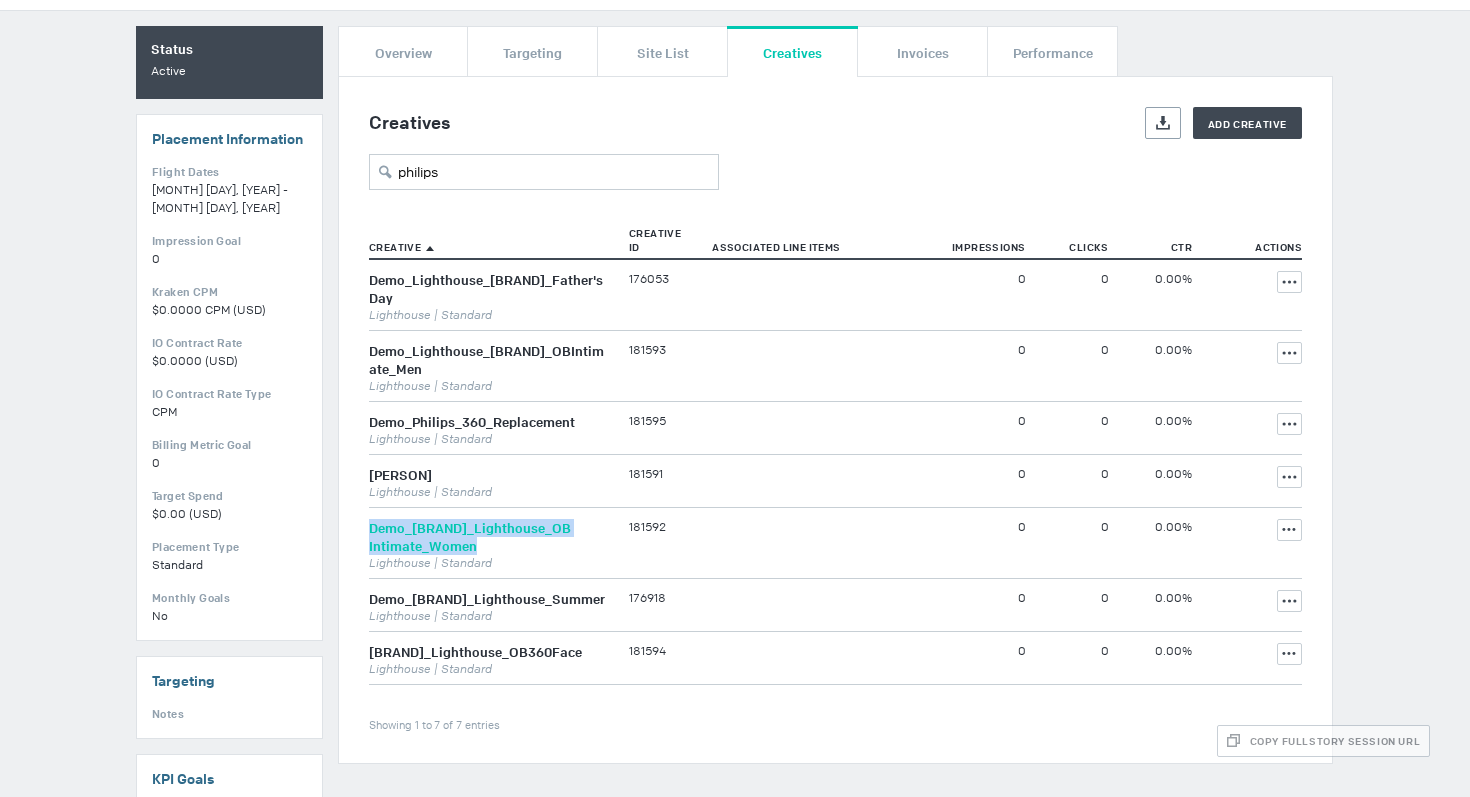 drag, startPoint x: 490, startPoint y: 539, endPoint x: 370, endPoint y: 521, distance: 121.34249 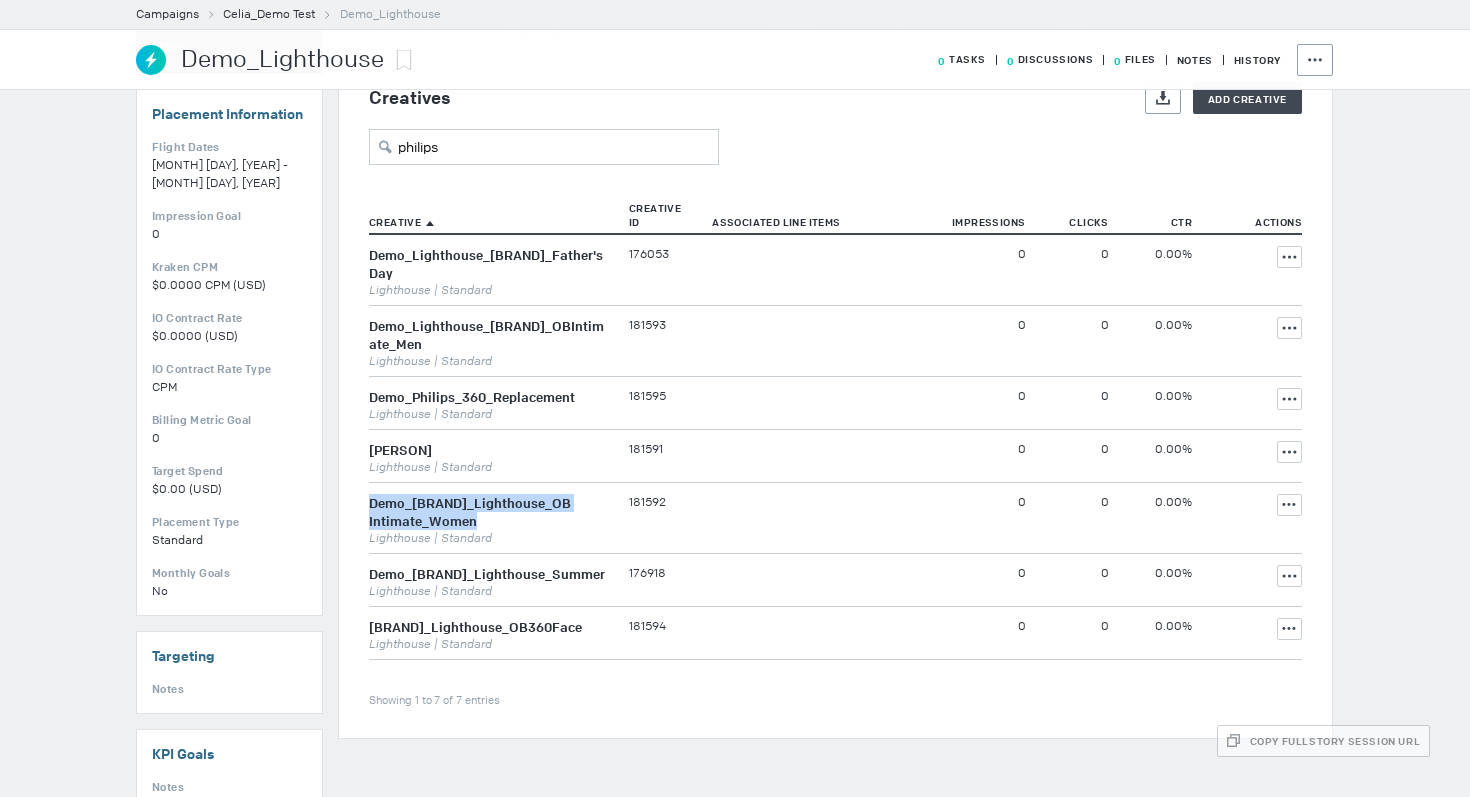 scroll, scrollTop: 174, scrollLeft: 0, axis: vertical 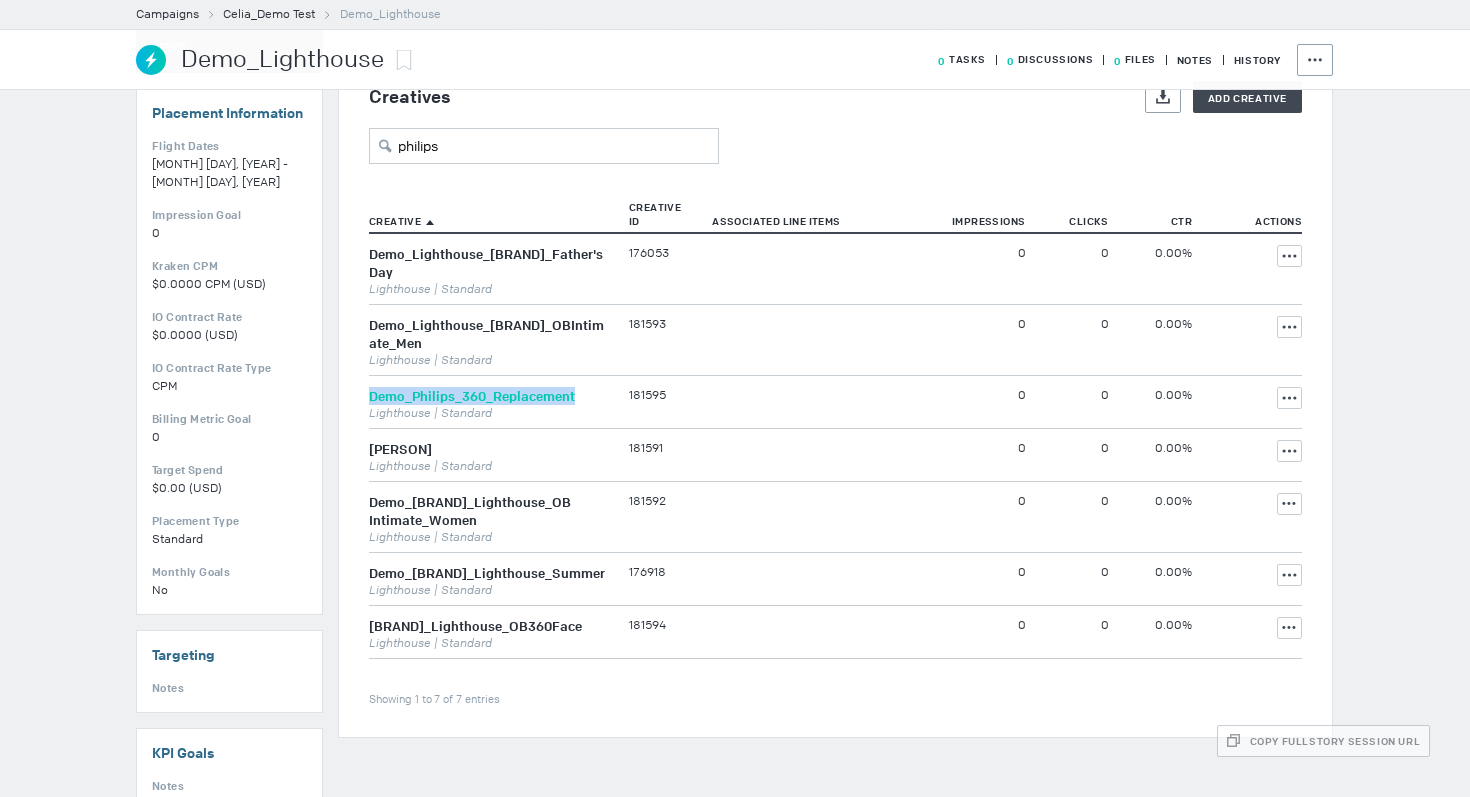 drag, startPoint x: 582, startPoint y: 390, endPoint x: 368, endPoint y: 390, distance: 214 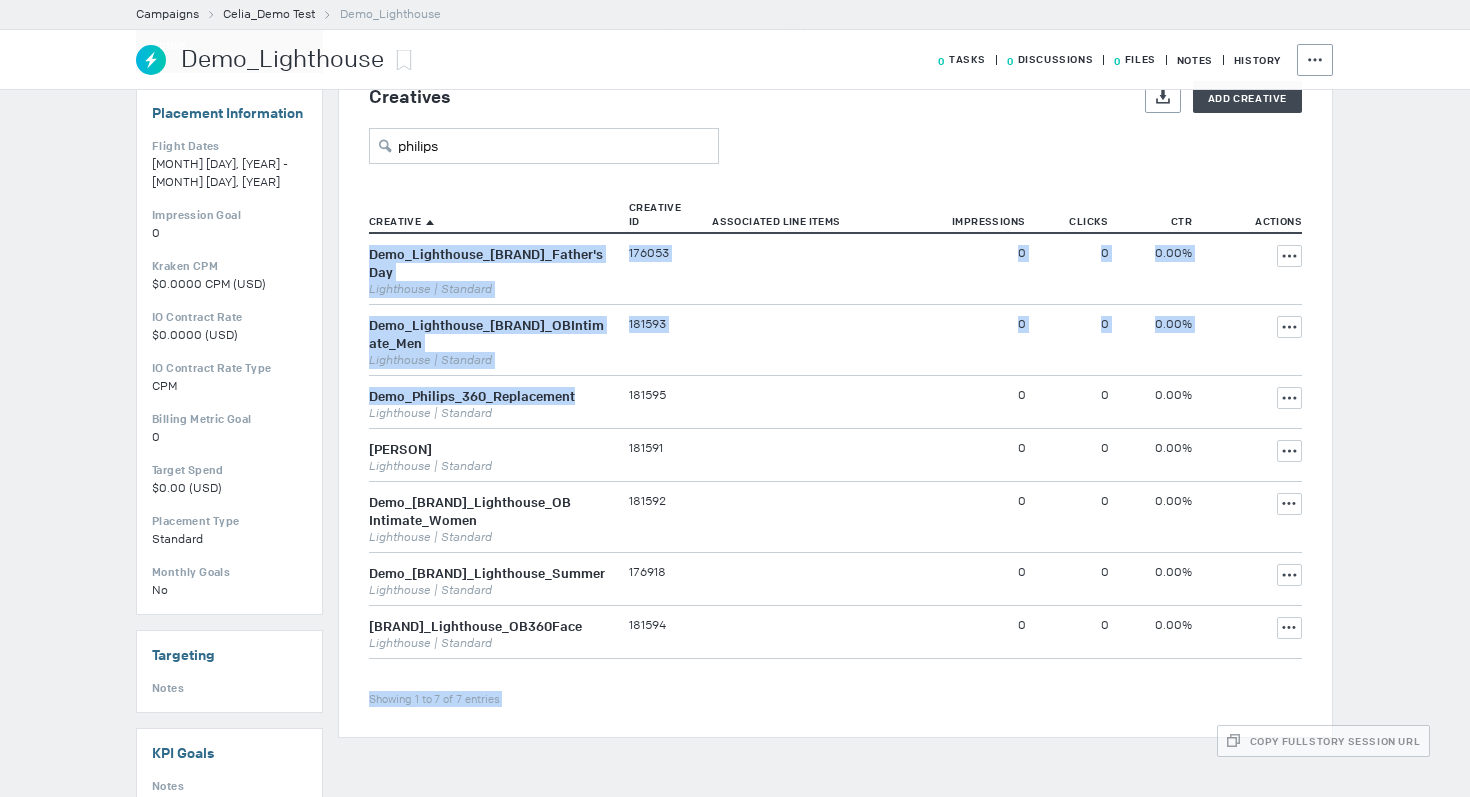 click on "Creatives Export Add Creative [BRAND] Creative Creative ID Associated Line Items Impressions Clicks CTR Actions Showing 1 to 7 of 7 entries Demo_Lighthouse_[BRAND]_Father's Day Lighthouse | Standard 176053 0 0 0.00% Actions Demo_Lighthouse_[BRAND]_OBIntimate_Men Lighthouse | Standard 181593 0 0 0.00% Actions Demo_[BRAND]_360_Replacement Lighthouse | Standard 181595 0 0 0.00% Actions Demo_[BRAND]_BTS_Shave&Groom Lighthouse | Standard 181591 0 0 0.00% Actions Demo_[BRAND]_Lighthouse_OB Intimate_Women Lighthouse | Standard 181592 0 0 0.00% Actions Demo_[BRAND]_Lighthouse_Summer Lighthouse | Standard 176918 0 0 0.00% Actions [BRAND]_Lighthouse_OB360Face Lighthouse | Standard 181594 0 0 0.00% Actions" at bounding box center (835, 394) 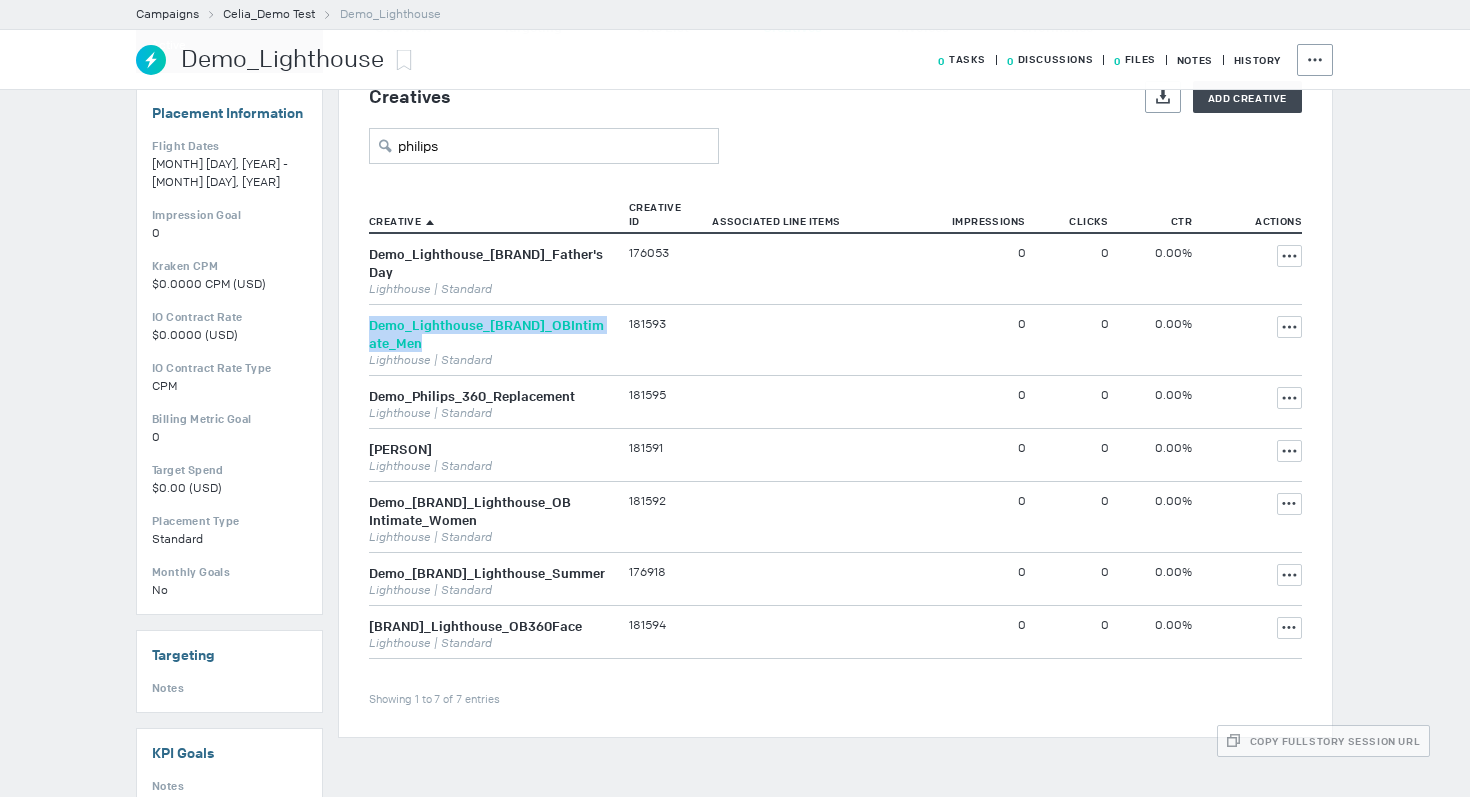 drag, startPoint x: 408, startPoint y: 346, endPoint x: 370, endPoint y: 326, distance: 42.941822 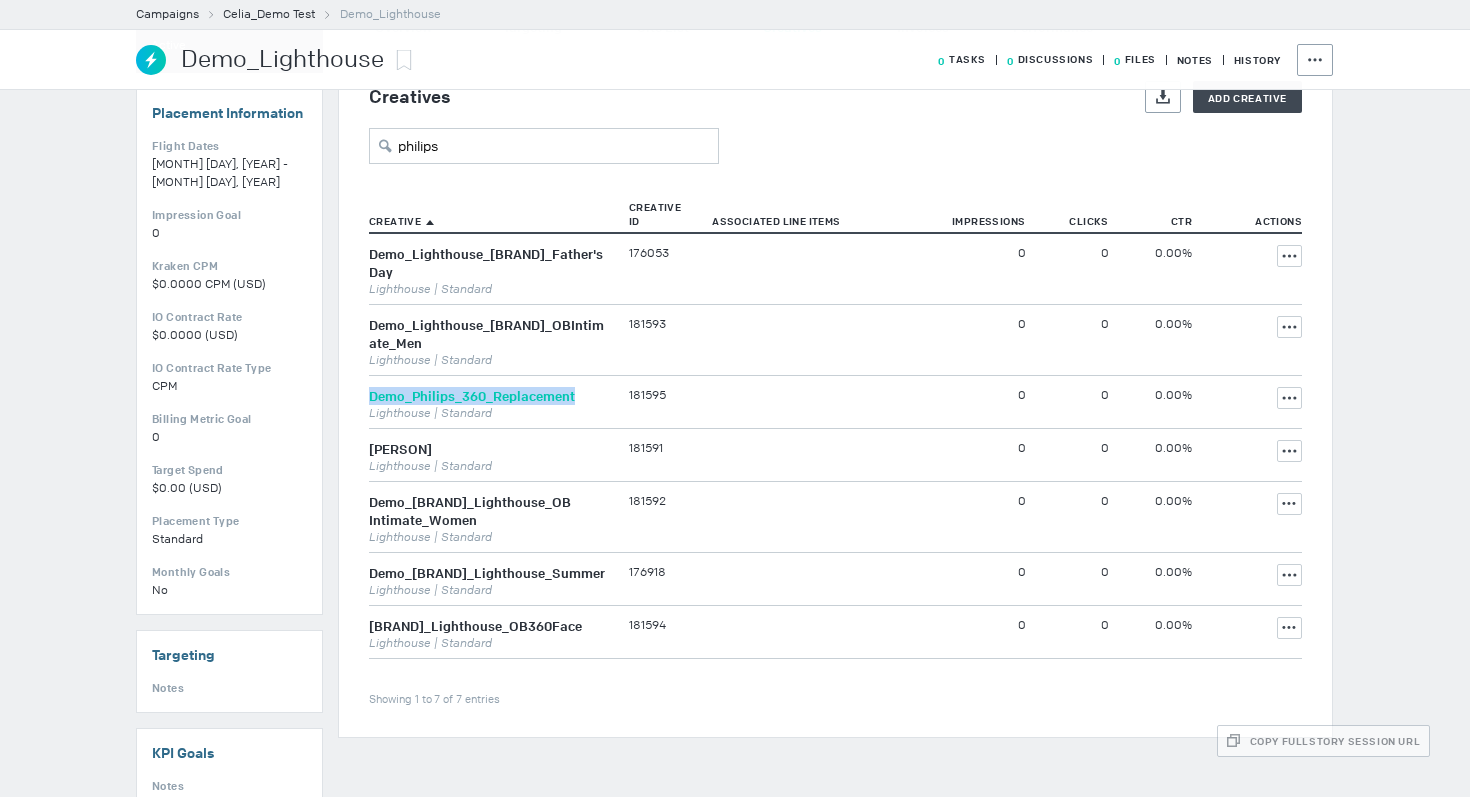 drag, startPoint x: 579, startPoint y: 389, endPoint x: 370, endPoint y: 393, distance: 209.03827 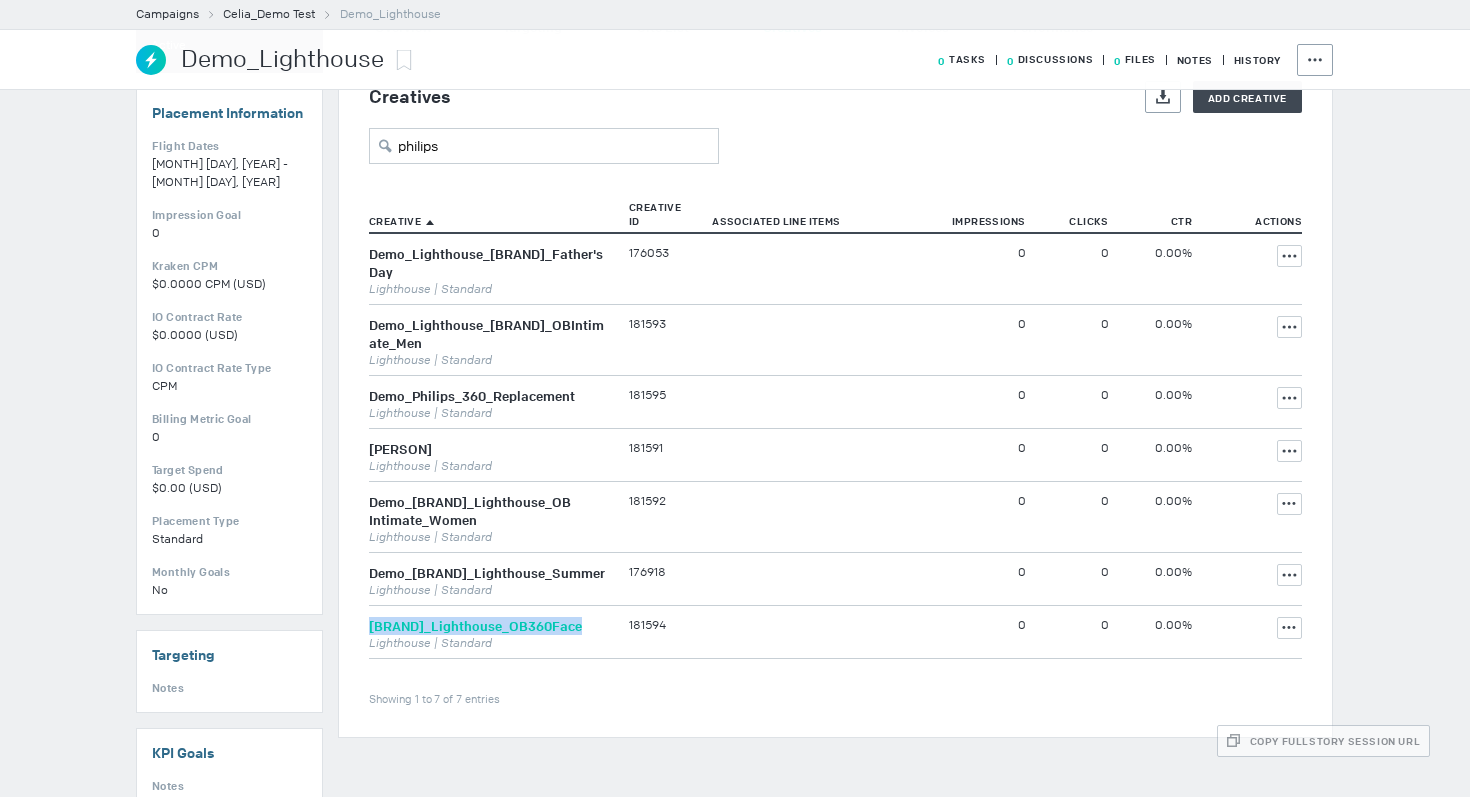 drag, startPoint x: 574, startPoint y: 617, endPoint x: 369, endPoint y: 615, distance: 205.00975 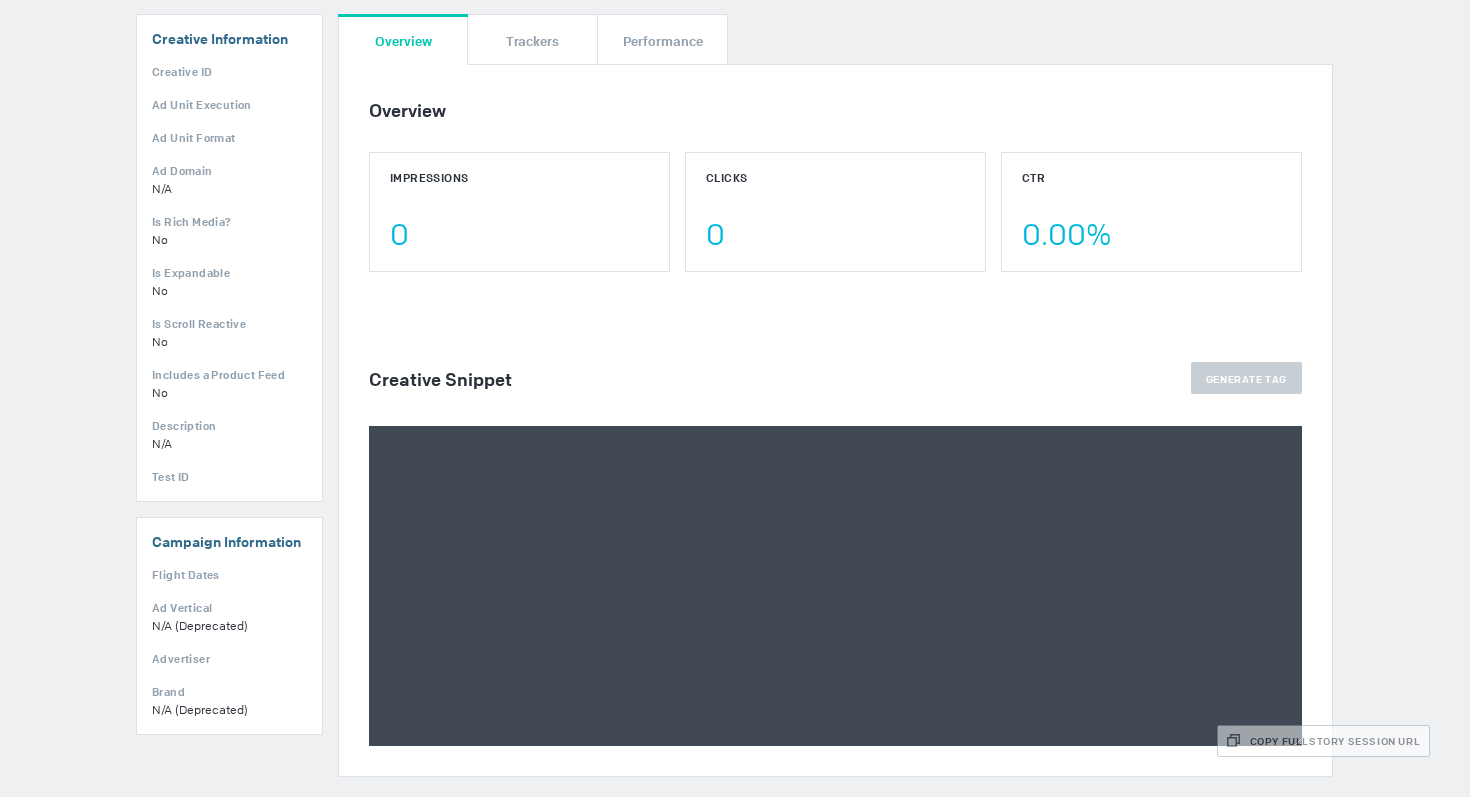 scroll, scrollTop: 323, scrollLeft: 0, axis: vertical 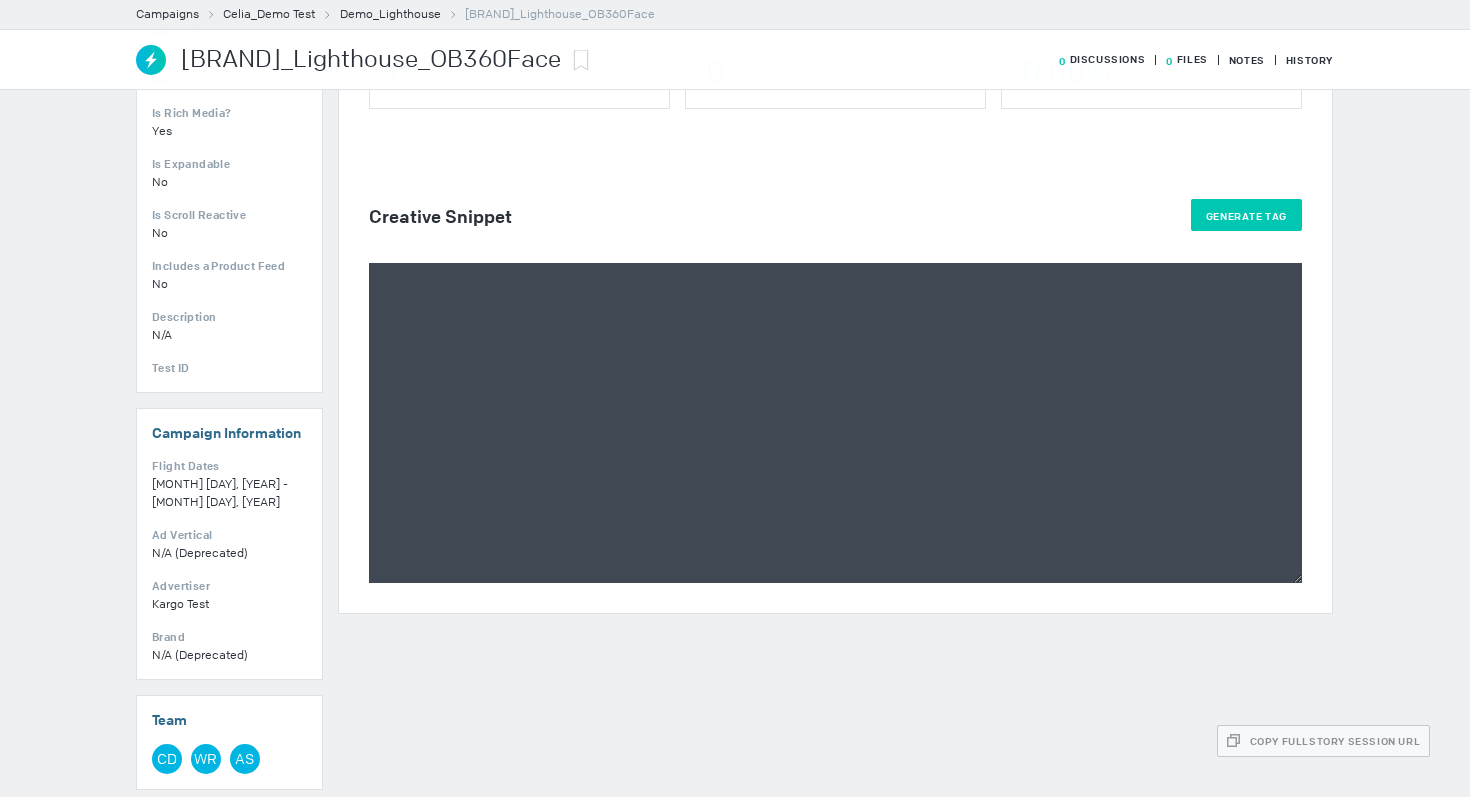 click on "Generate Tag" at bounding box center [1246, 215] 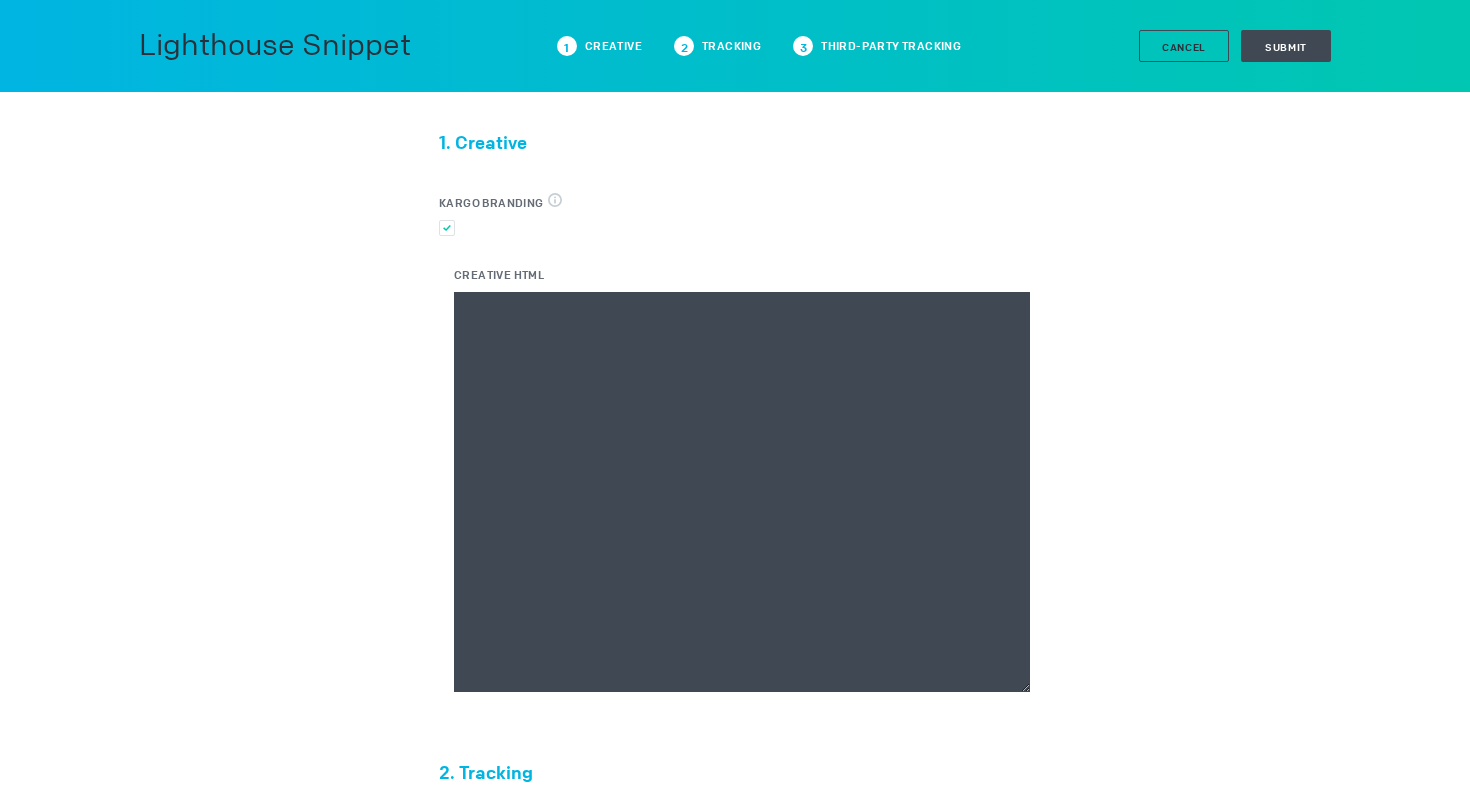 click on "Creative HTML" at bounding box center [742, 492] 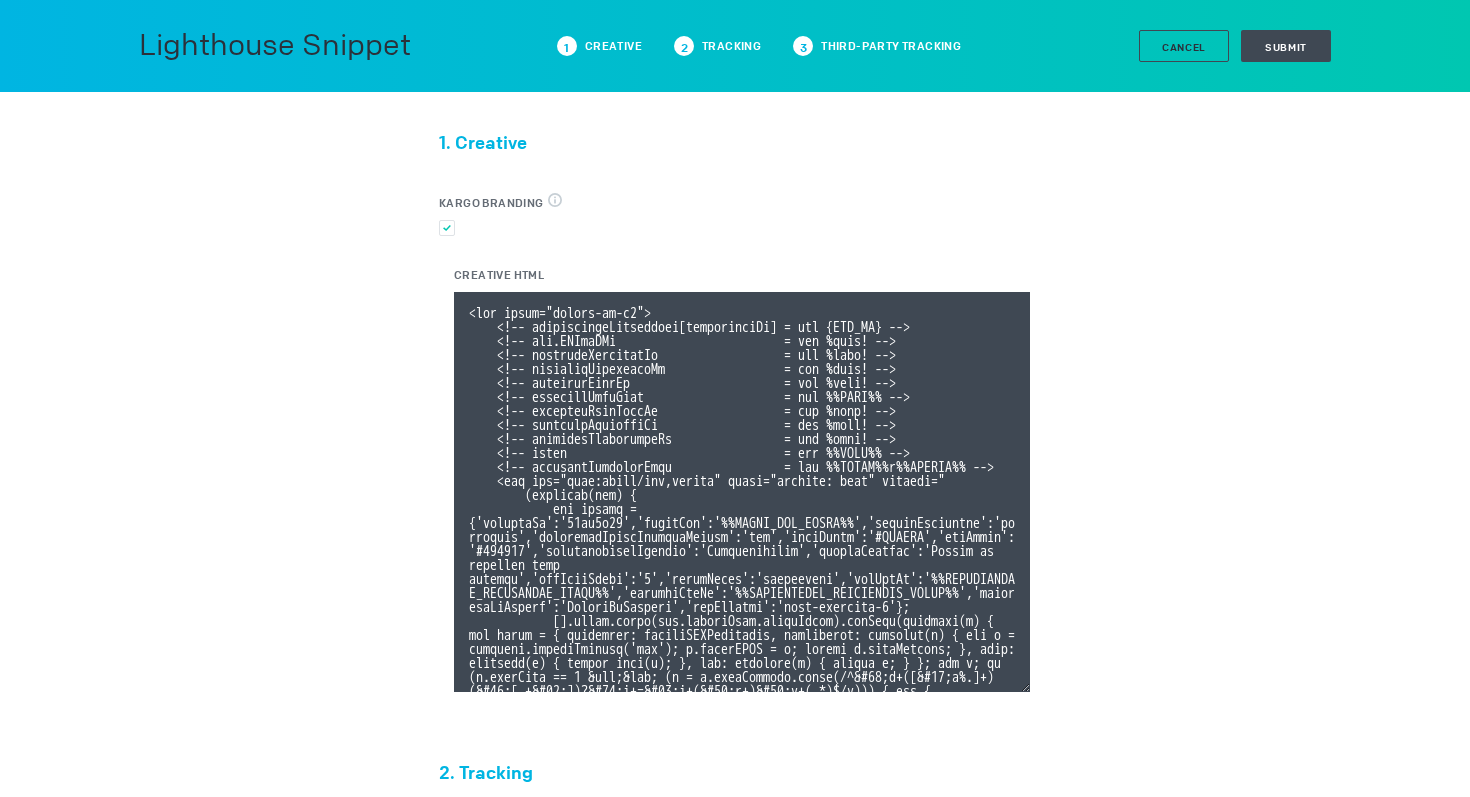 scroll, scrollTop: 400, scrollLeft: 0, axis: vertical 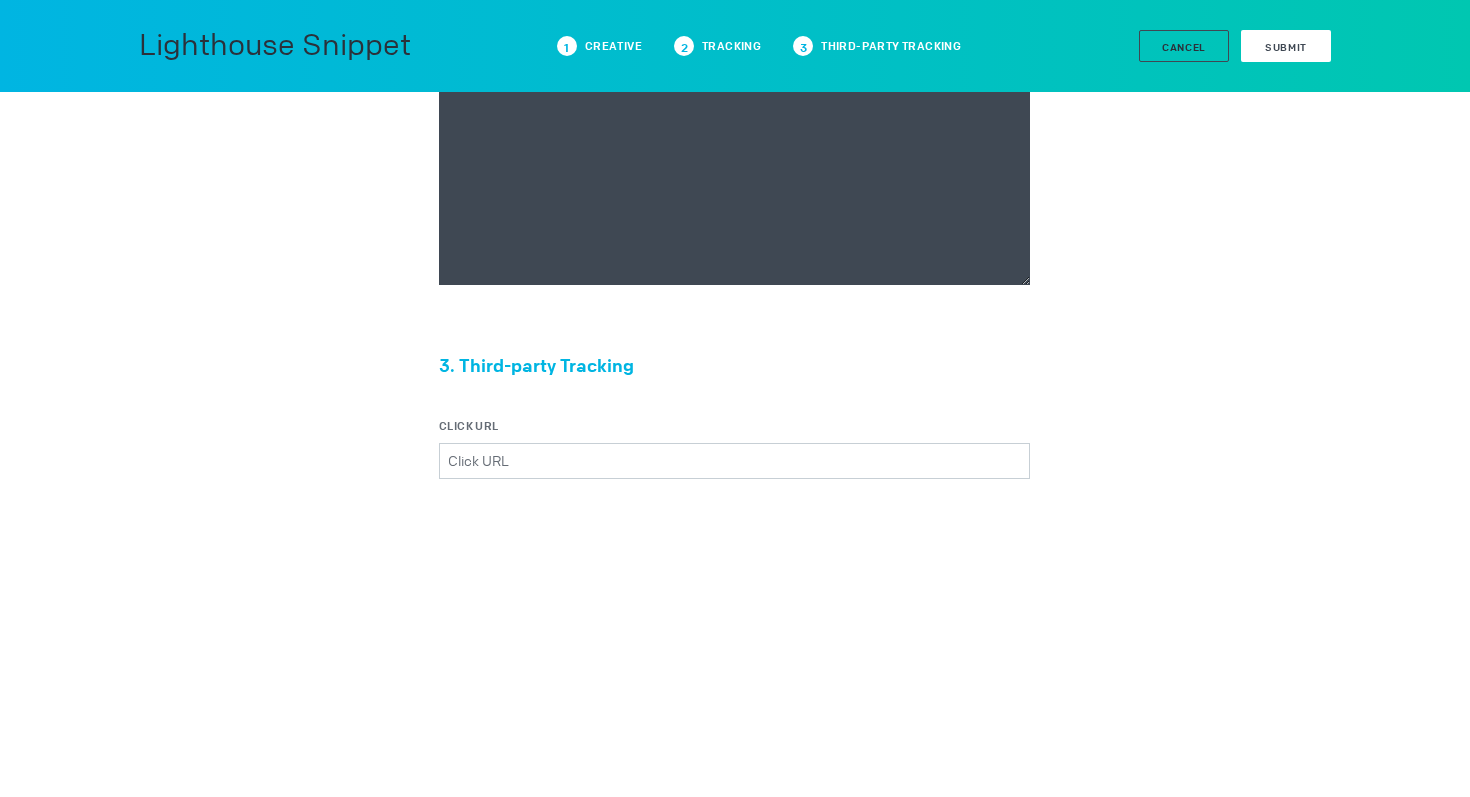 type on "<div class="celtra-ad-v3">
<!-- passthroughParameters[impressionId] = raw {IMP_ID} -->
<!-- eas.JWVjaWQh                        = raw %ecid! -->
<!-- externalCreativeId                  = raw %ecid! -->
<!-- externalPlacementId                 = raw %epid! -->
<!-- externalSiteId                      = raw %esid! -->
<!-- externalSiteName                    = raw %%SITE%% -->
<!-- externalLineItemId                  = raw %eaid! -->
<!-- externalCampaignId                  = raw %ebuy! -->
<!-- externalAdvertiserId                = raw %eadv! -->
<!-- coppa                               = raw %%TFCD%% -->
<!-- externalCreativeSize                = raw %%WIDTH%%x%%HEIGHT%% -->
<img src="data:image/png,celtra" style="display: none" onerror="
(function(img) {
var params = {'accountId':'13be8f66','clickUrl':'%%CLICK_URL_UNESC%%','expandDirection':'undefined','preferredClickThroughWindow':'new','textColor':'#FFFFFF','barColor':'#000000','advert..." 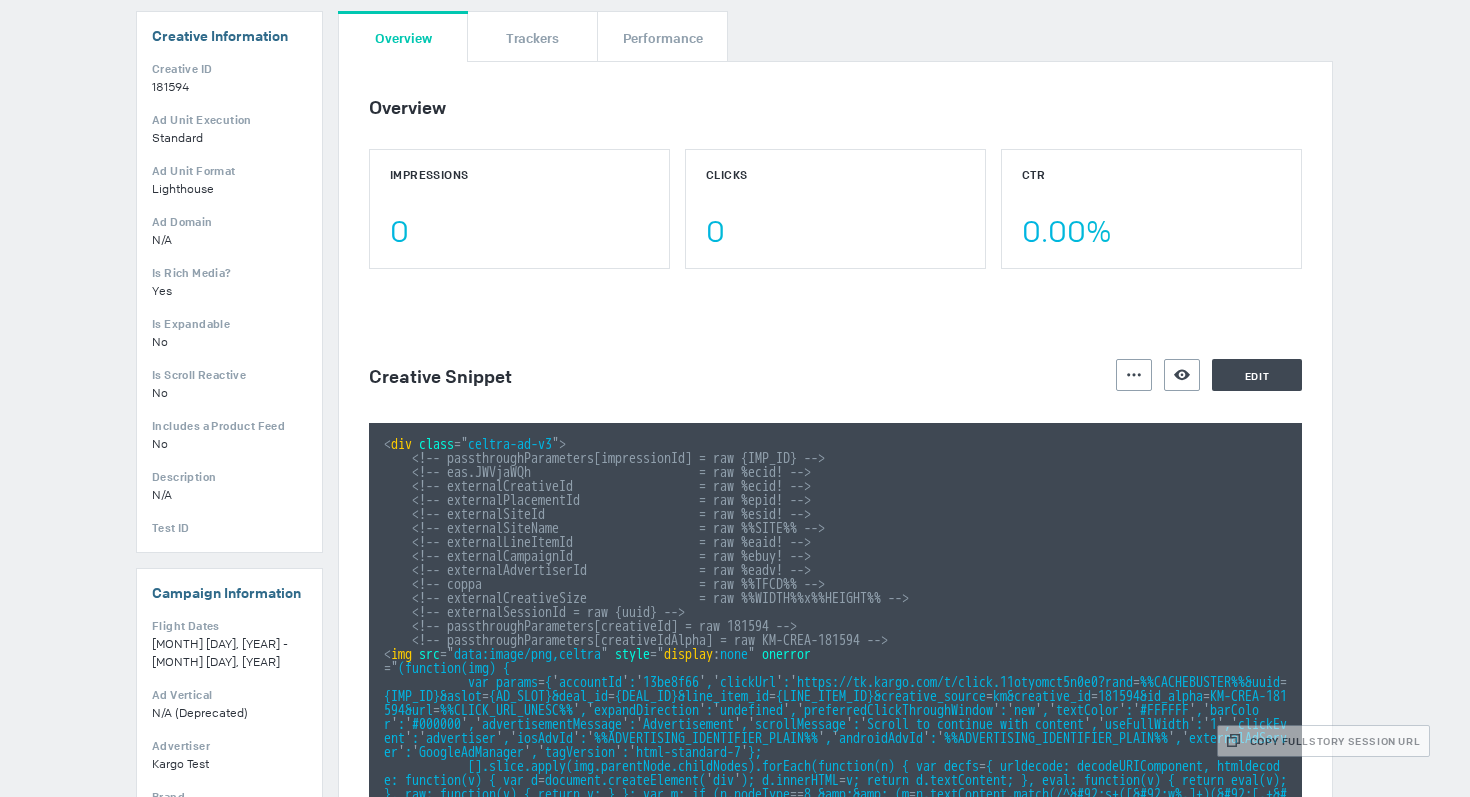 scroll, scrollTop: 0, scrollLeft: 0, axis: both 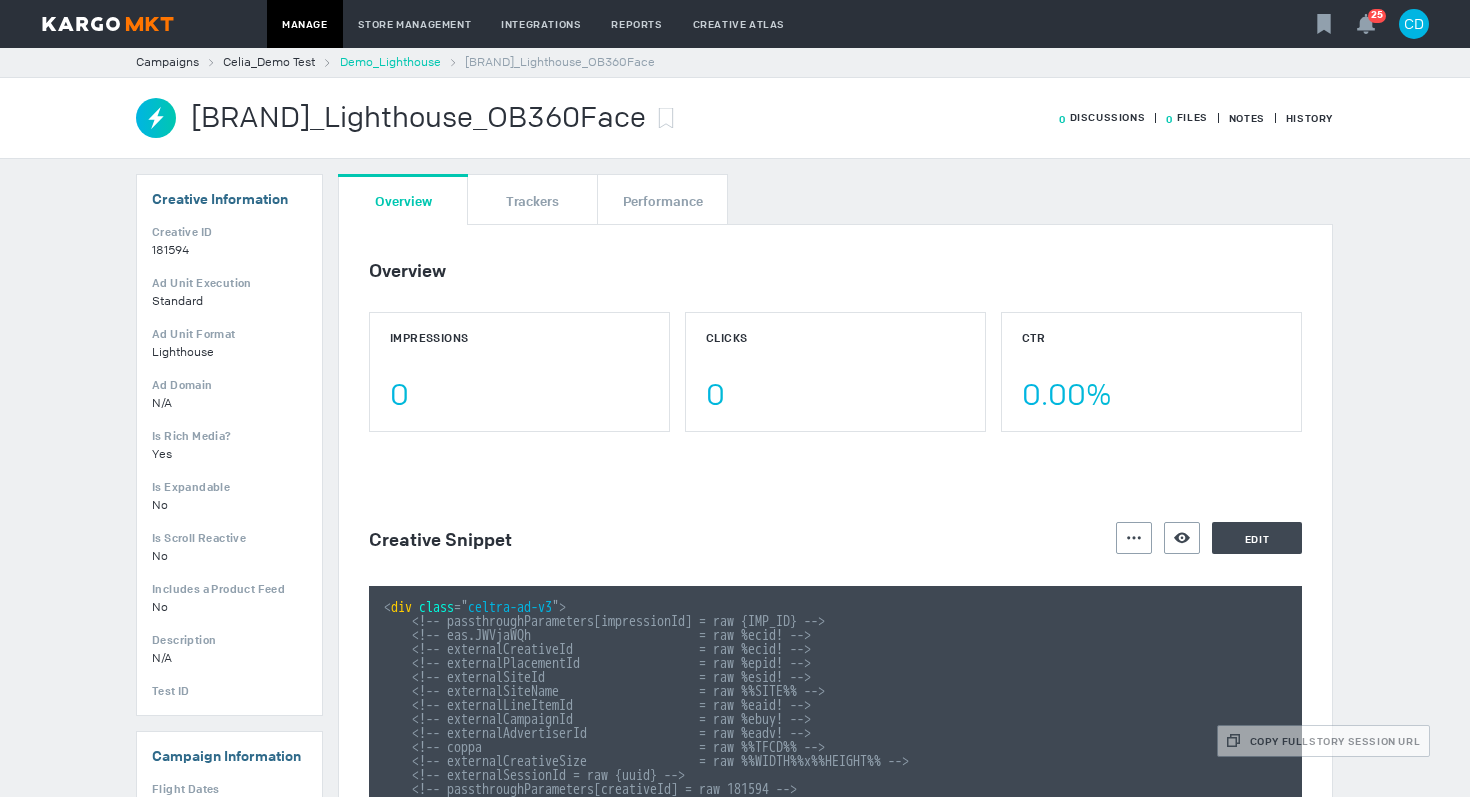 click on "Demo_Lighthouse" at bounding box center [390, 62] 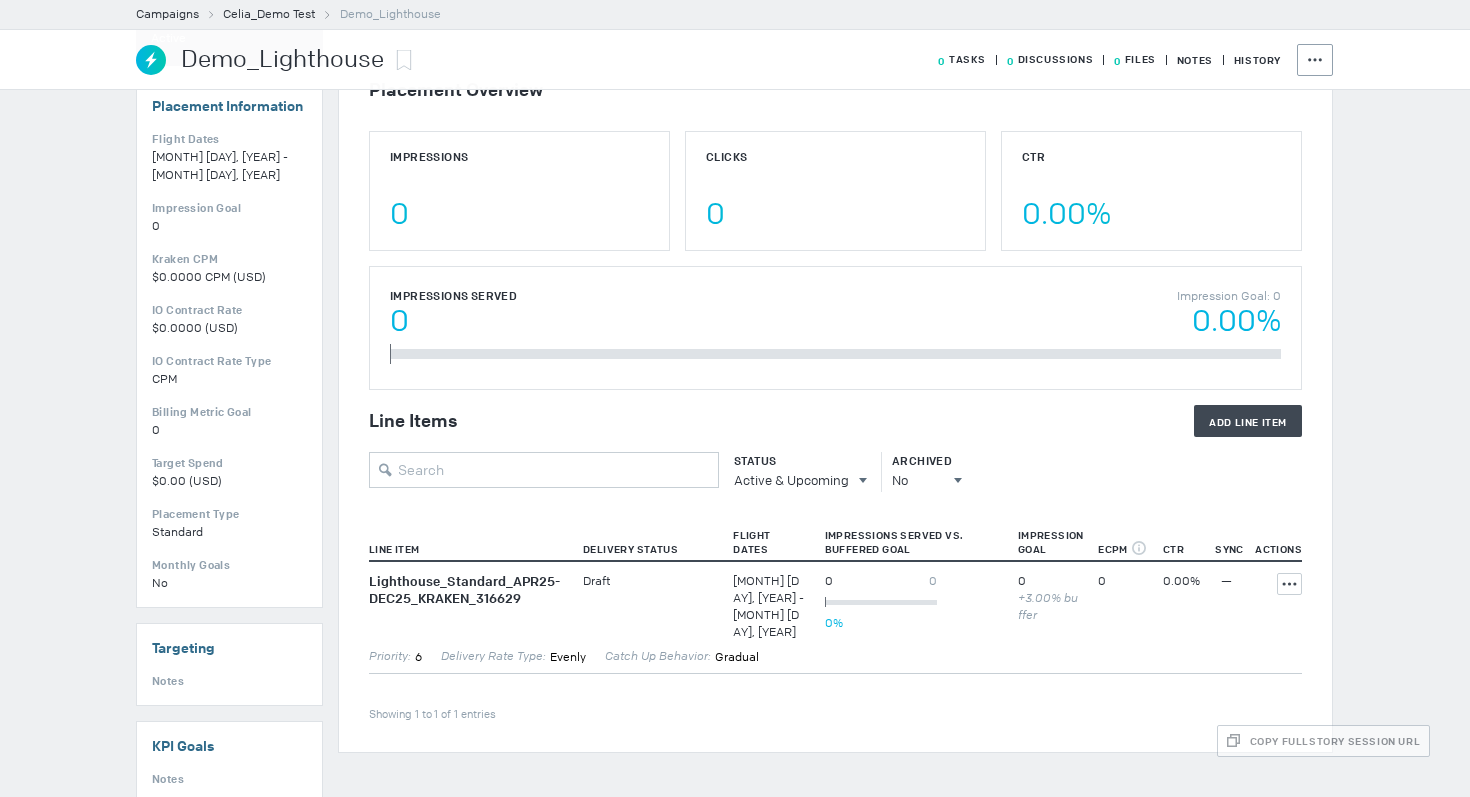scroll, scrollTop: 0, scrollLeft: 0, axis: both 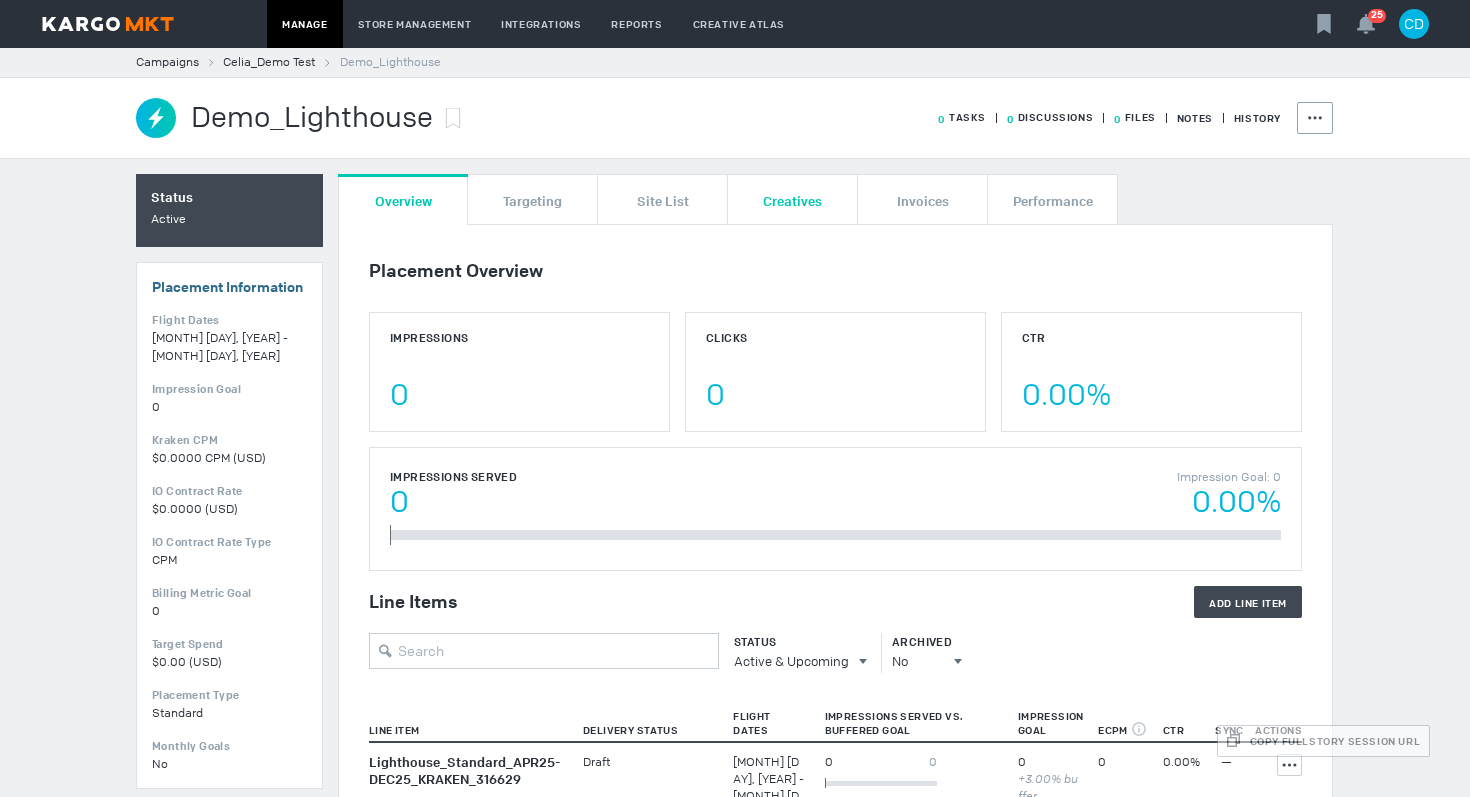 click on "Creatives" at bounding box center [792, 200] 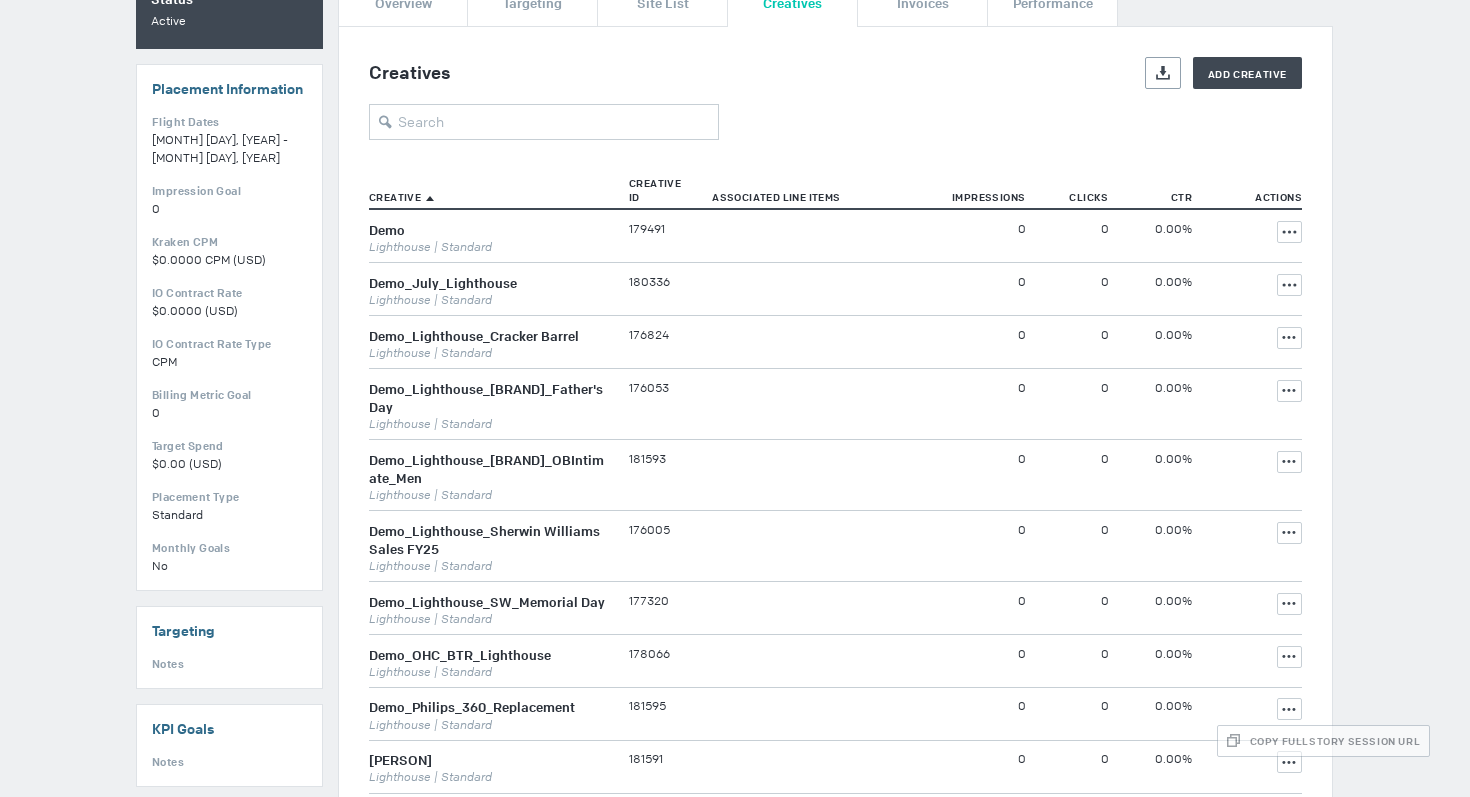 scroll, scrollTop: 35, scrollLeft: 0, axis: vertical 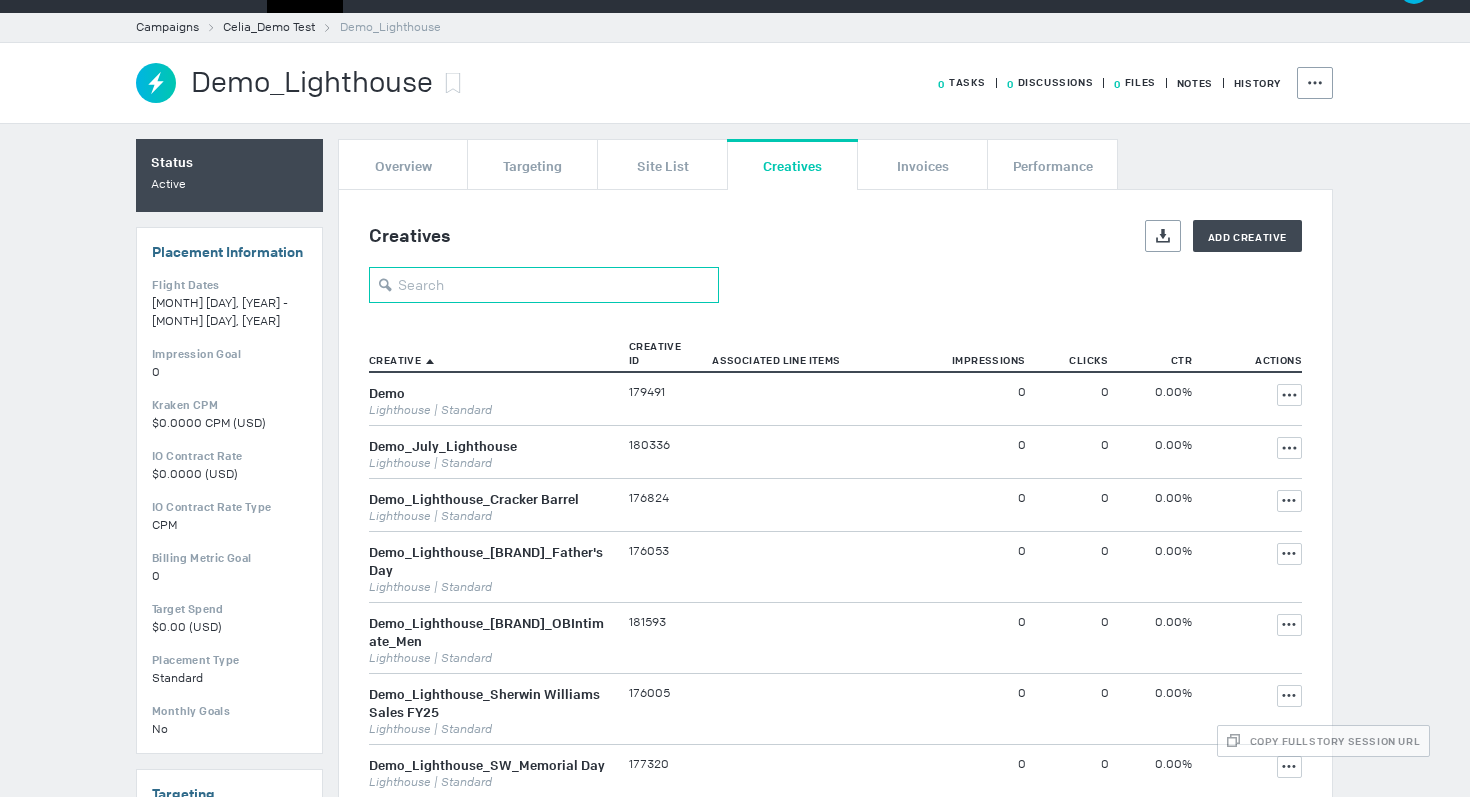 click at bounding box center (544, 285) 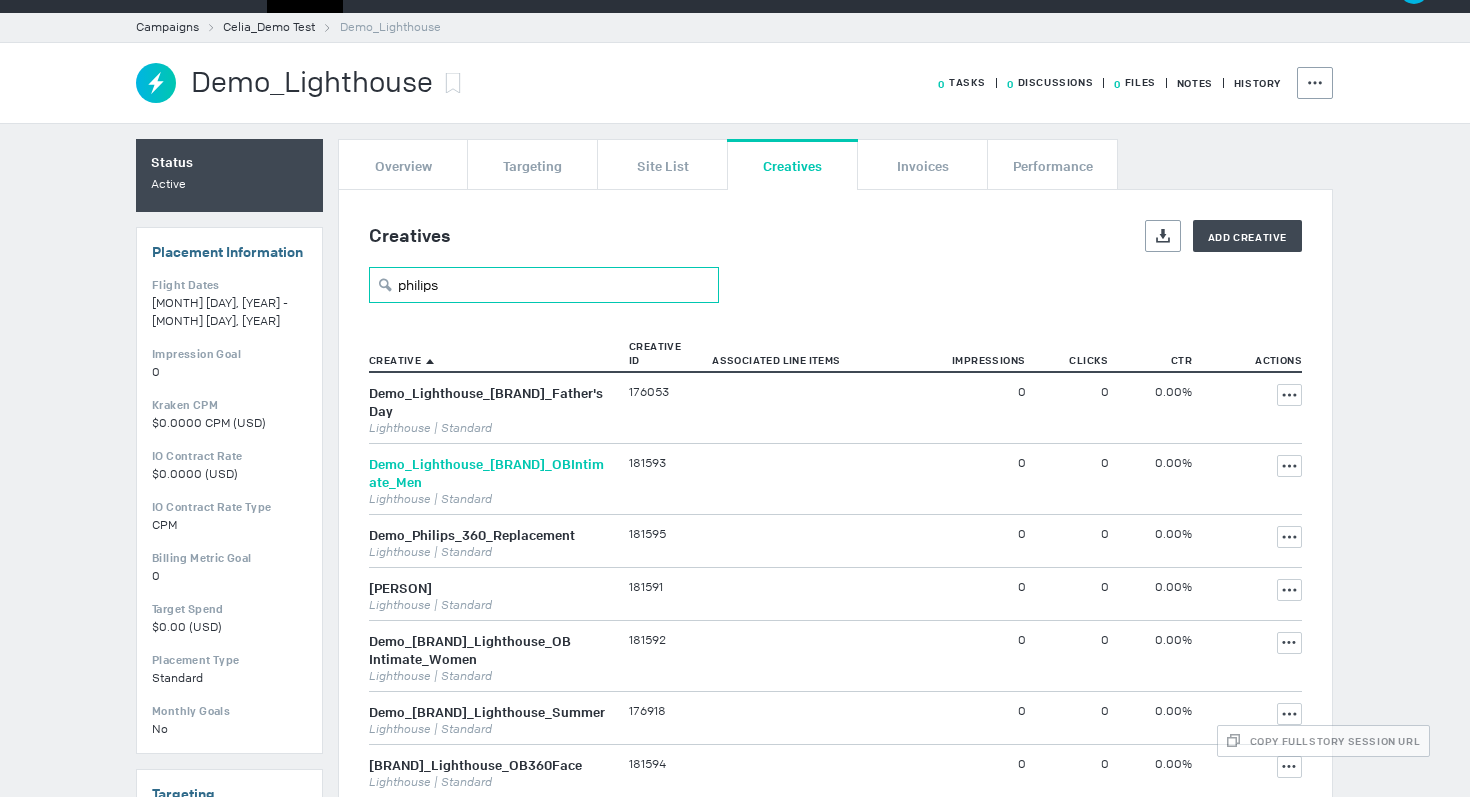 type on "philips" 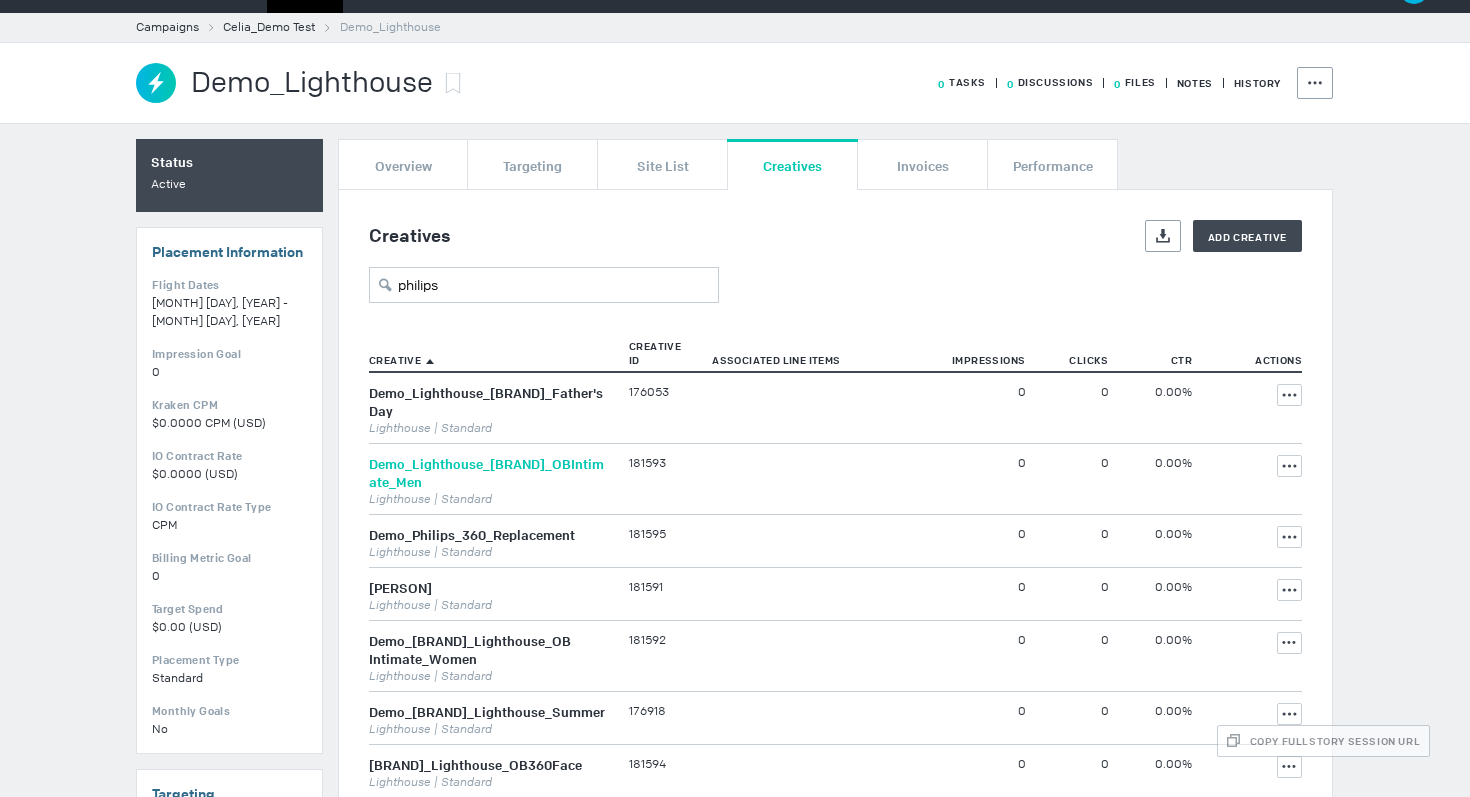 click on "Demo_Lighthouse_[BRAND]_OBIntimate_Men" at bounding box center (486, 473) 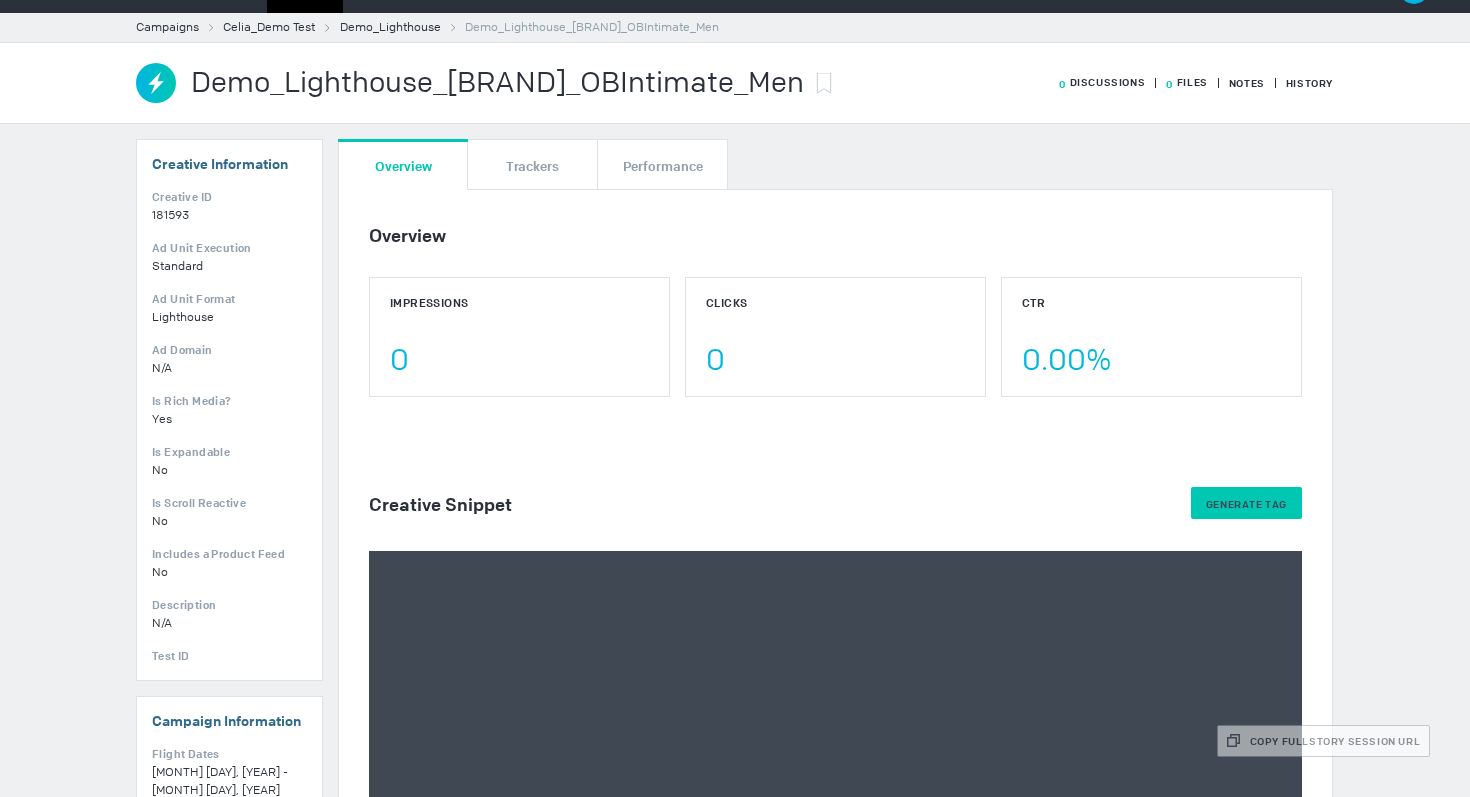 click on "Generate Tag" at bounding box center [1246, 504] 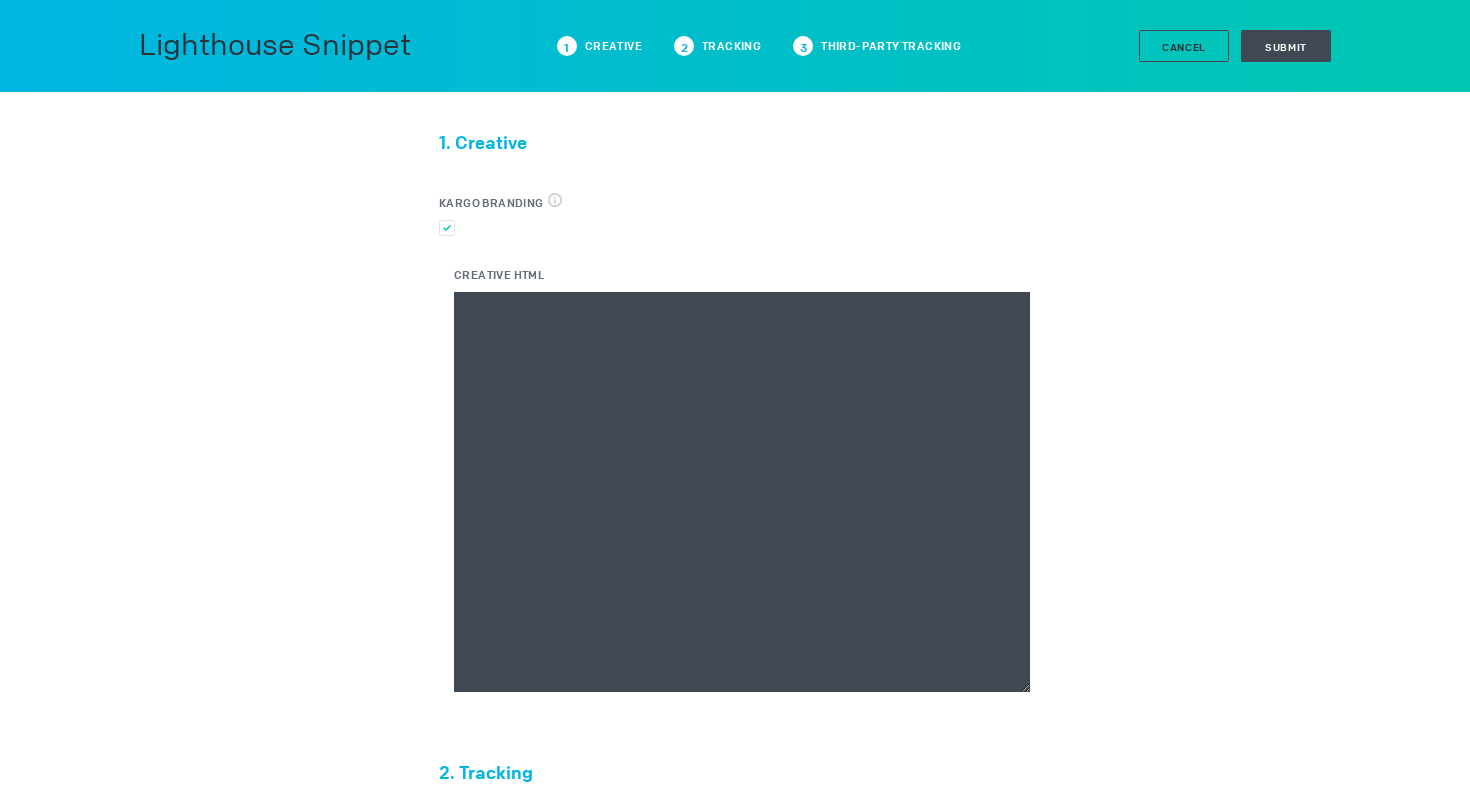 click on "Creative HTML" at bounding box center [742, 492] 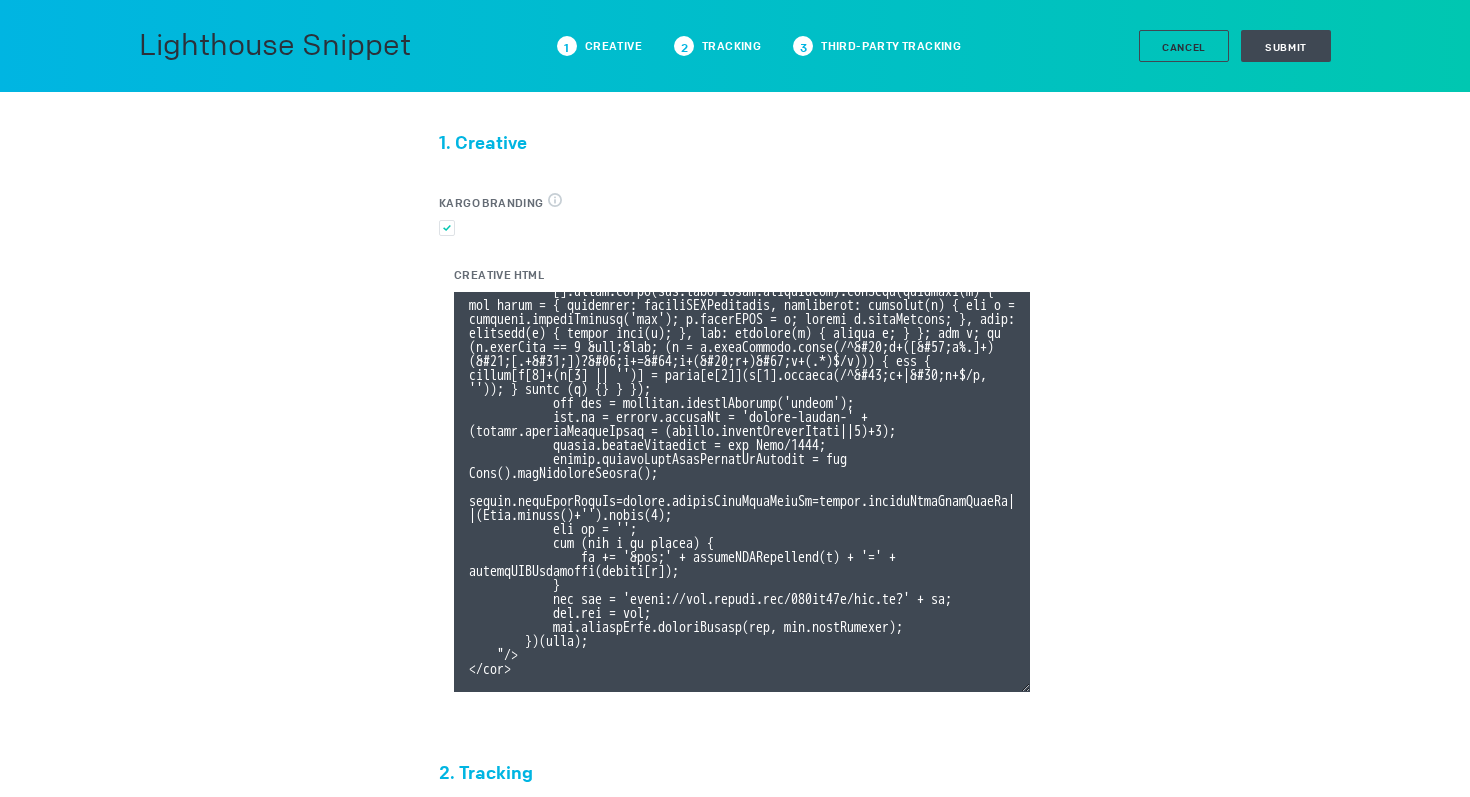 scroll, scrollTop: 414, scrollLeft: 0, axis: vertical 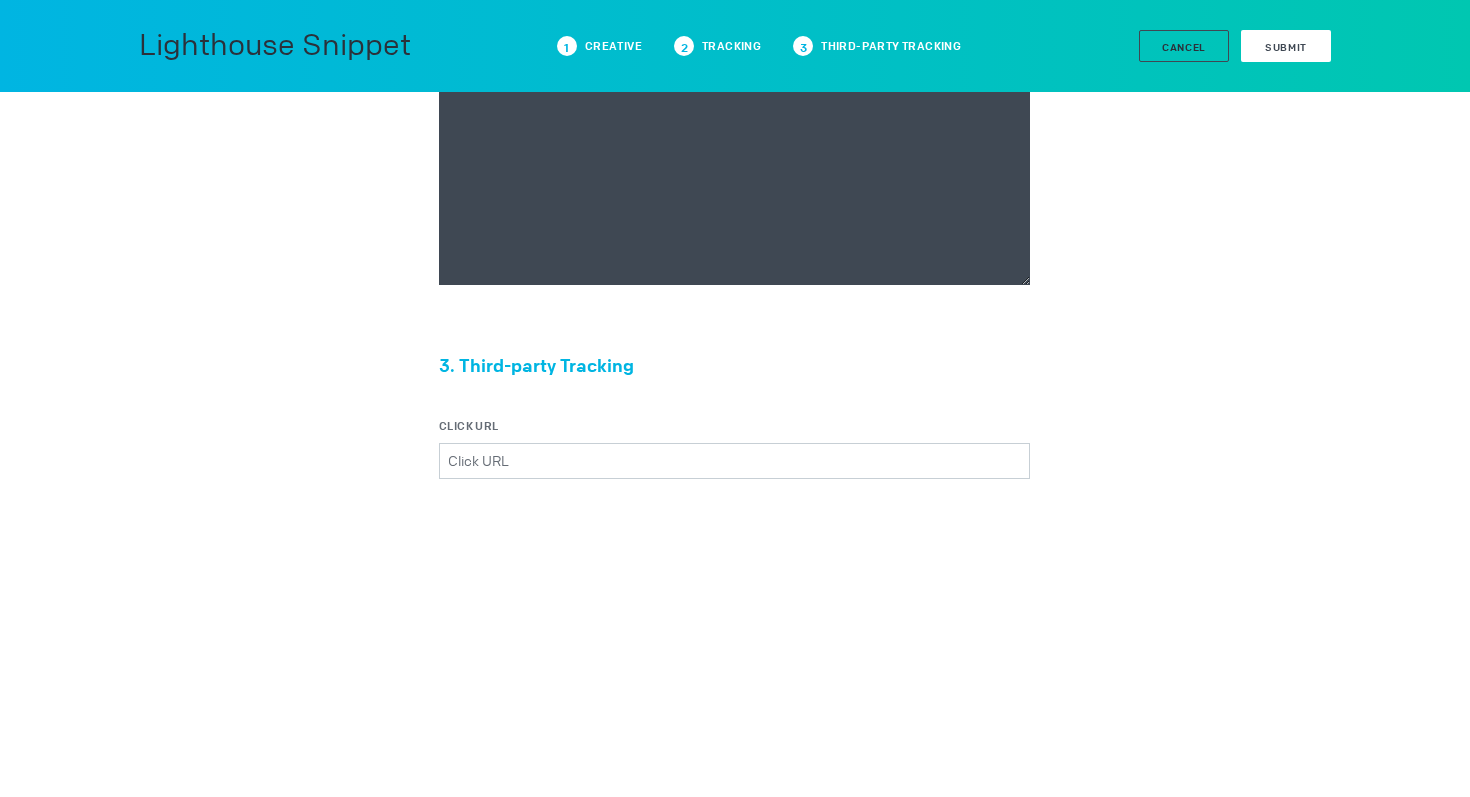 type on "<div class="celtra-ad-v3">
<!-- passthroughParameters[impressionId] = raw {IMP_ID} -->
<!-- eas.JWVjaWQh                        = raw %ecid! -->
<!-- externalCreativeId                  = raw %ecid! -->
<!-- externalPlacementId                 = raw %epid! -->
<!-- externalSiteId                      = raw %esid! -->
<!-- externalSiteName                    = raw %%SITE%% -->
<!-- externalLineItemId                  = raw %eaid! -->
<!-- externalCampaignId                  = raw %ebuy! -->
<!-- externalAdvertiserId                = raw %eadv! -->
<!-- coppa                               = raw %%TFCD%% -->
<!-- externalCreativeSize                = raw %%WIDTH%%x%%HEIGHT%% -->
<img src="data:image/png,celtra" style="display: none" onerror="
(function(img) {
var params = {'accountId':'13be8f66','clickUrl':'%%CLICK_URL_UNESC%%','expandDirection':'undefined','preferredClickThroughWindow':'new','textColor':'#FFFFFF','barColor':'#000000','advert..." 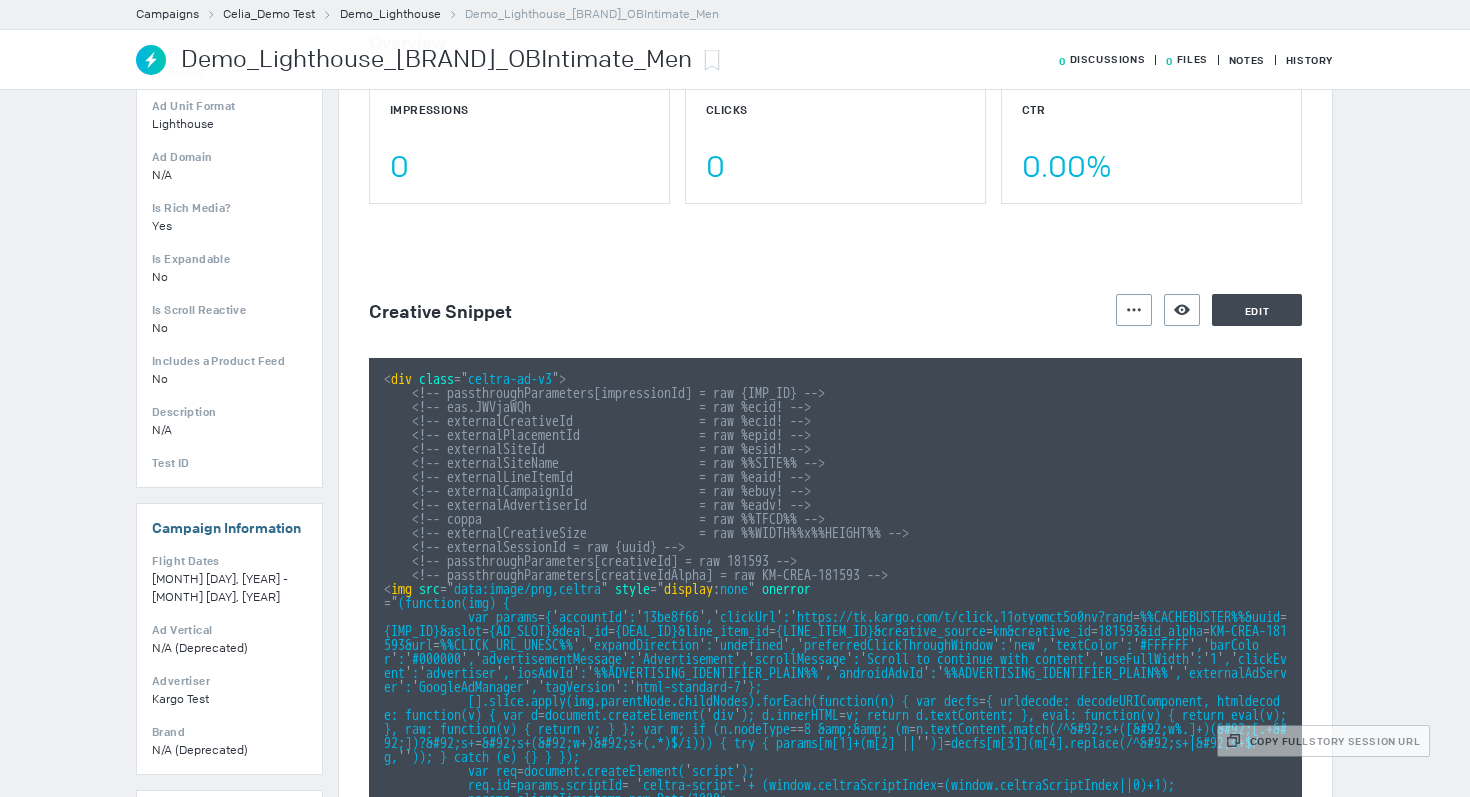 scroll, scrollTop: 248, scrollLeft: 0, axis: vertical 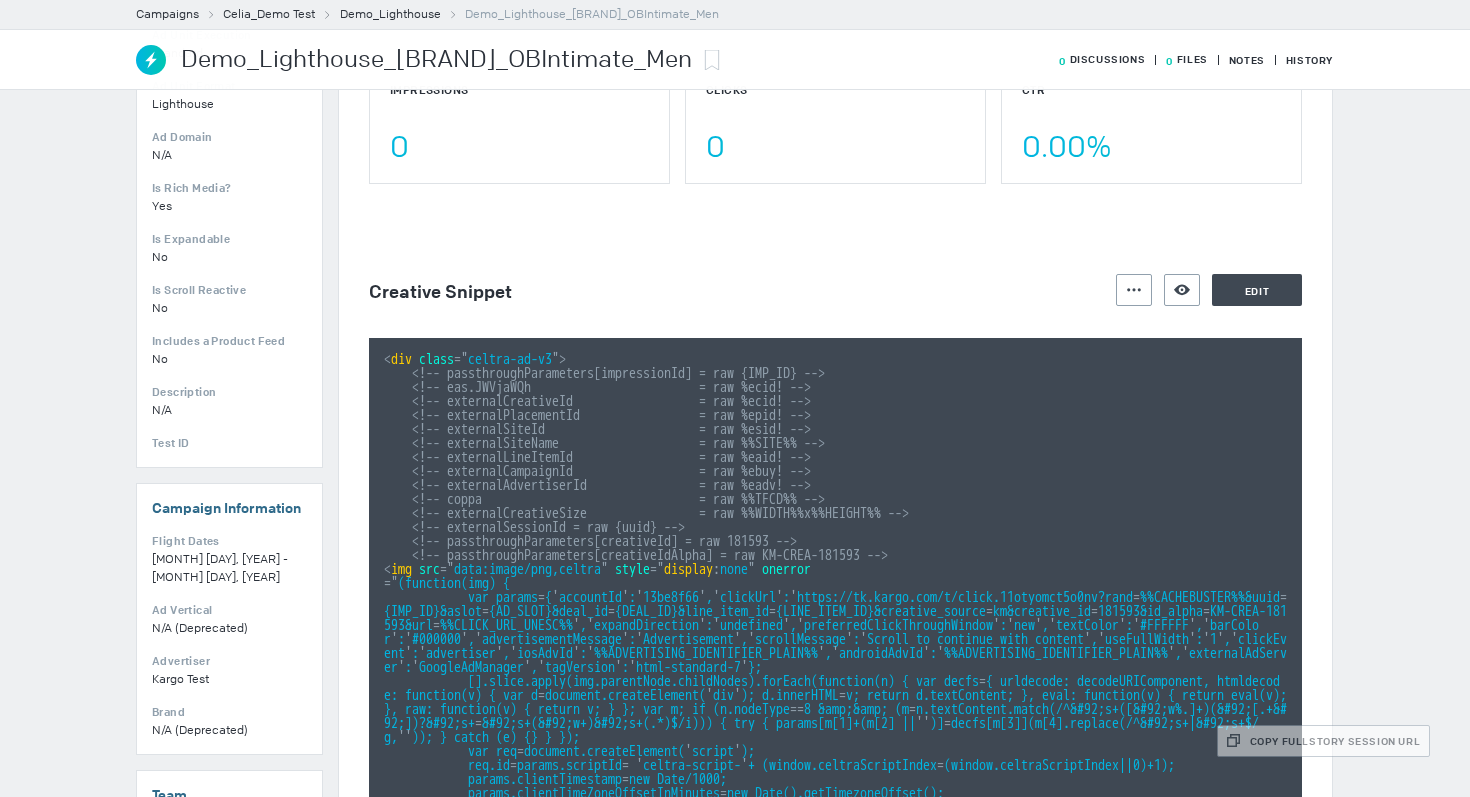 click on "Actions     Preview Creative   Edit" at bounding box center (1209, 290) 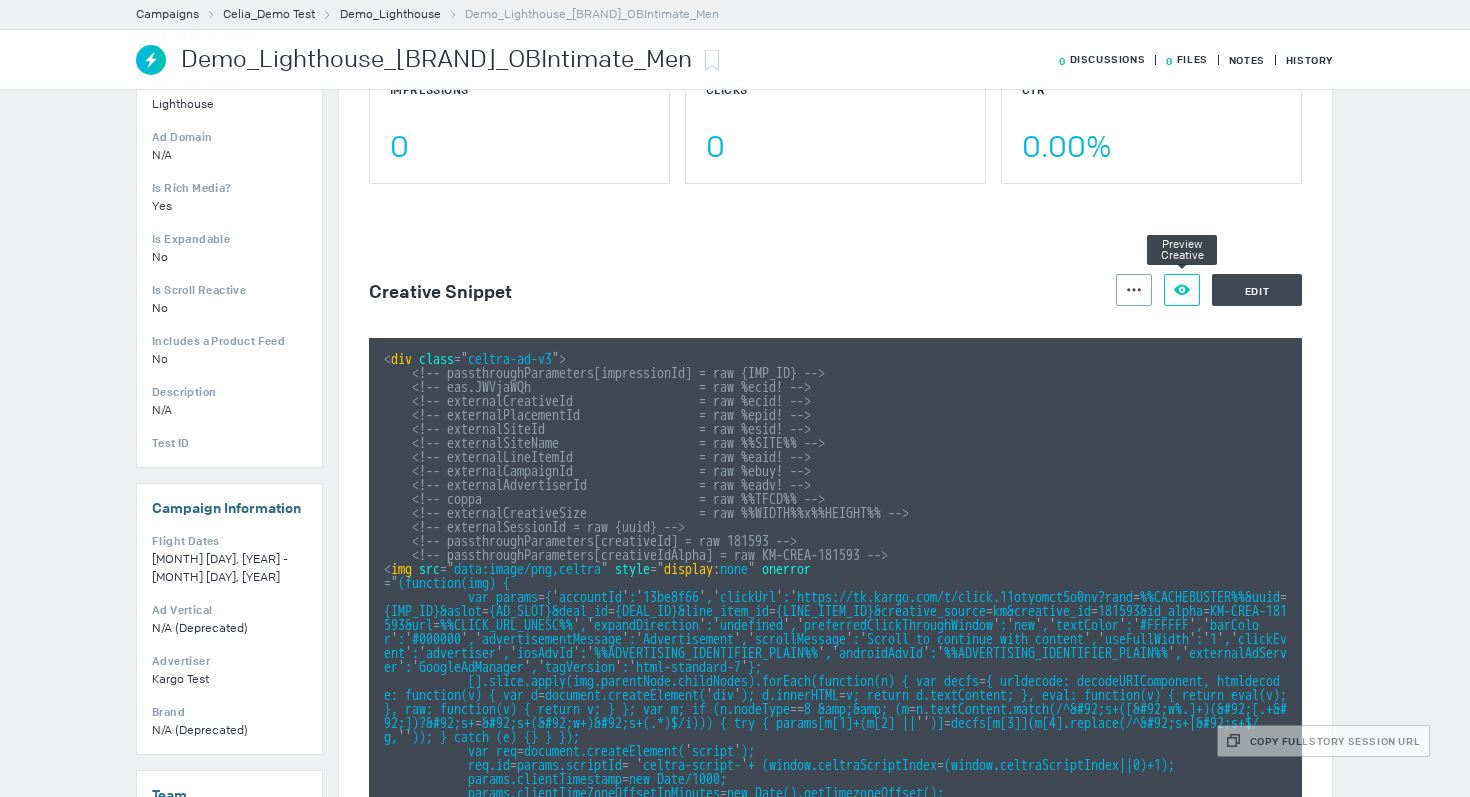 click at bounding box center (1134, 290) 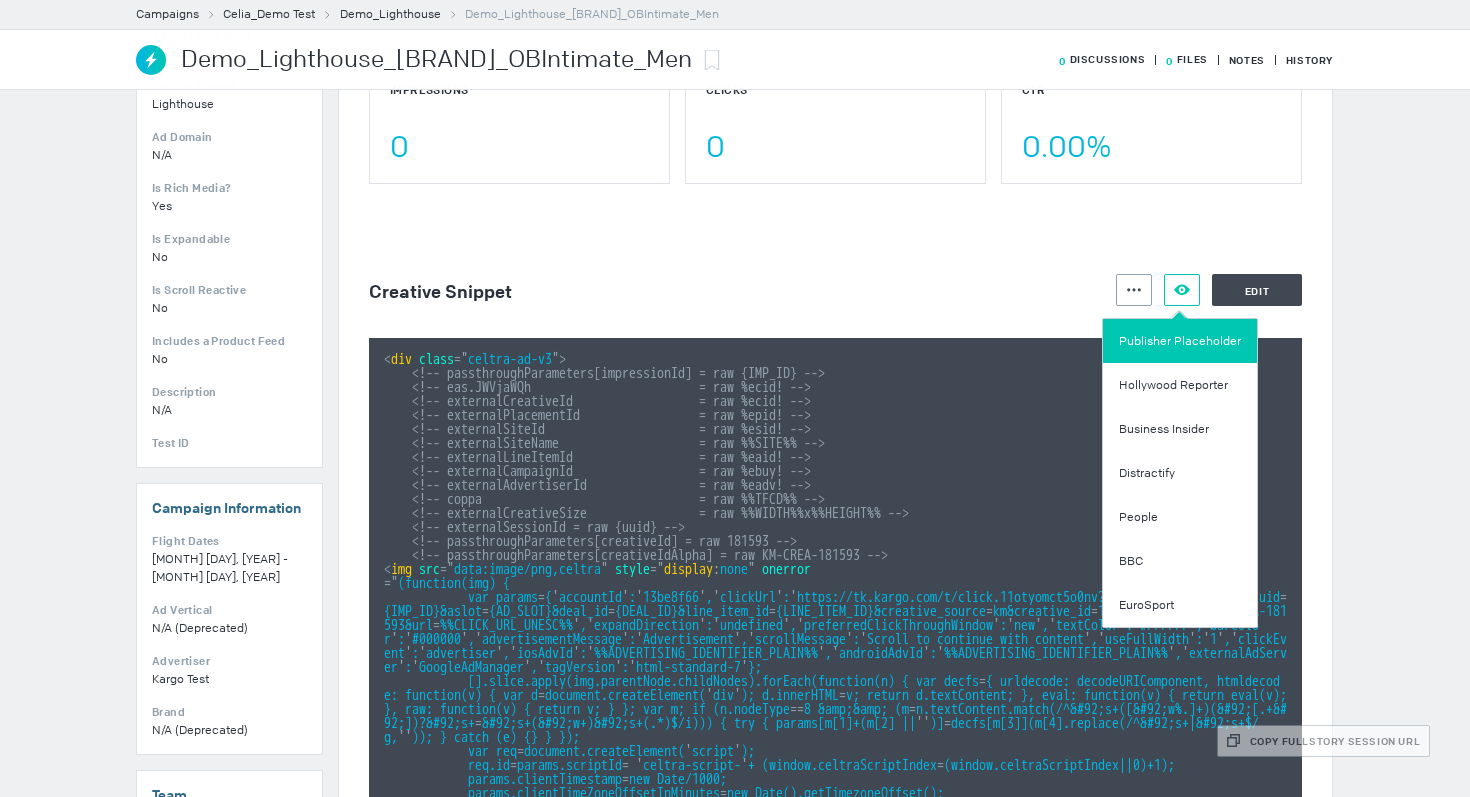 click on "Publisher Placeholder" at bounding box center (1180, 341) 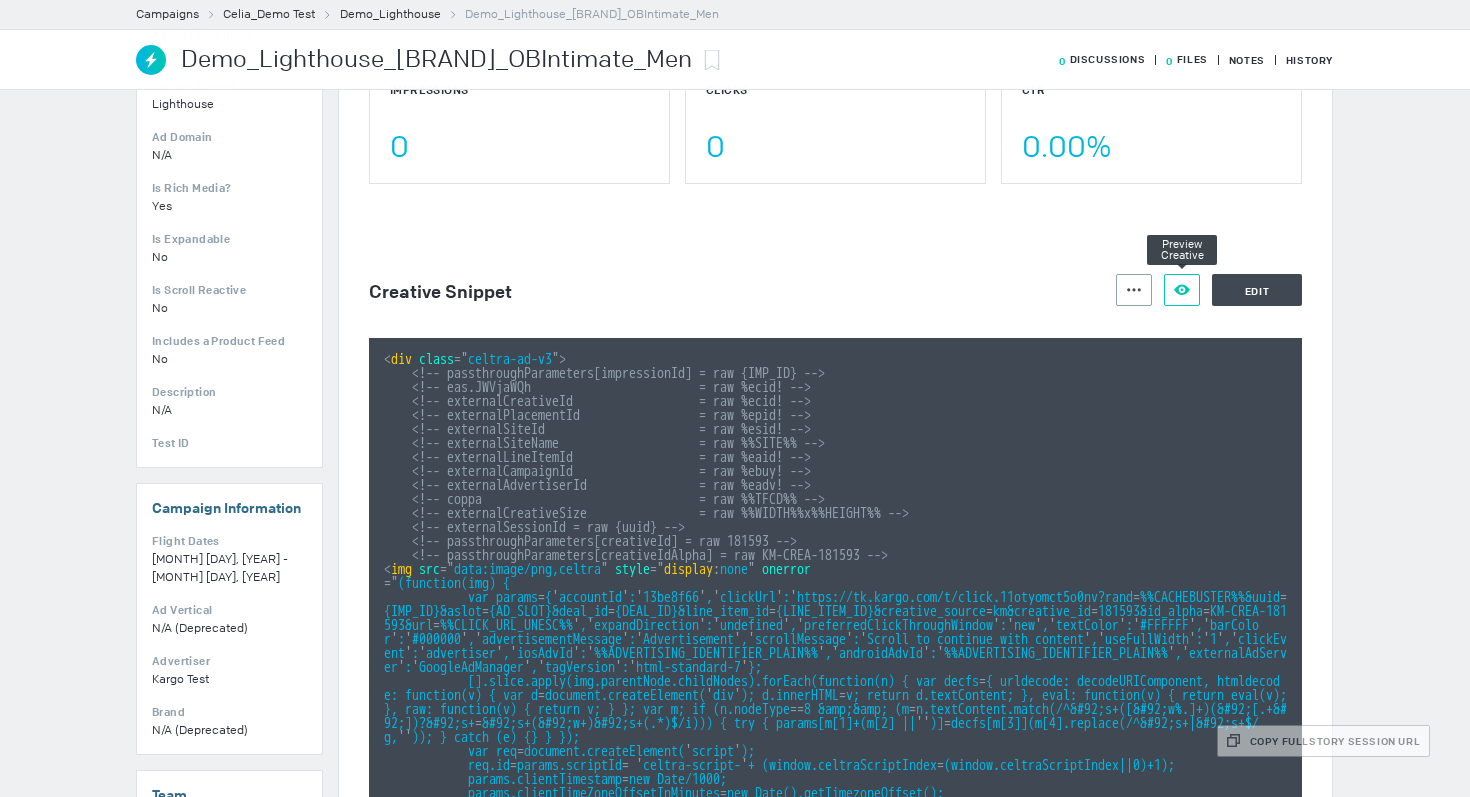 click on "Preview Creative" at bounding box center (1182, 290) 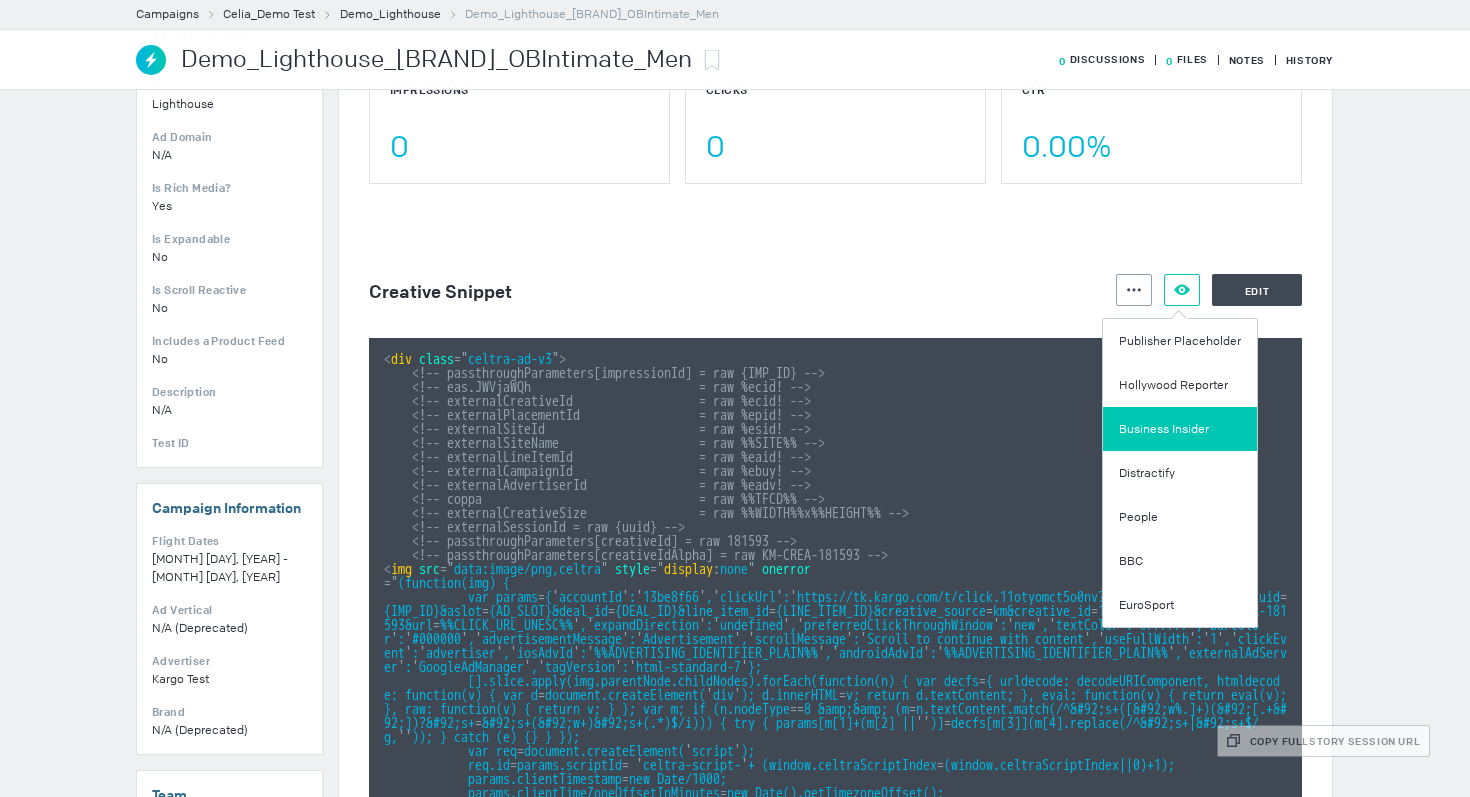 click on "Business Insider" at bounding box center (1180, 429) 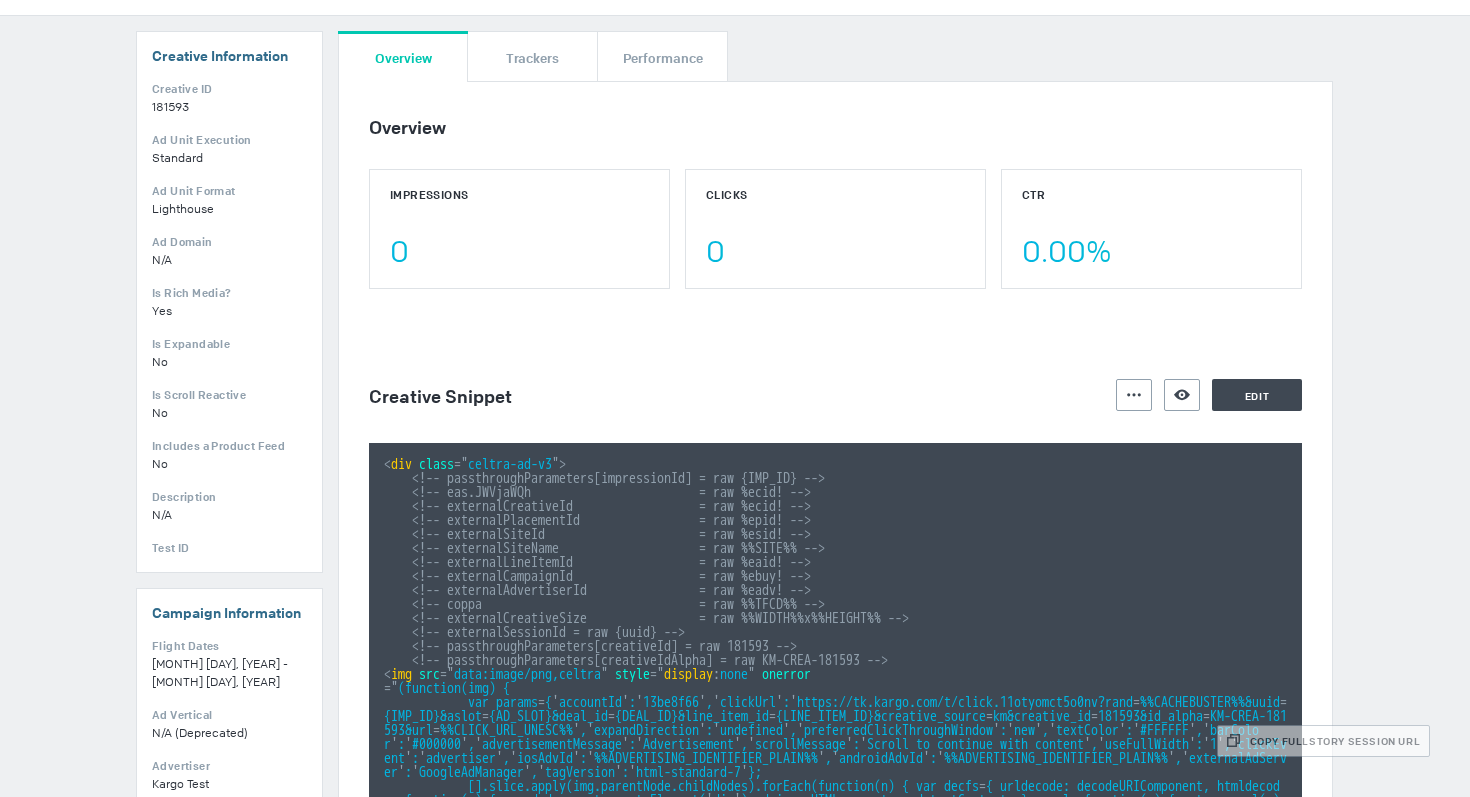 scroll, scrollTop: 0, scrollLeft: 0, axis: both 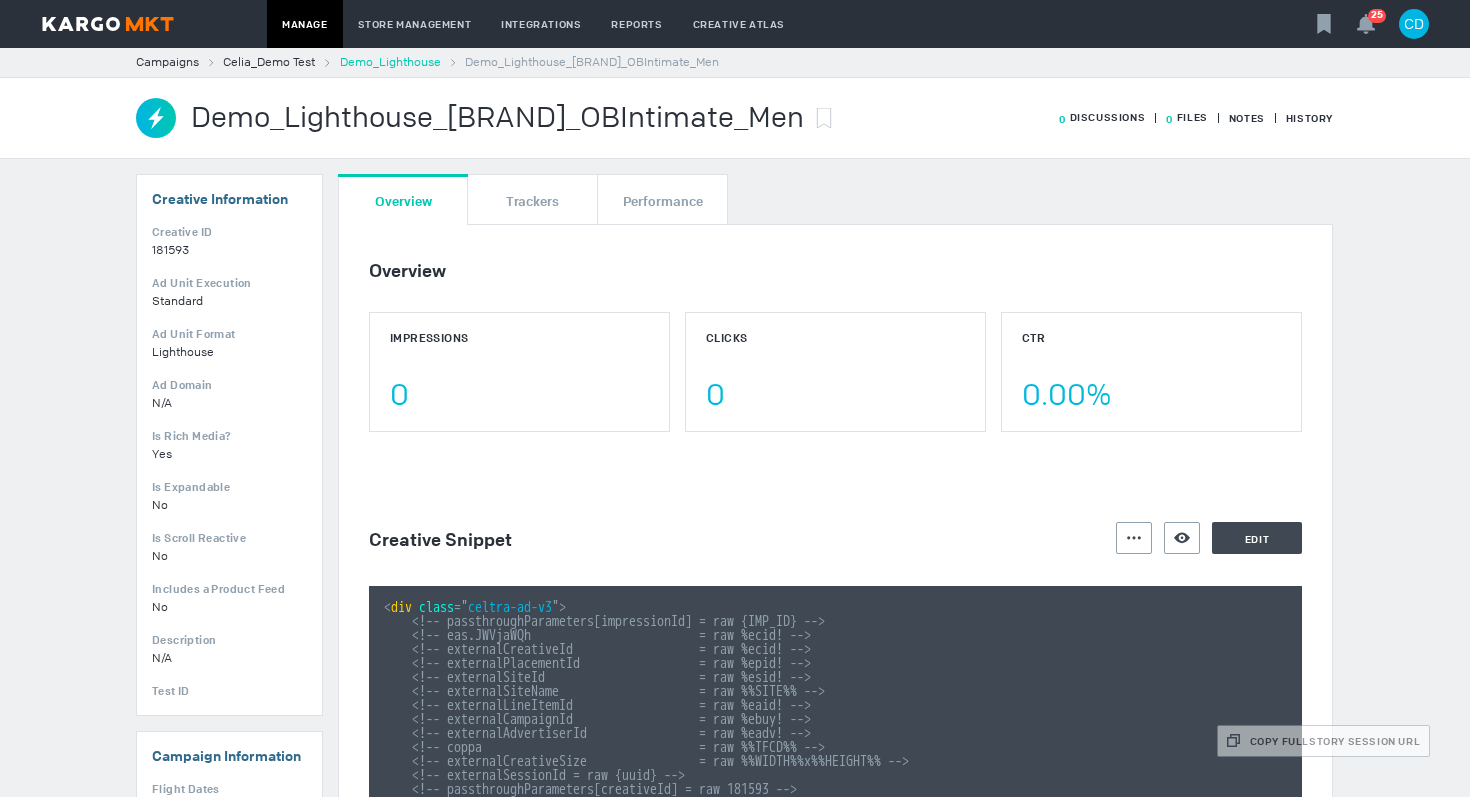 click on "Demo_Lighthouse" at bounding box center (390, 62) 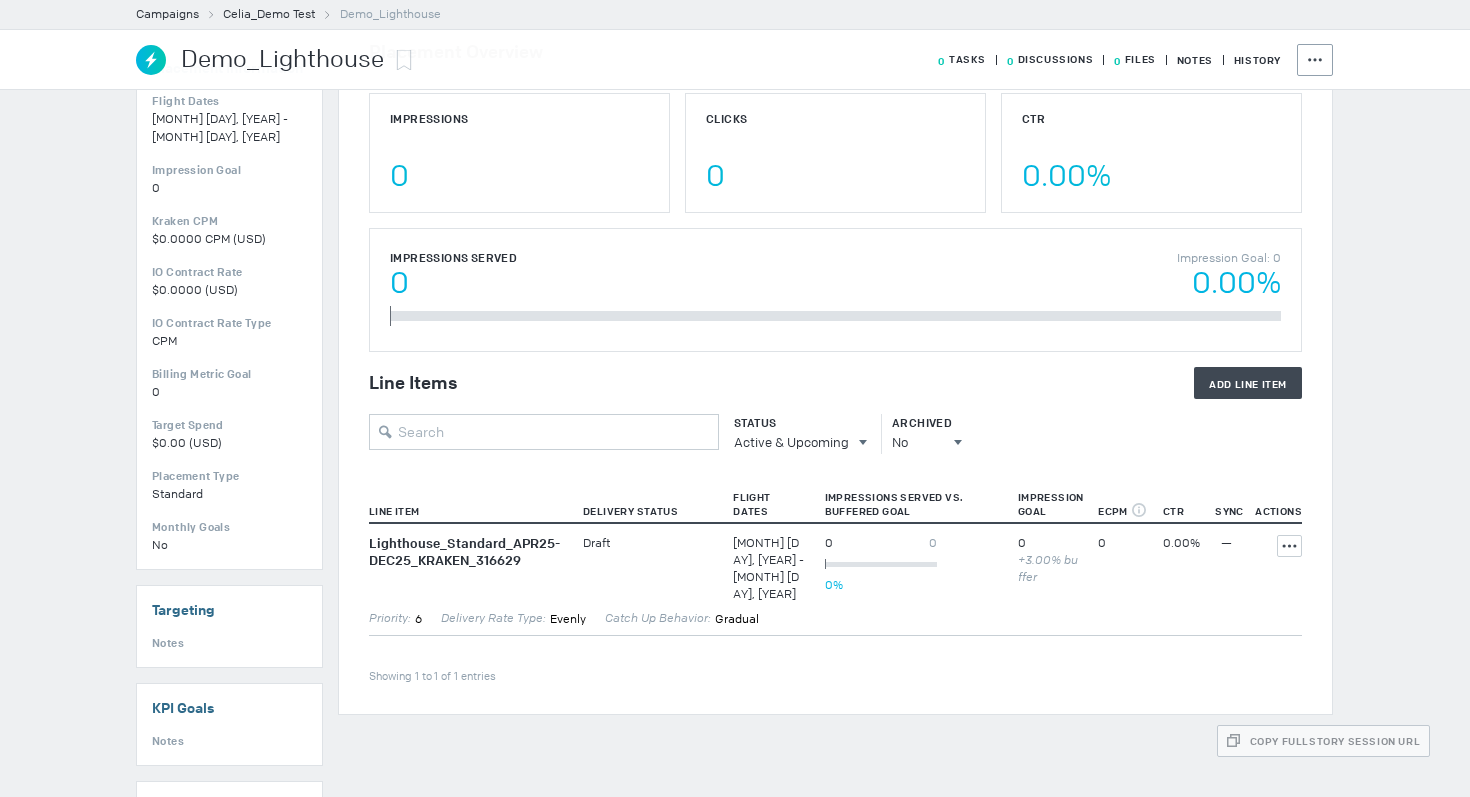 scroll, scrollTop: 307, scrollLeft: 0, axis: vertical 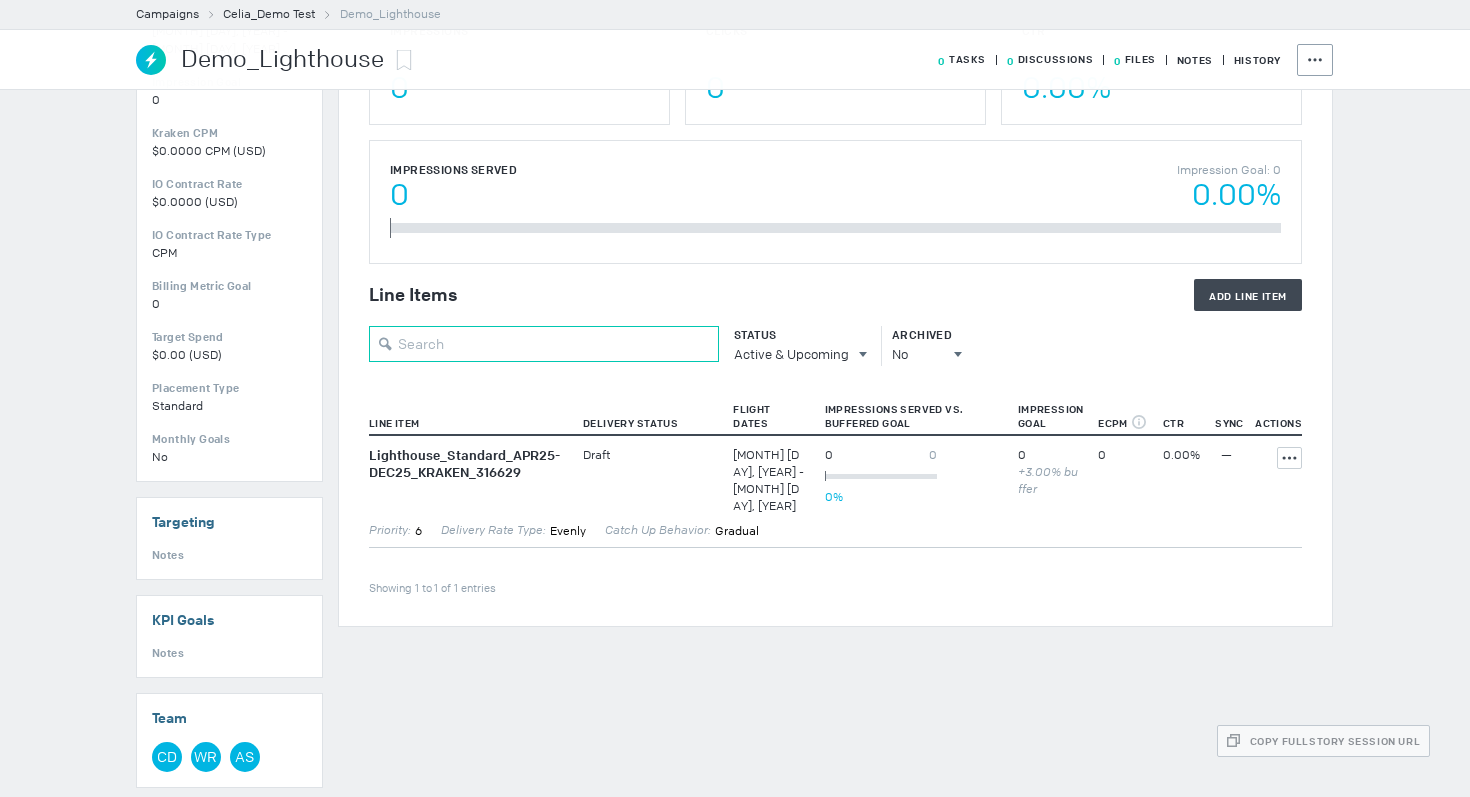 click at bounding box center (544, 344) 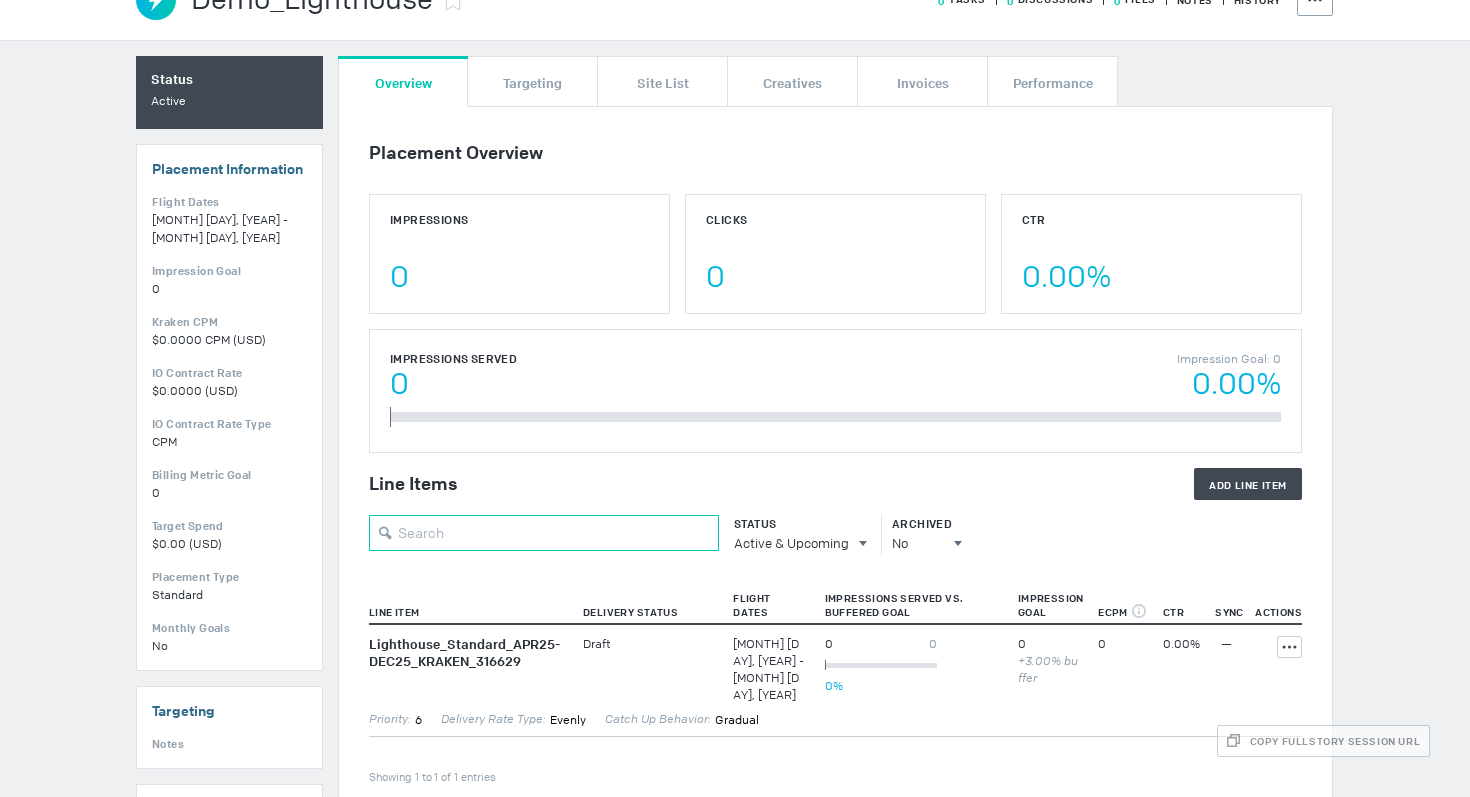 scroll, scrollTop: 0, scrollLeft: 0, axis: both 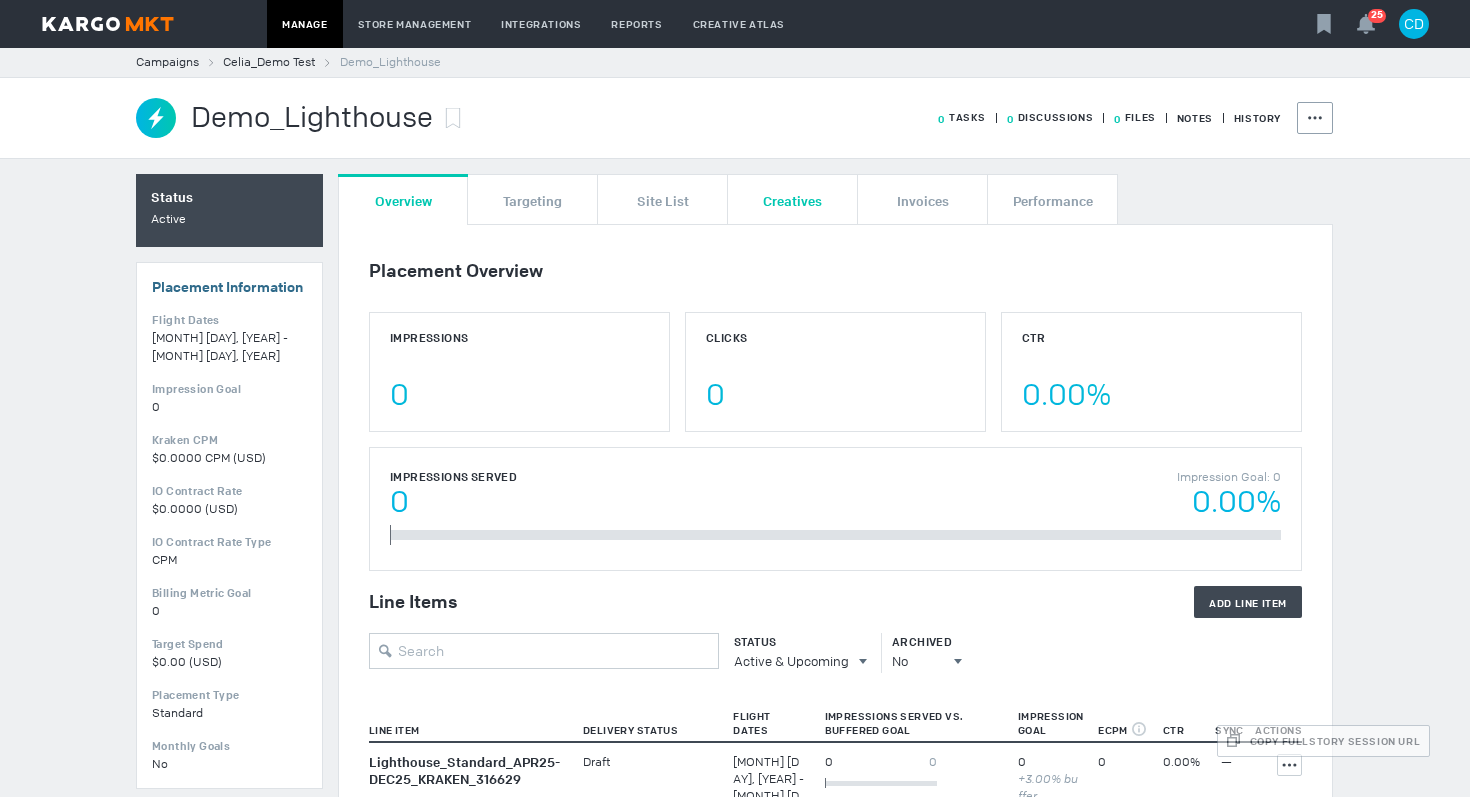 click on "Creatives" at bounding box center [792, 199] 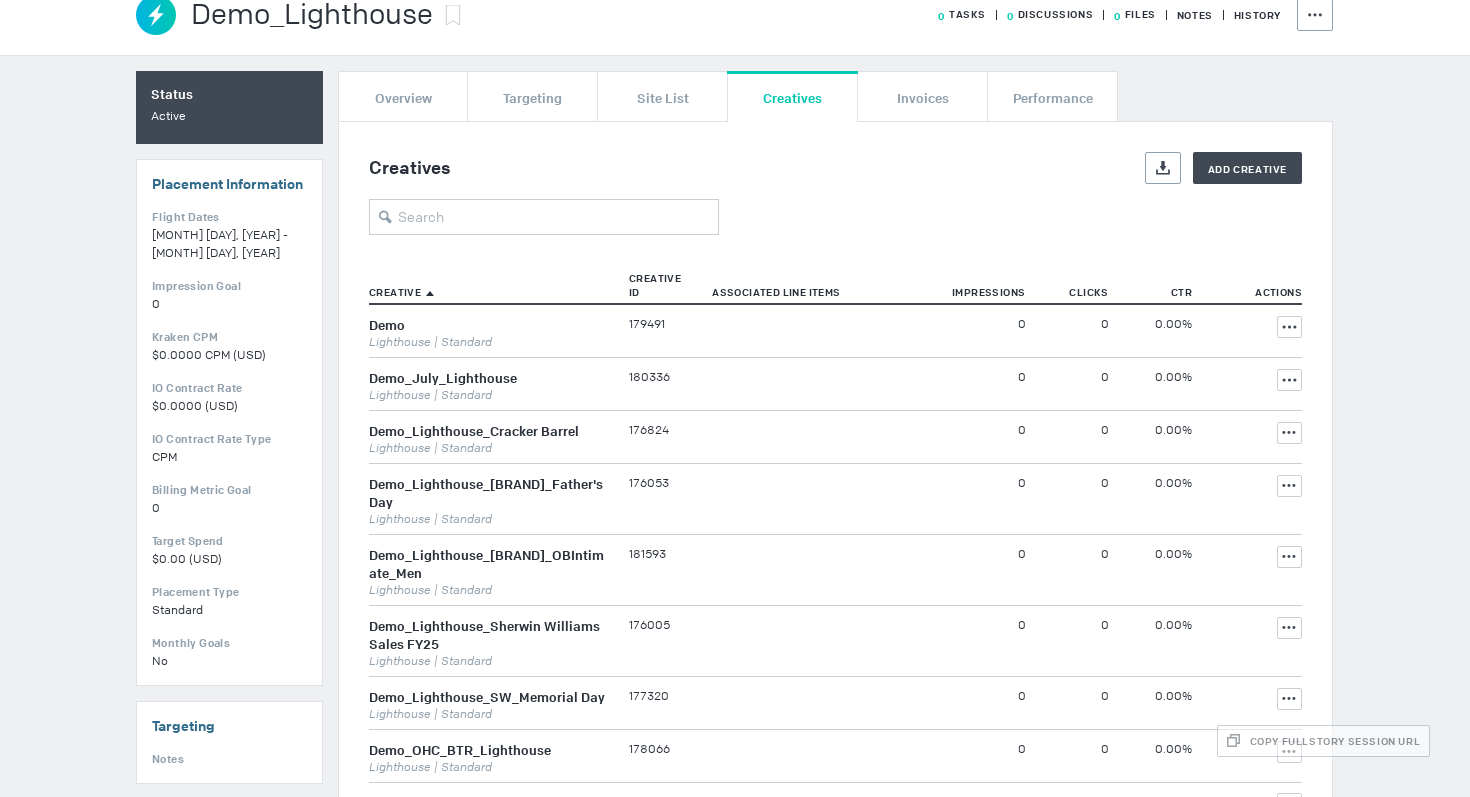 scroll, scrollTop: 133, scrollLeft: 0, axis: vertical 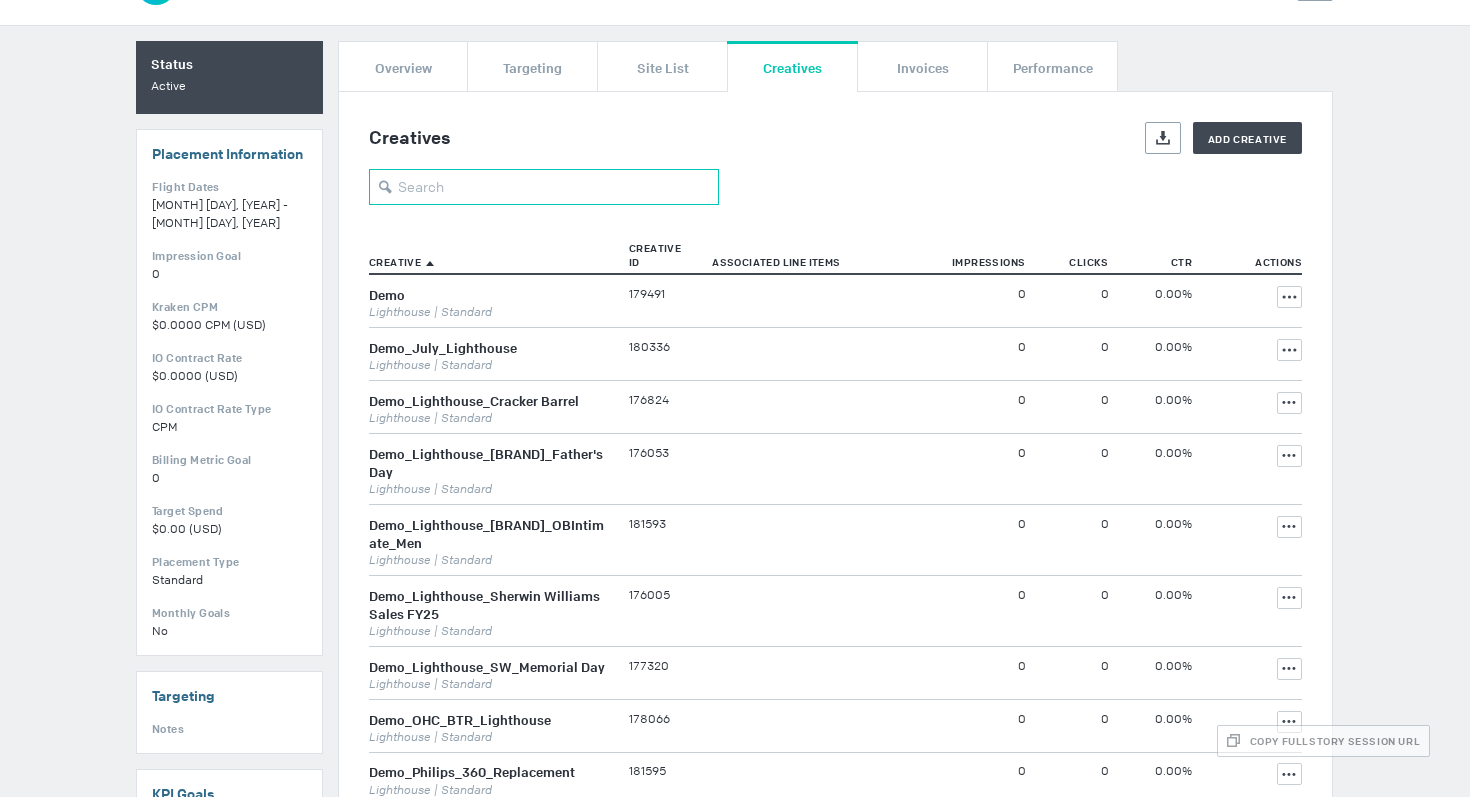 click at bounding box center [544, 187] 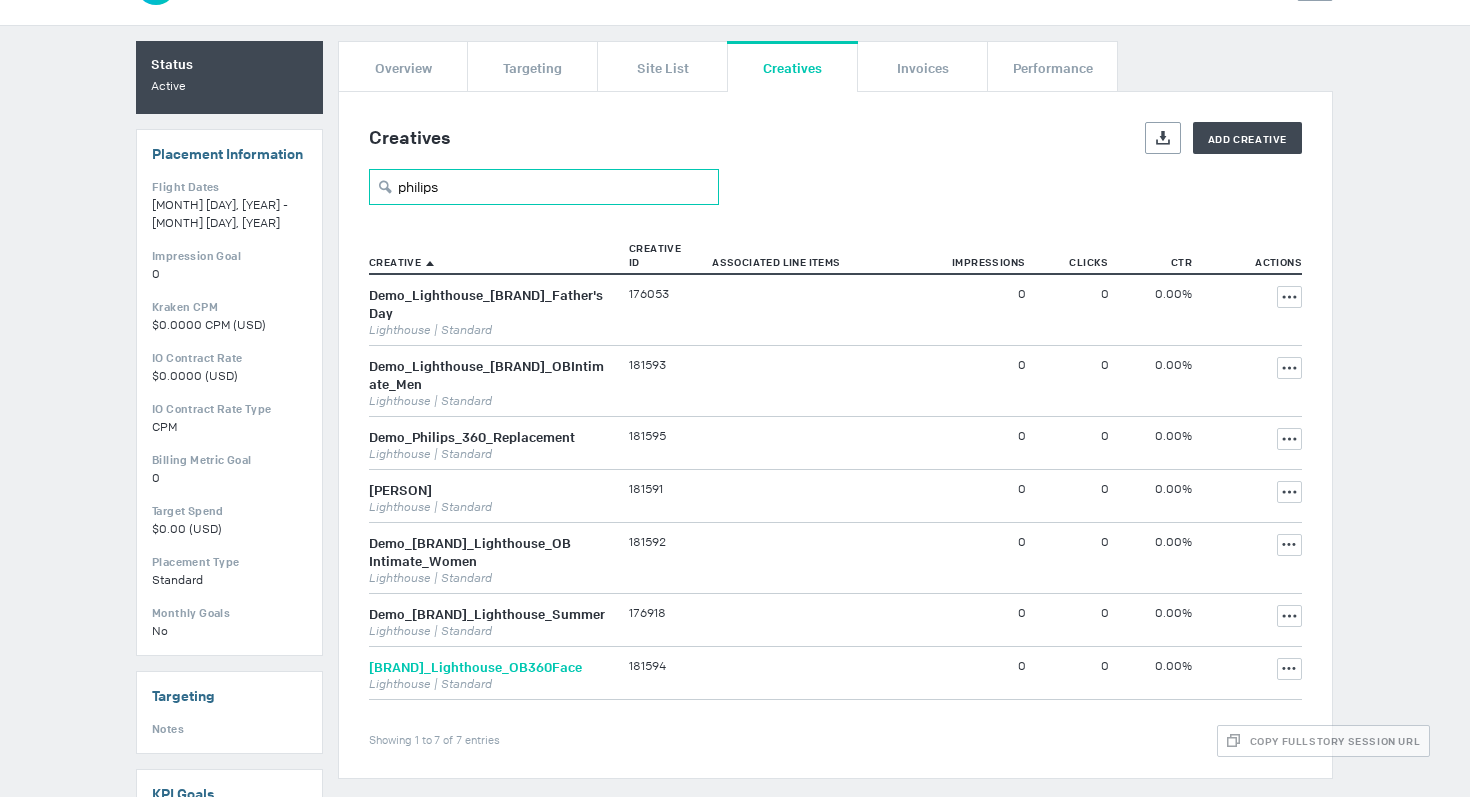 type on "philips" 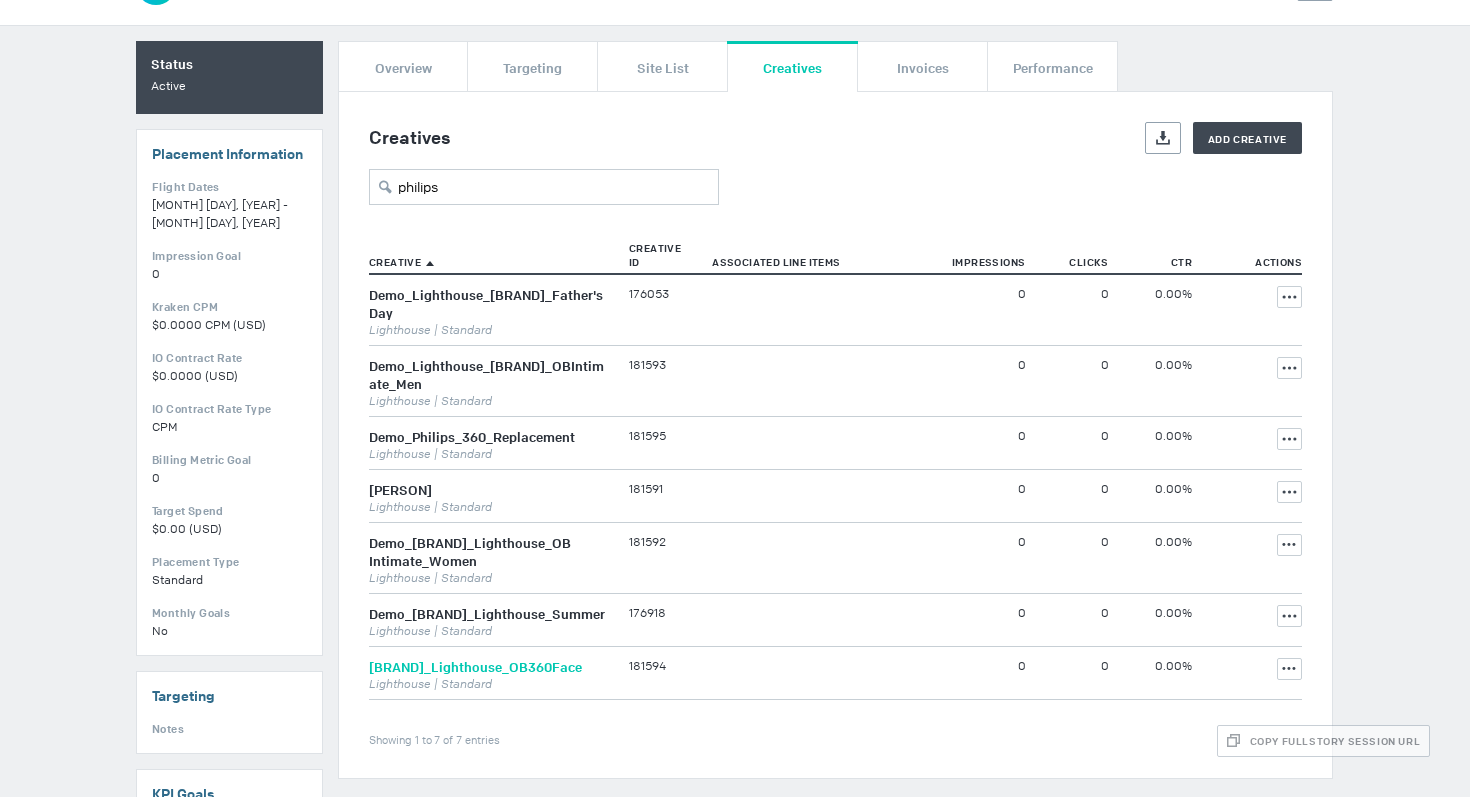click on "[BRAND]_Lighthouse_OB360Face" at bounding box center (475, 667) 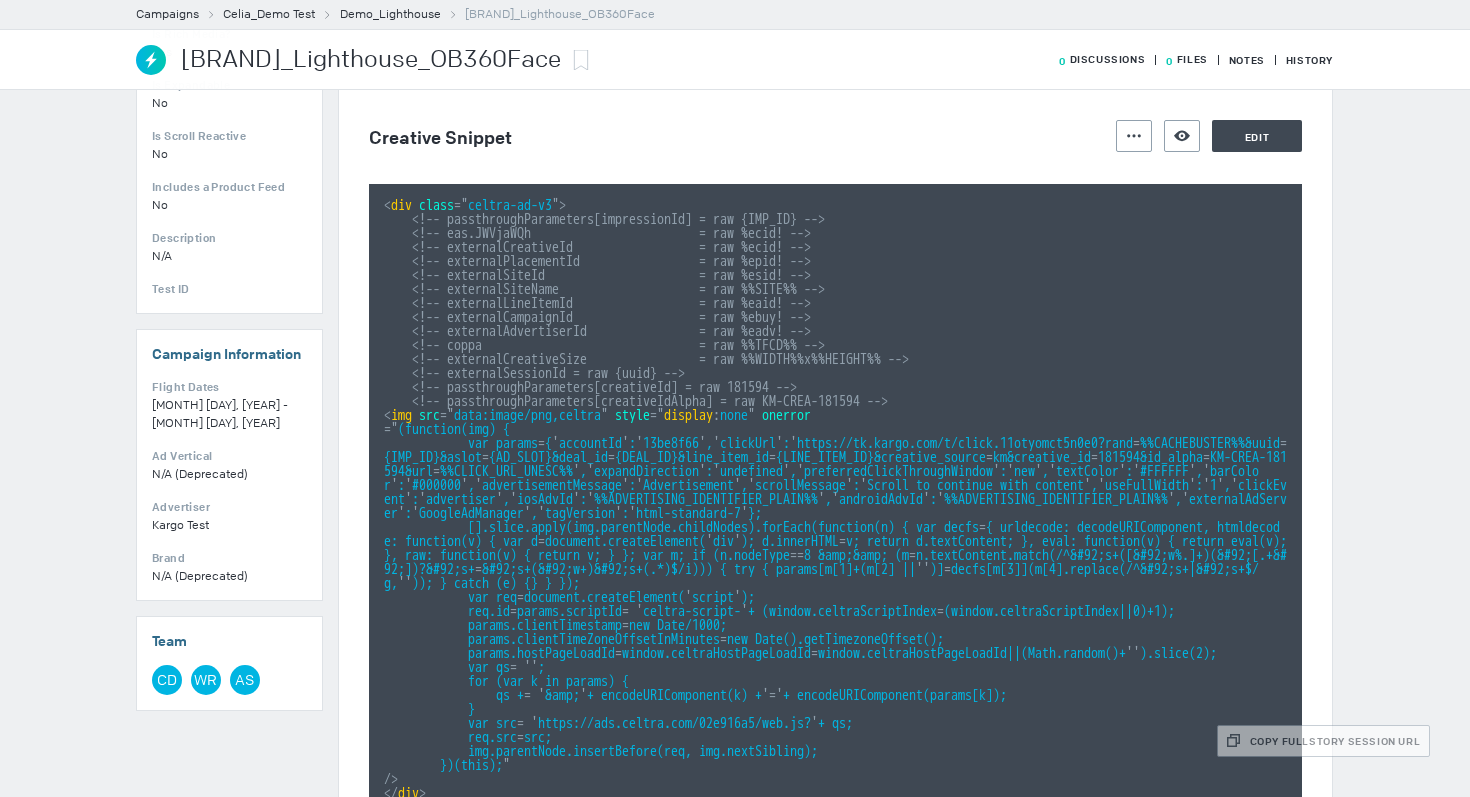 scroll, scrollTop: 81, scrollLeft: 0, axis: vertical 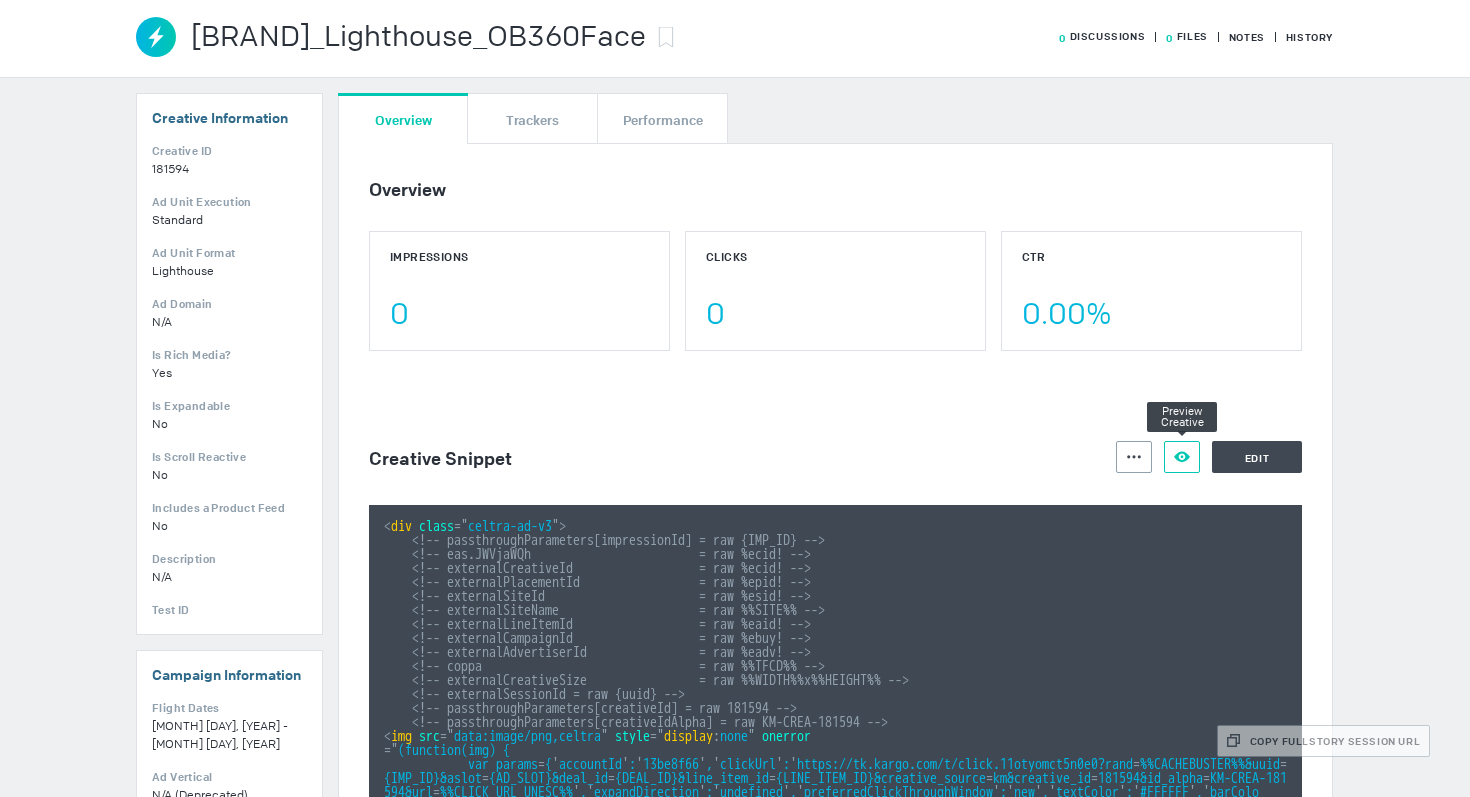 click at bounding box center (1134, 457) 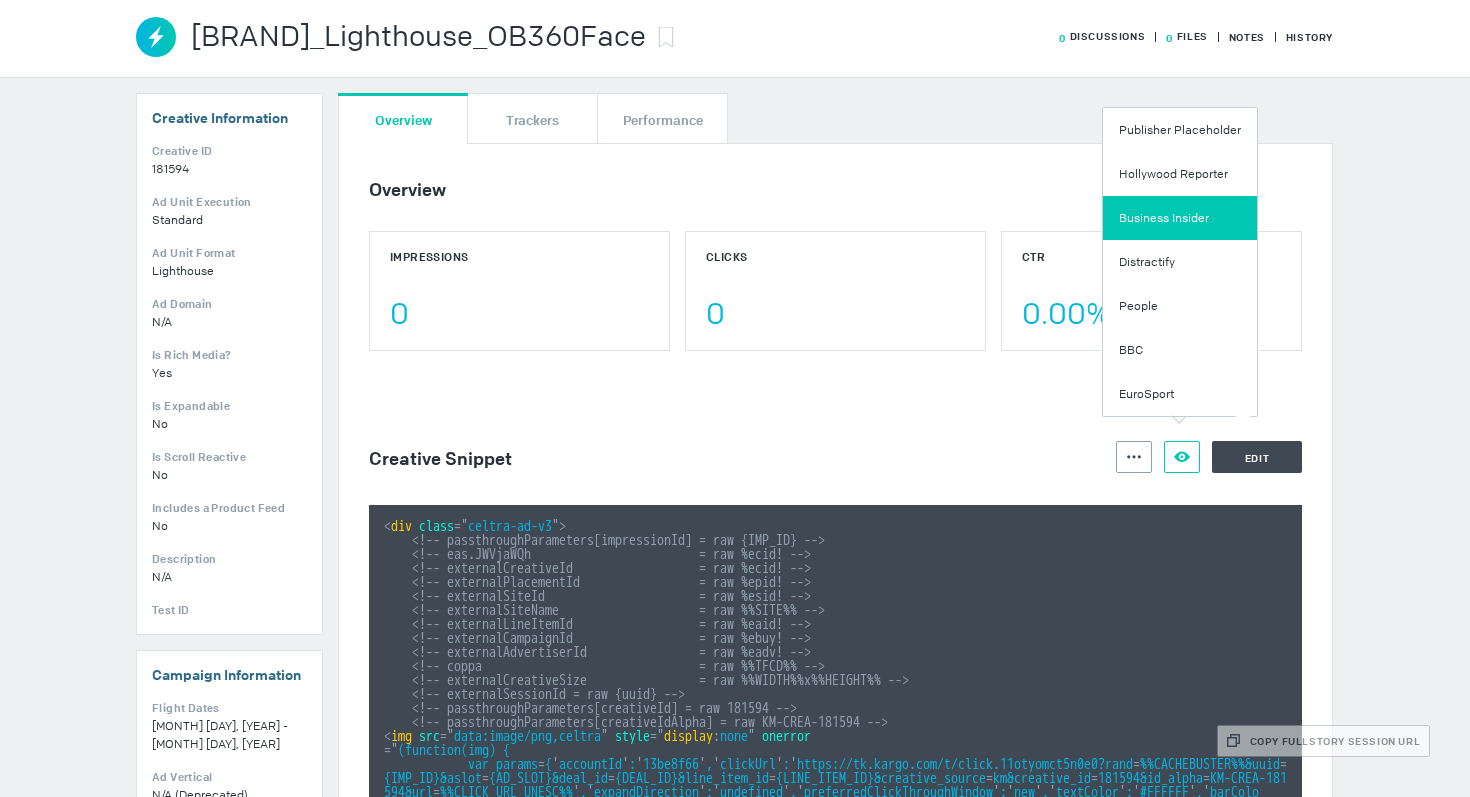 click on "Business Insider" at bounding box center [1180, 218] 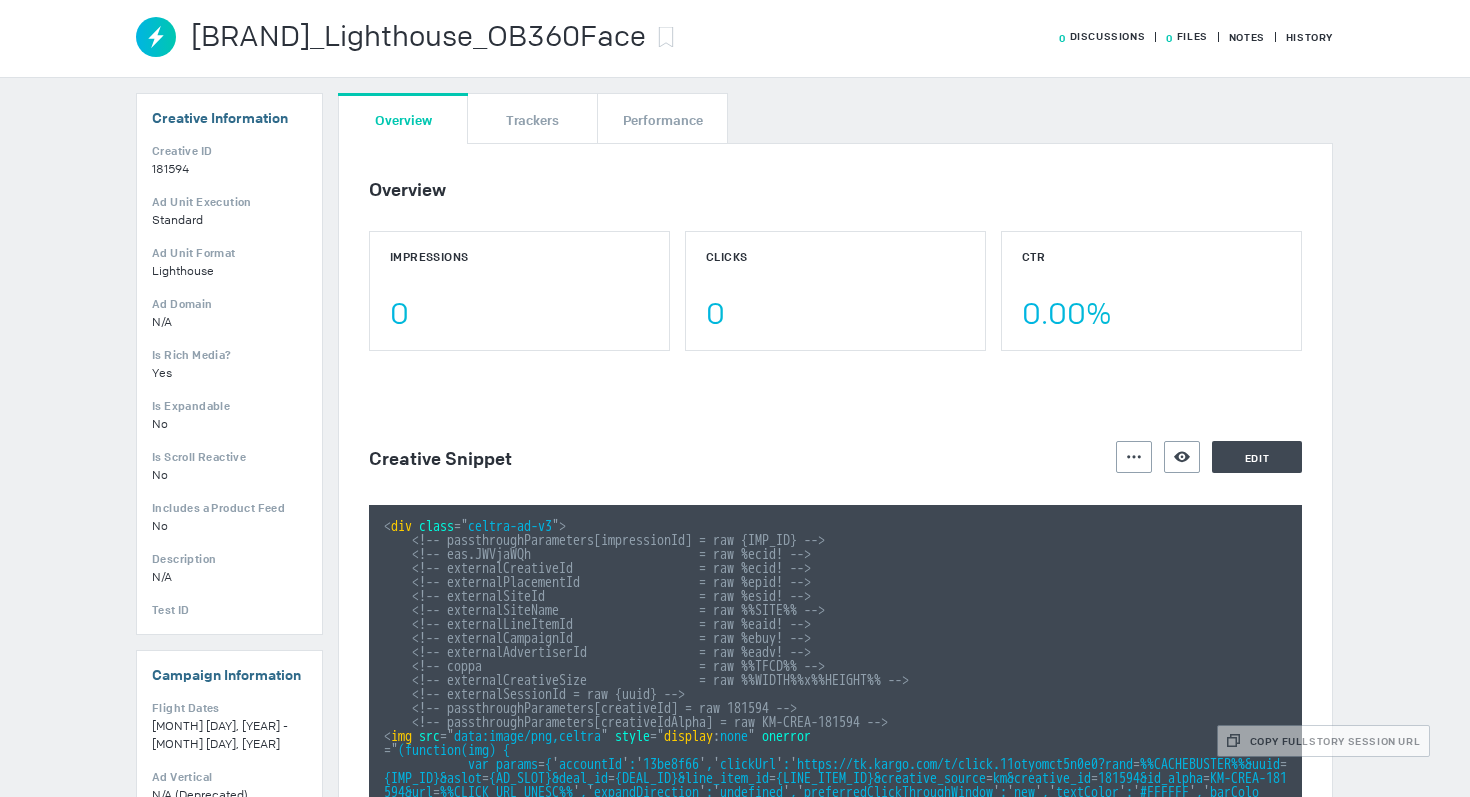scroll, scrollTop: 0, scrollLeft: 0, axis: both 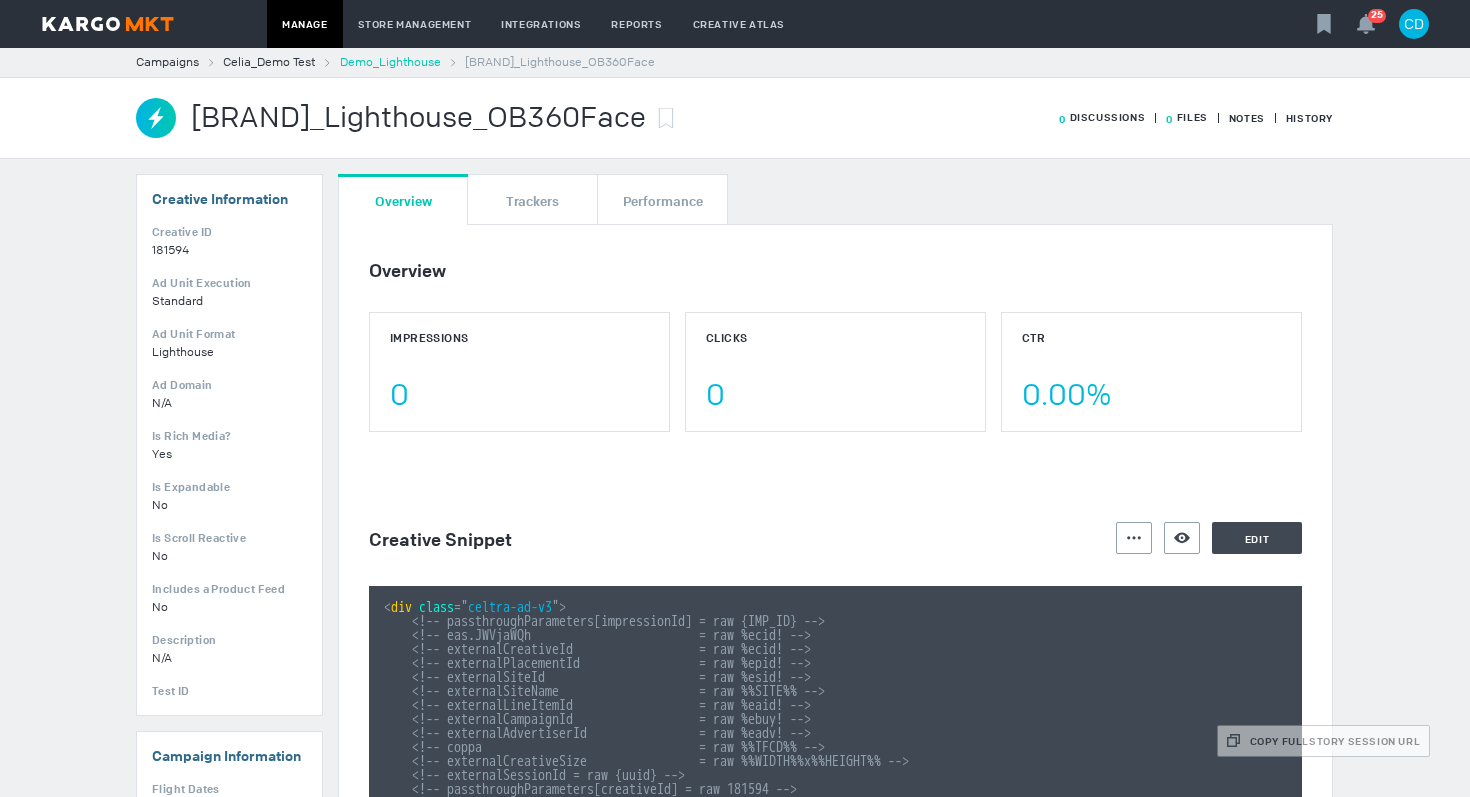click on "Demo_Lighthouse" at bounding box center [390, 62] 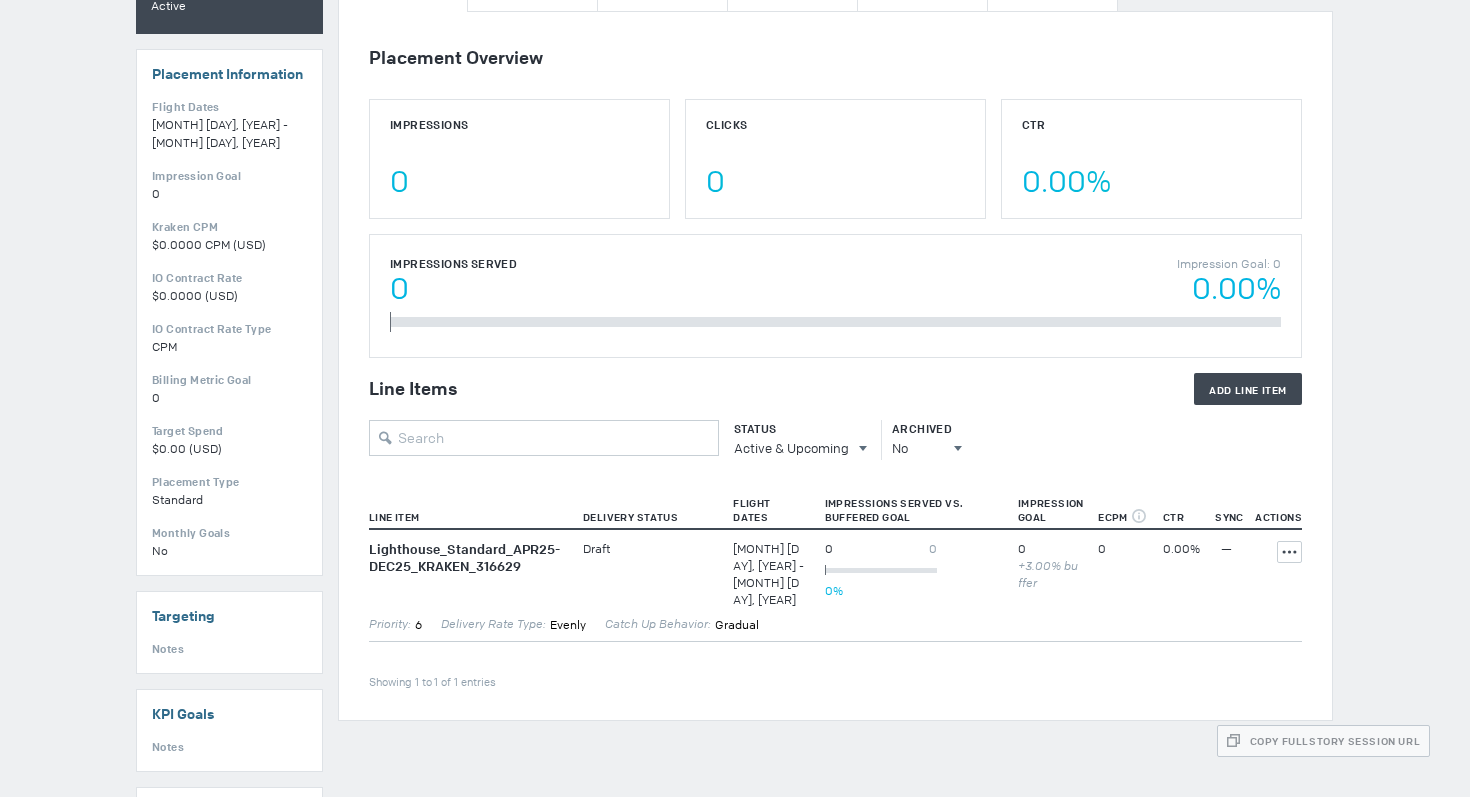 scroll, scrollTop: 0, scrollLeft: 0, axis: both 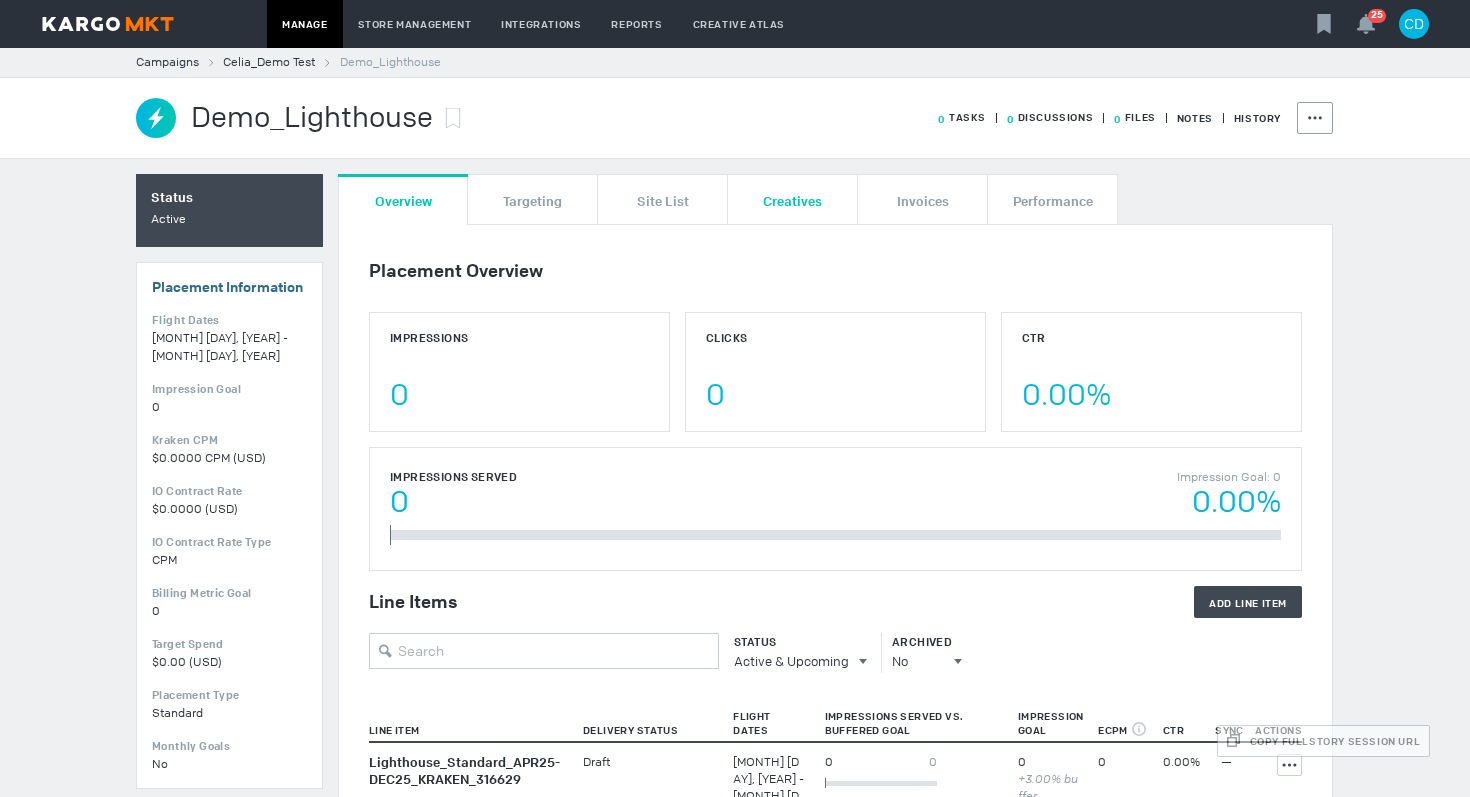 click on "Creatives" at bounding box center [792, 200] 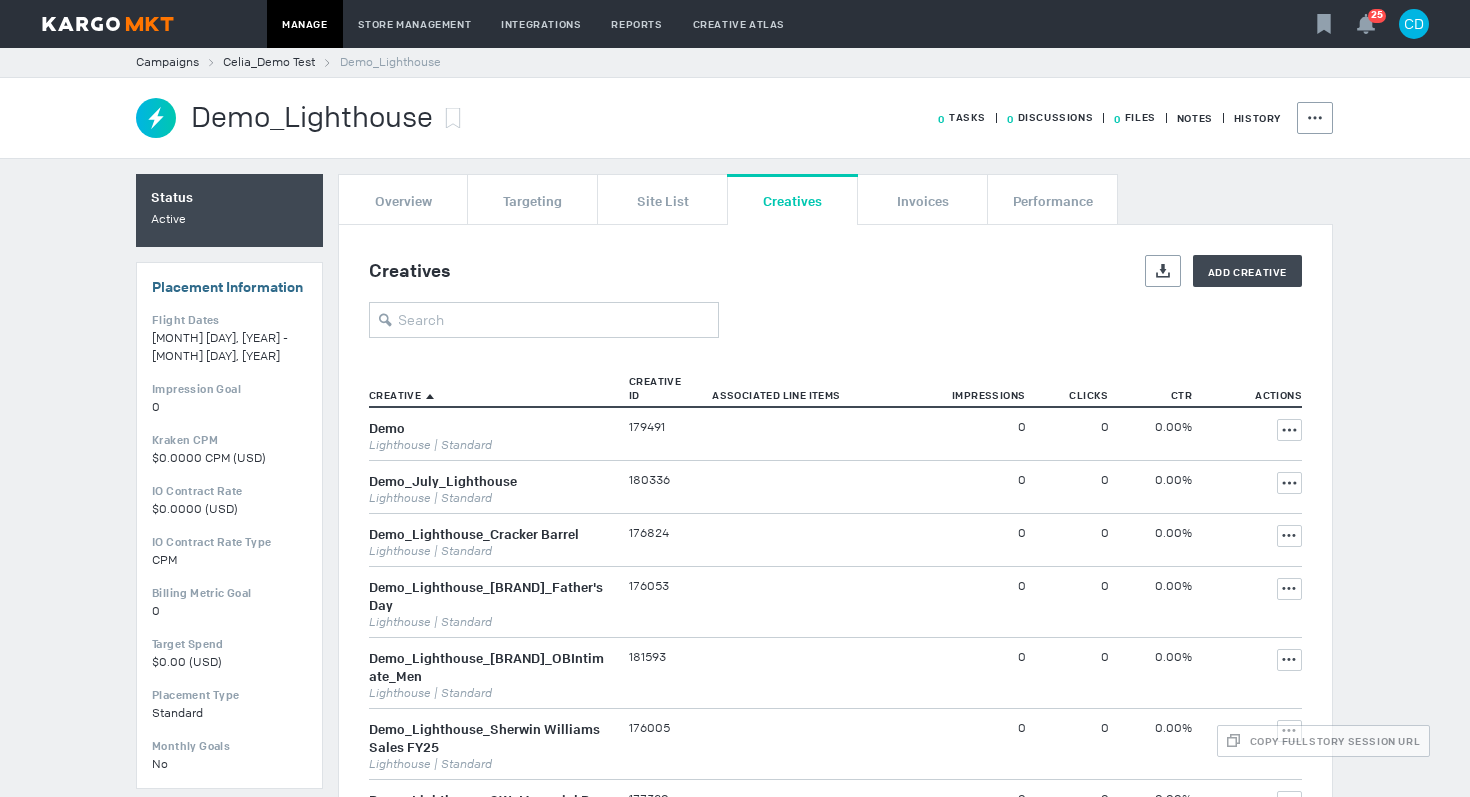 scroll, scrollTop: 17, scrollLeft: 0, axis: vertical 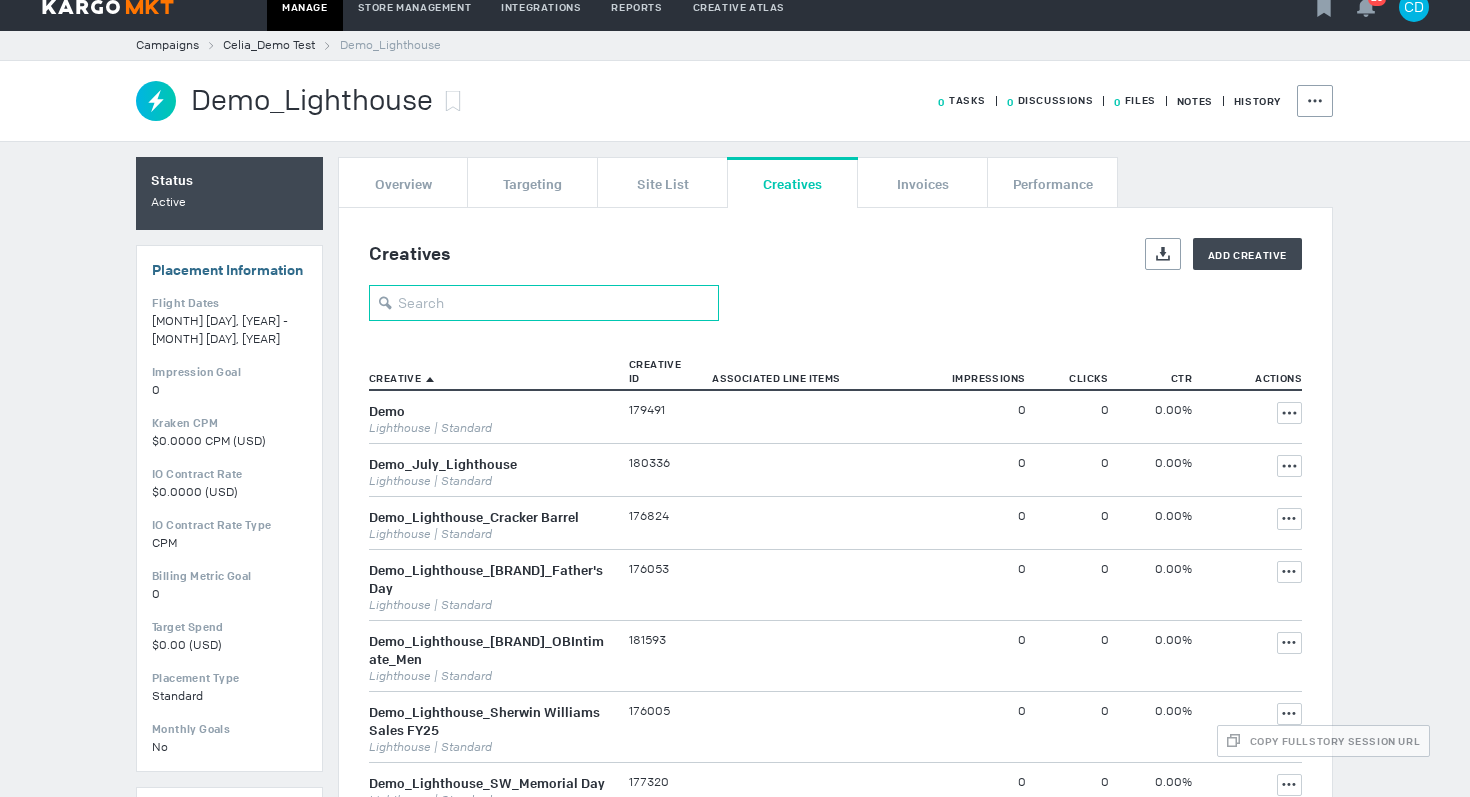 click at bounding box center (544, 303) 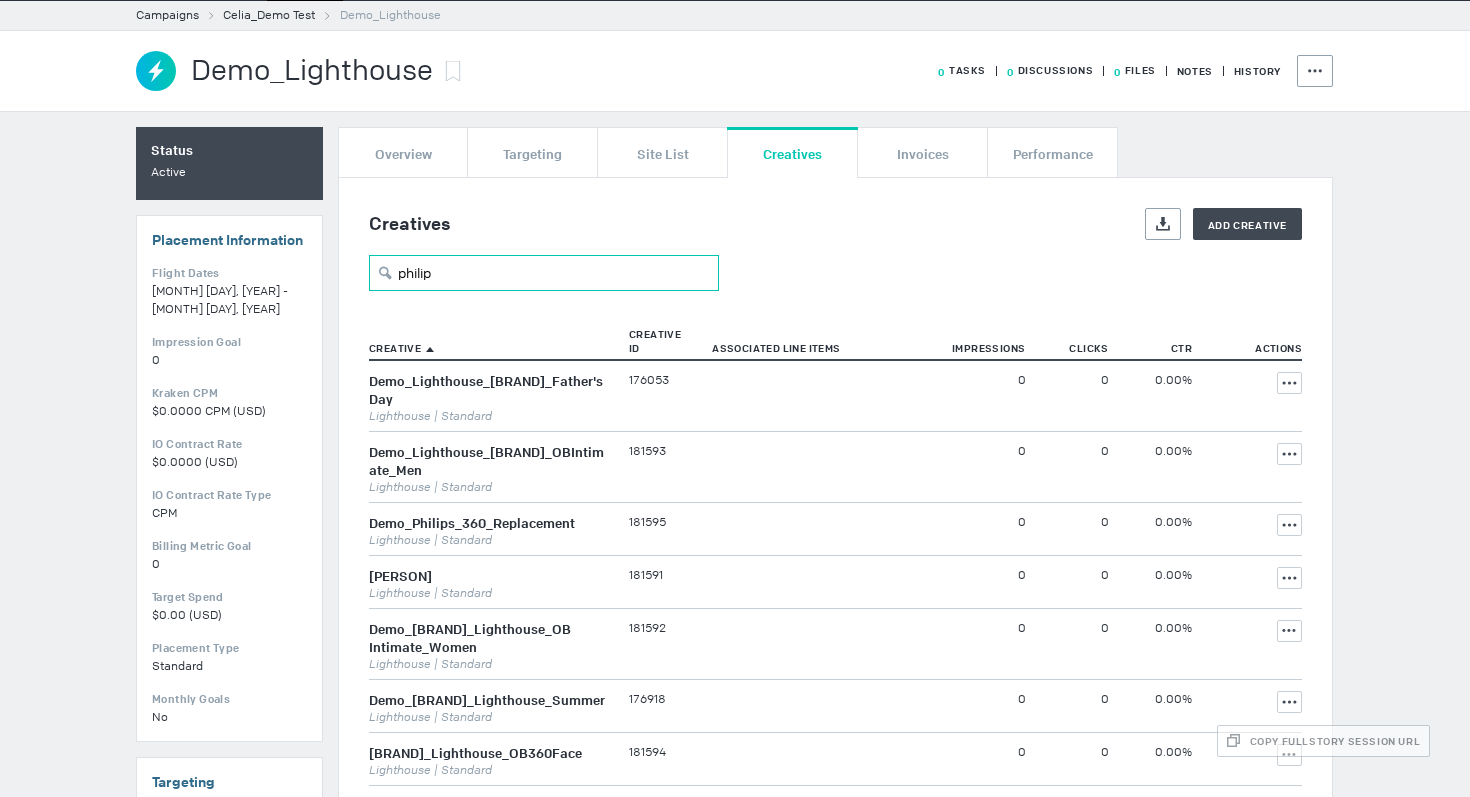 scroll, scrollTop: 48, scrollLeft: 0, axis: vertical 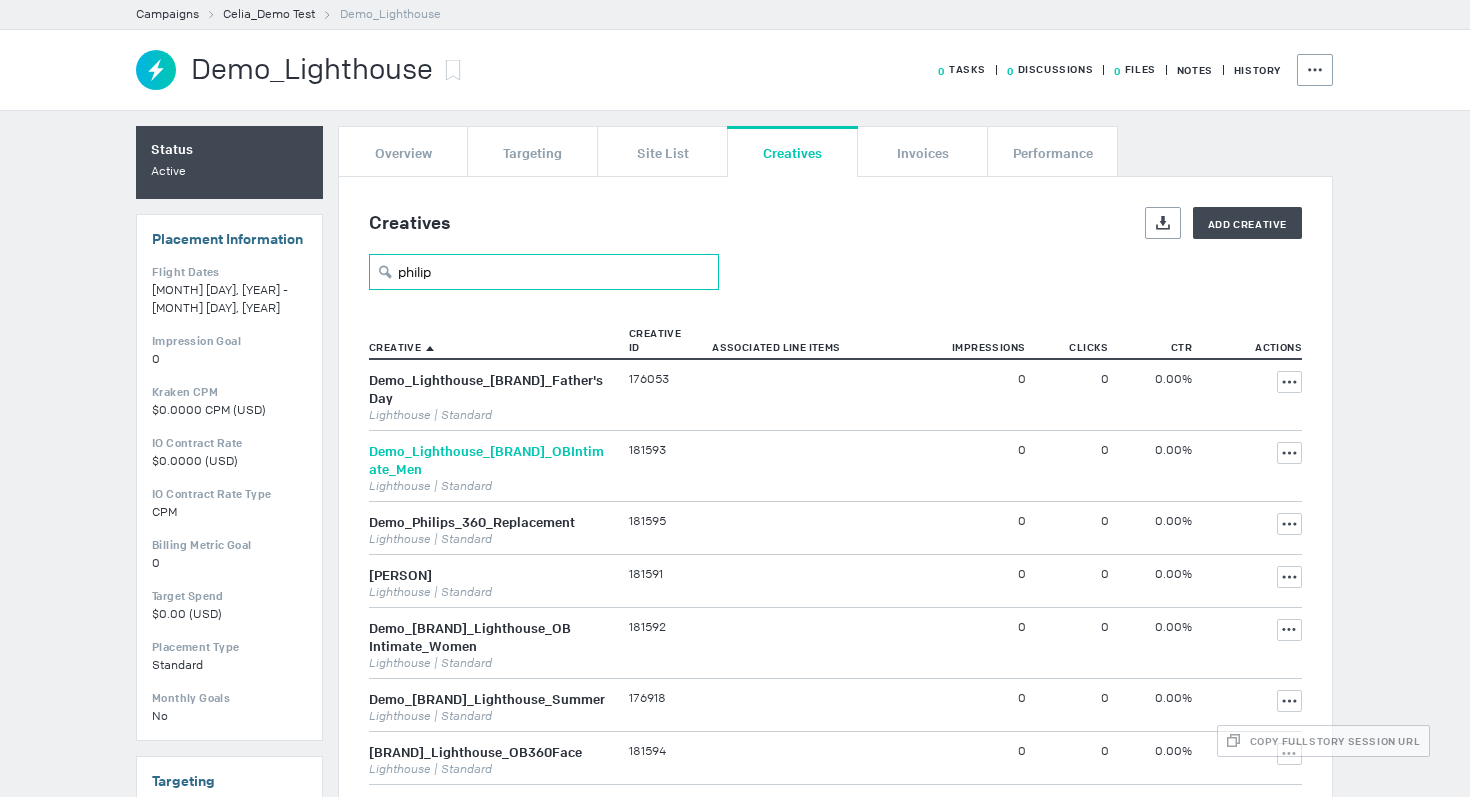 type on "philip" 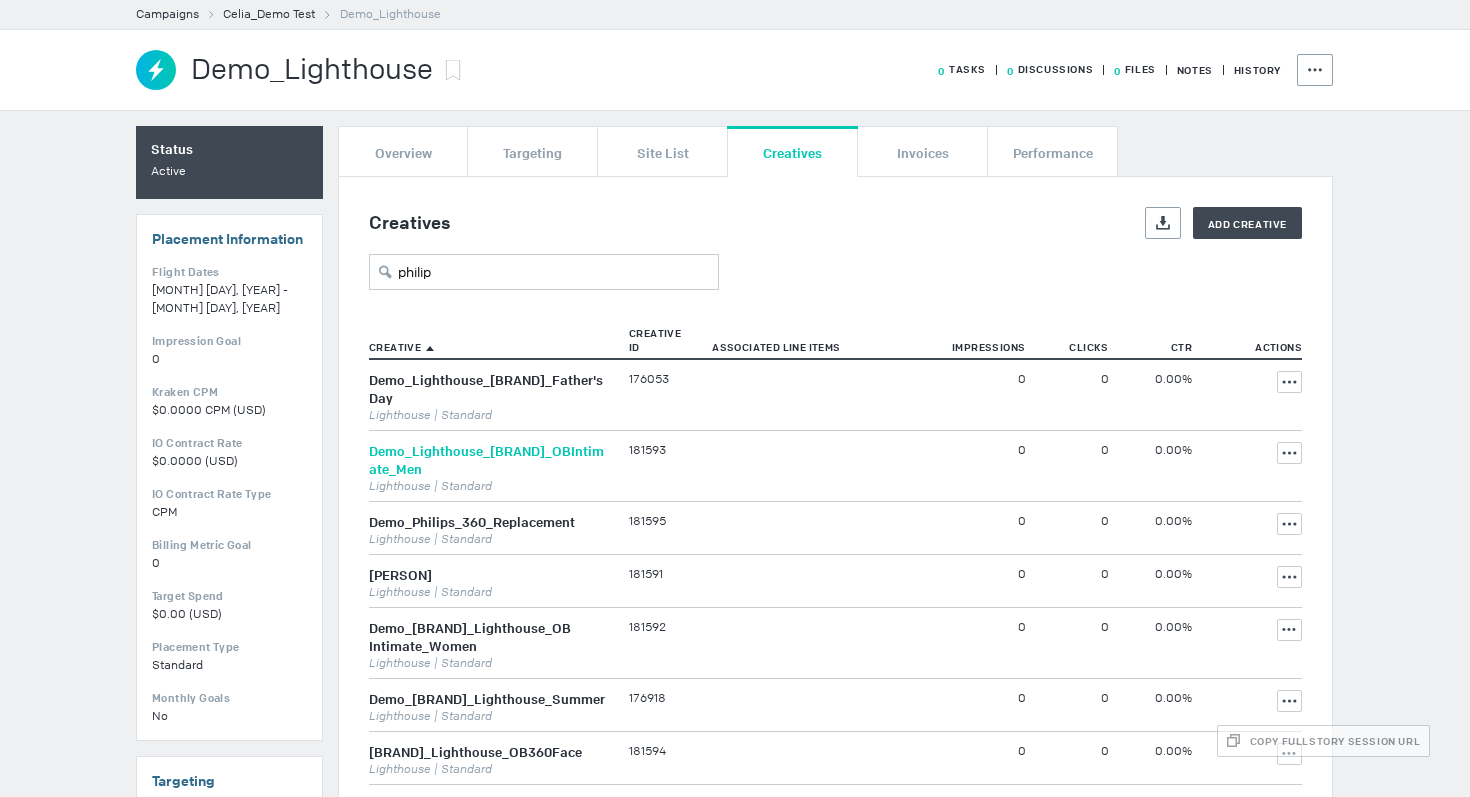 click on "Demo_Lighthouse_[BRAND]_OBIntimate_Men" at bounding box center [486, 460] 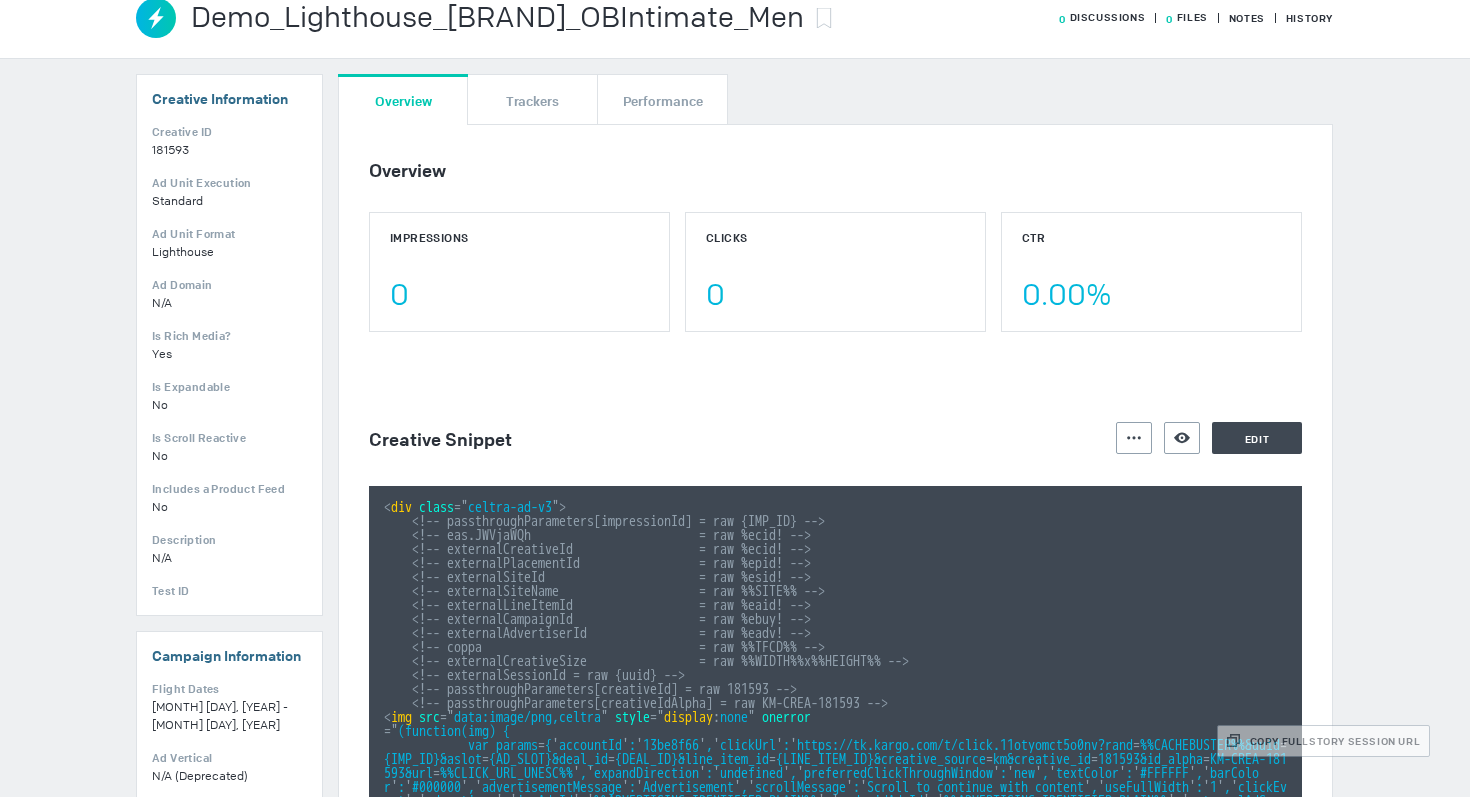 scroll, scrollTop: 92, scrollLeft: 0, axis: vertical 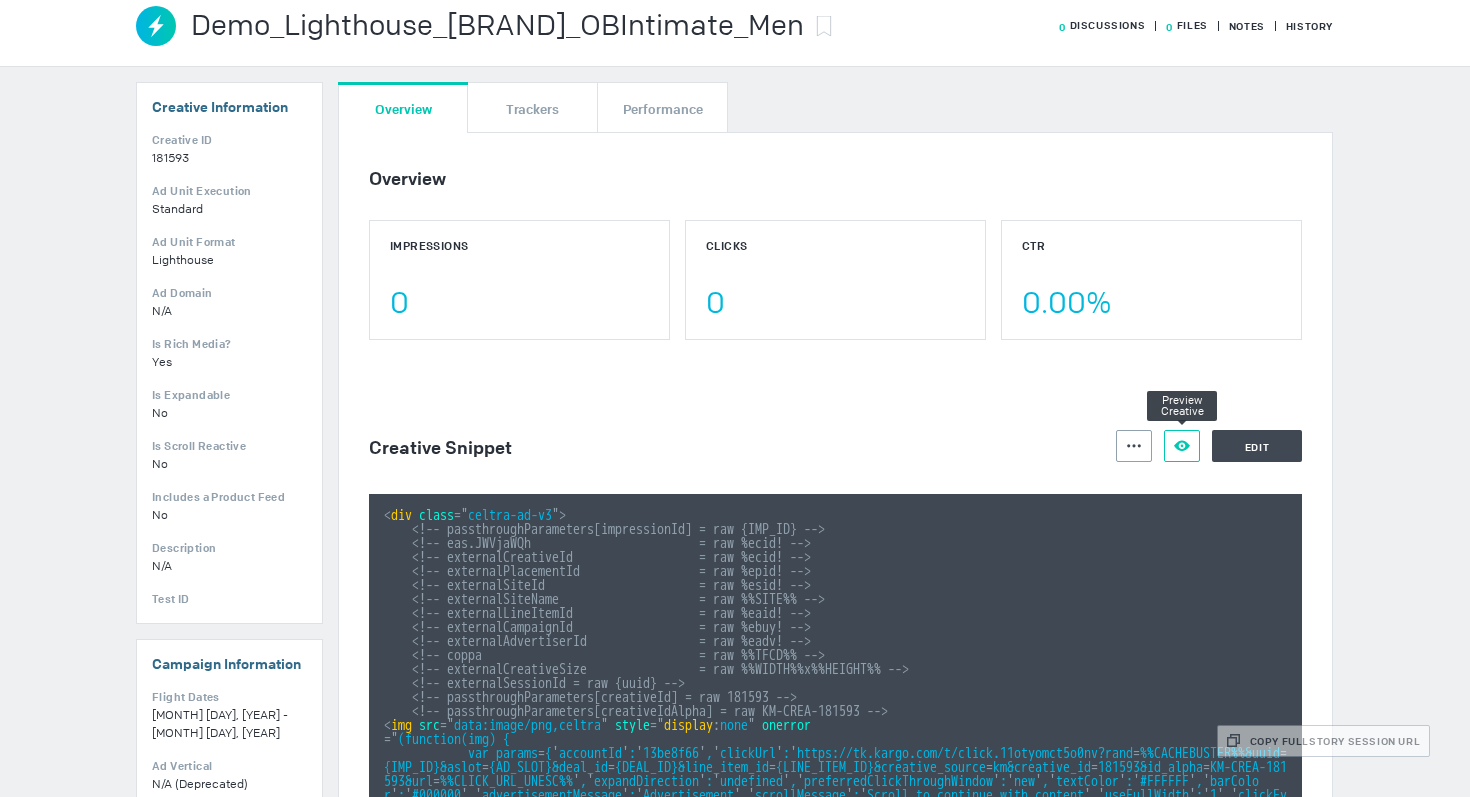 click on "Preview Creative" at bounding box center [1182, 446] 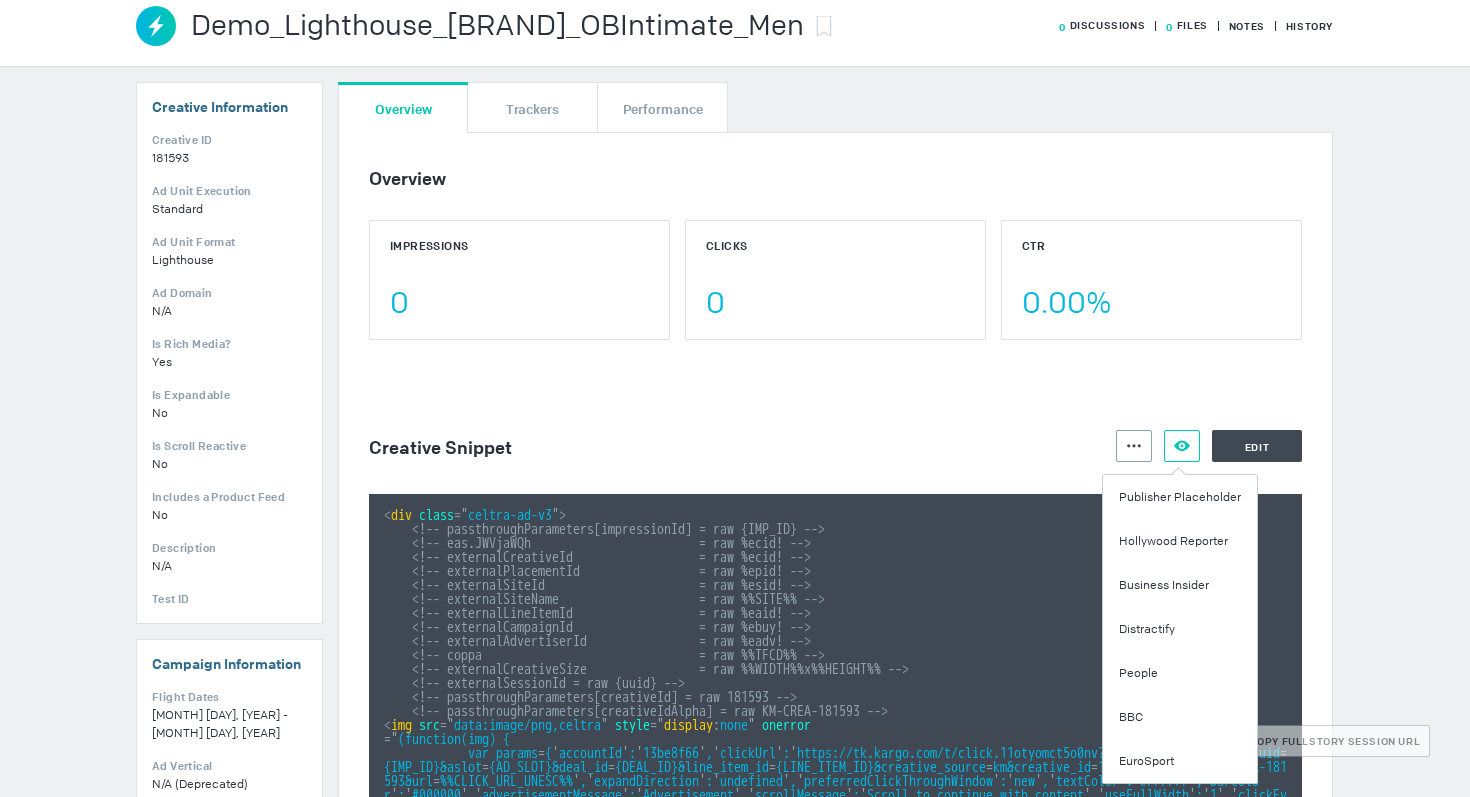 scroll, scrollTop: 0, scrollLeft: 0, axis: both 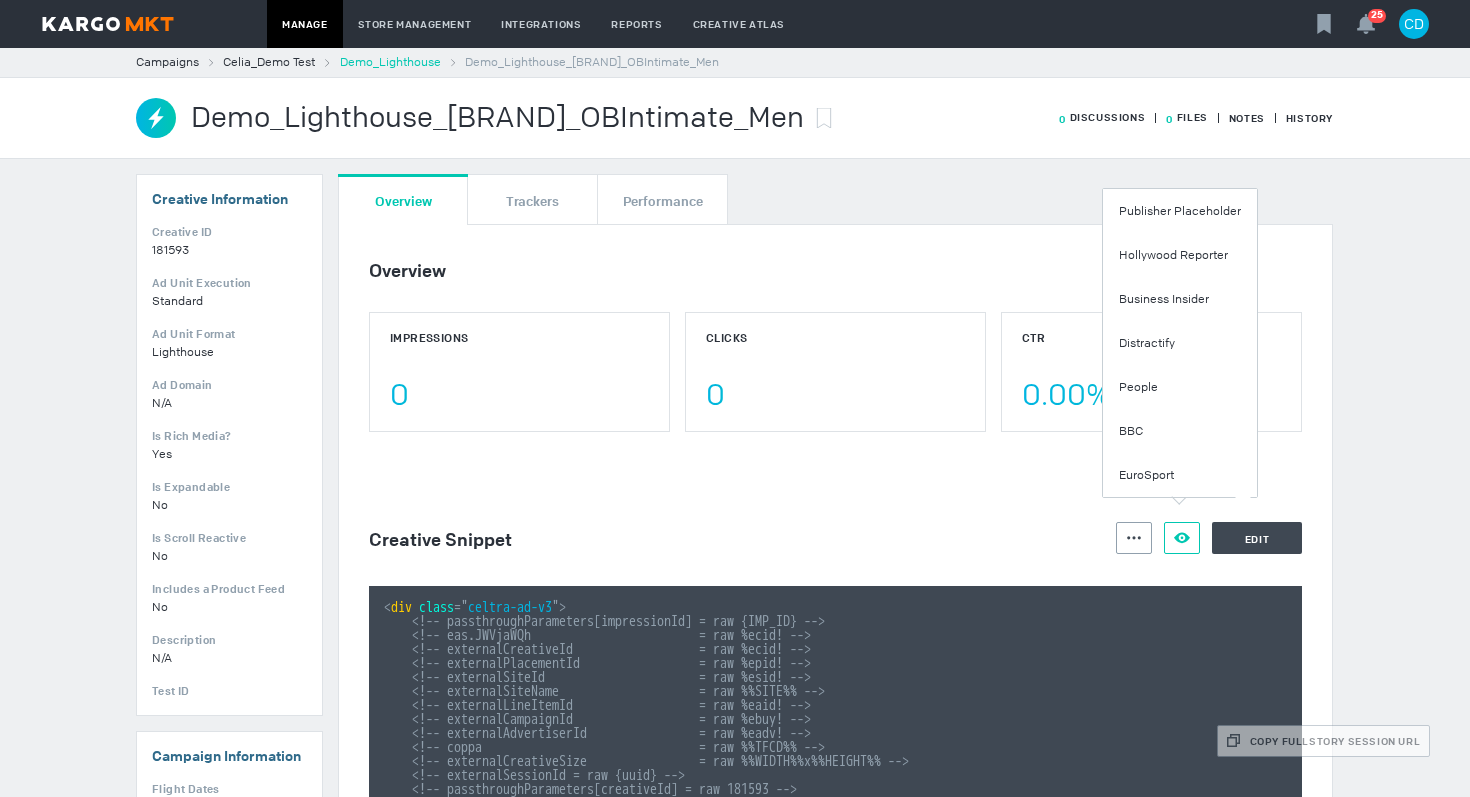 click on "Demo_Lighthouse" at bounding box center [390, 62] 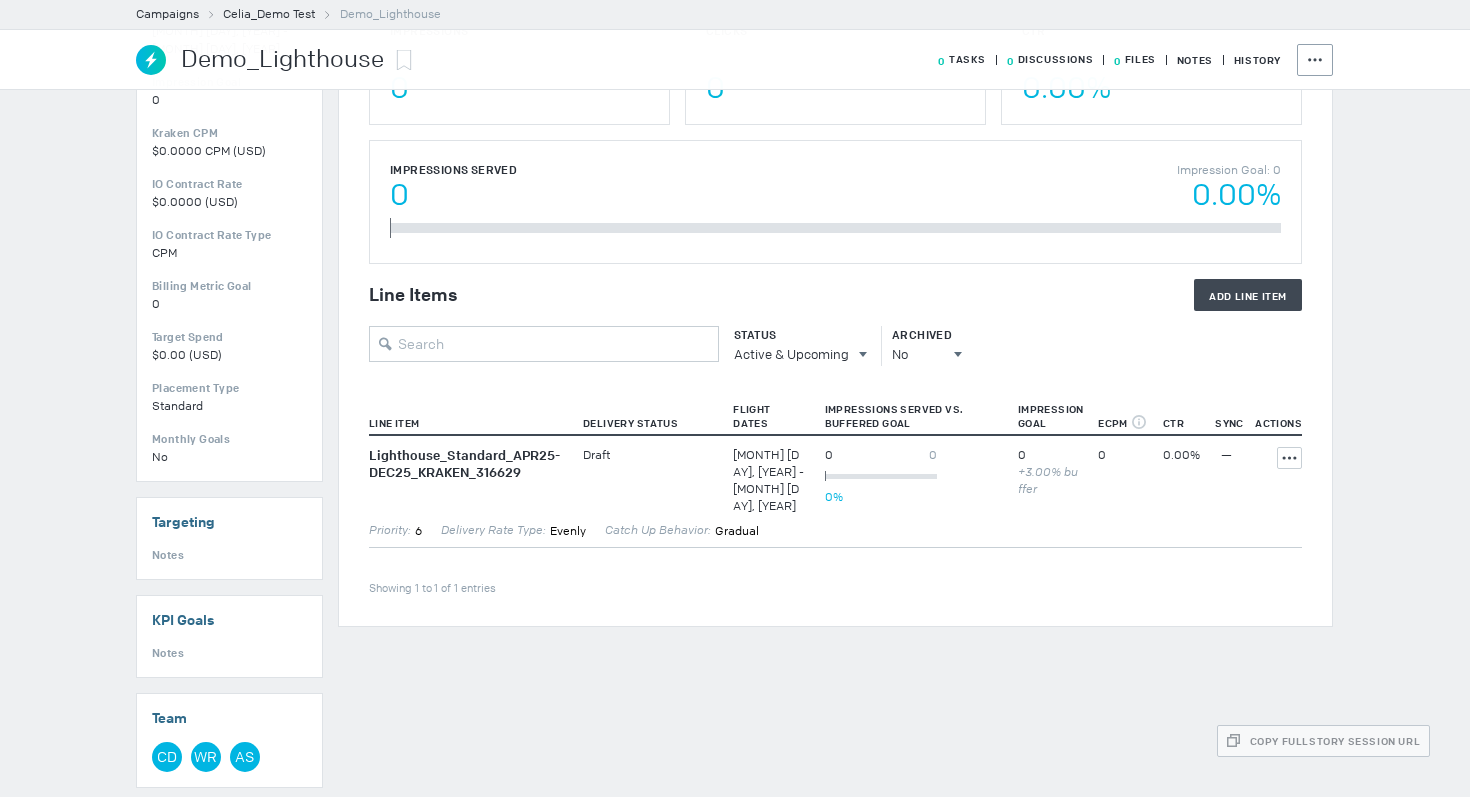 scroll, scrollTop: 0, scrollLeft: 0, axis: both 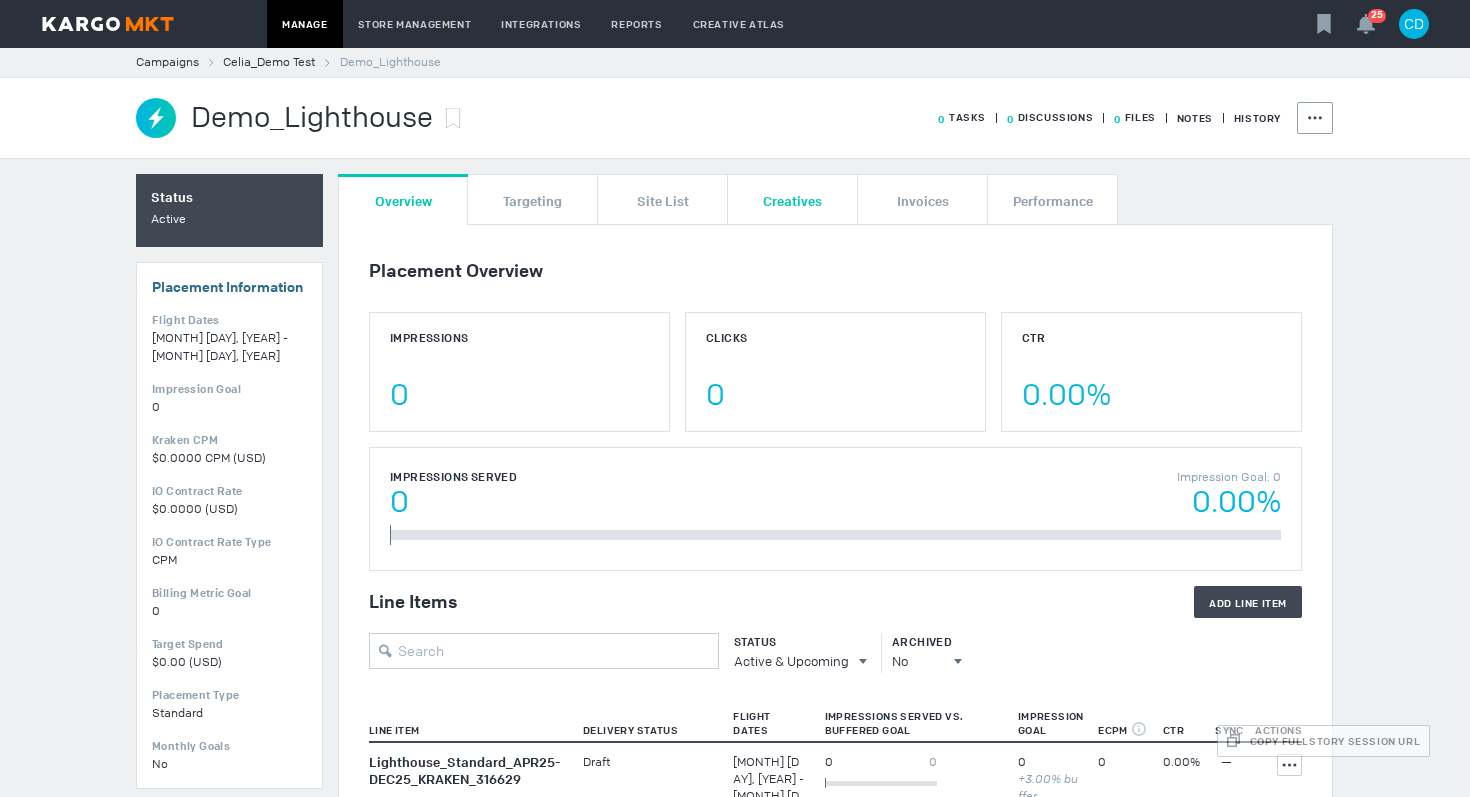 click on "Creatives" at bounding box center (792, 199) 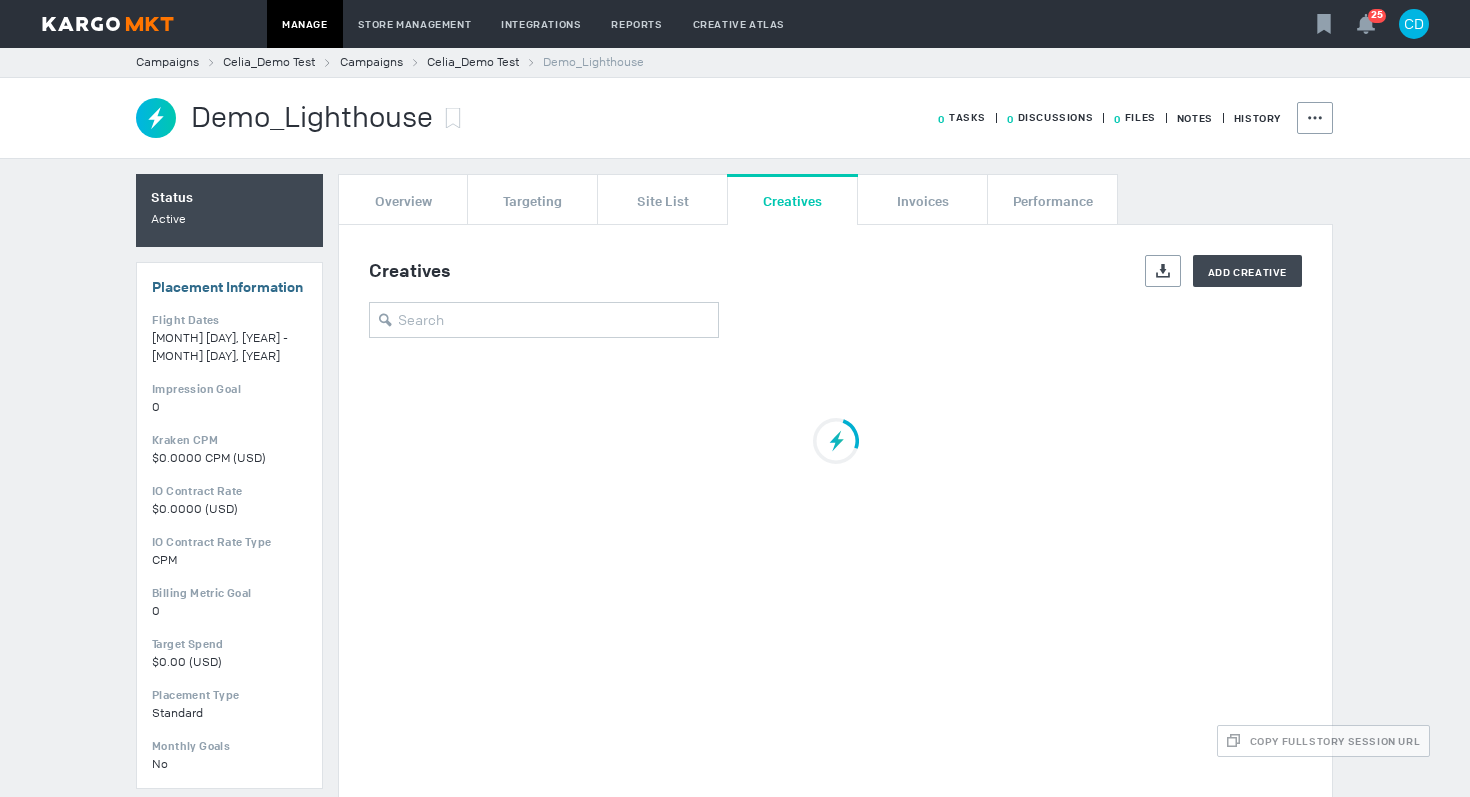 scroll, scrollTop: 95, scrollLeft: 0, axis: vertical 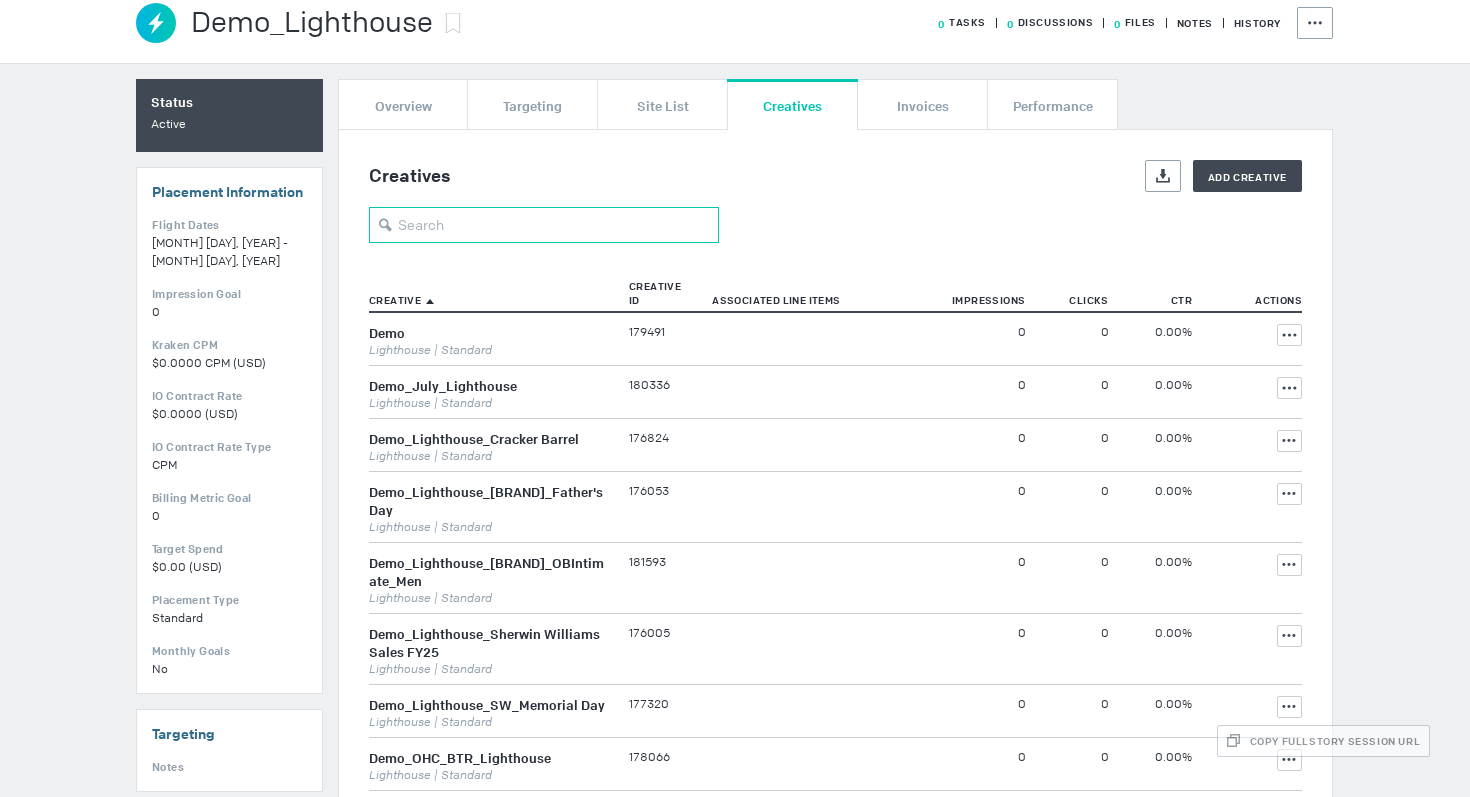 click at bounding box center [544, 225] 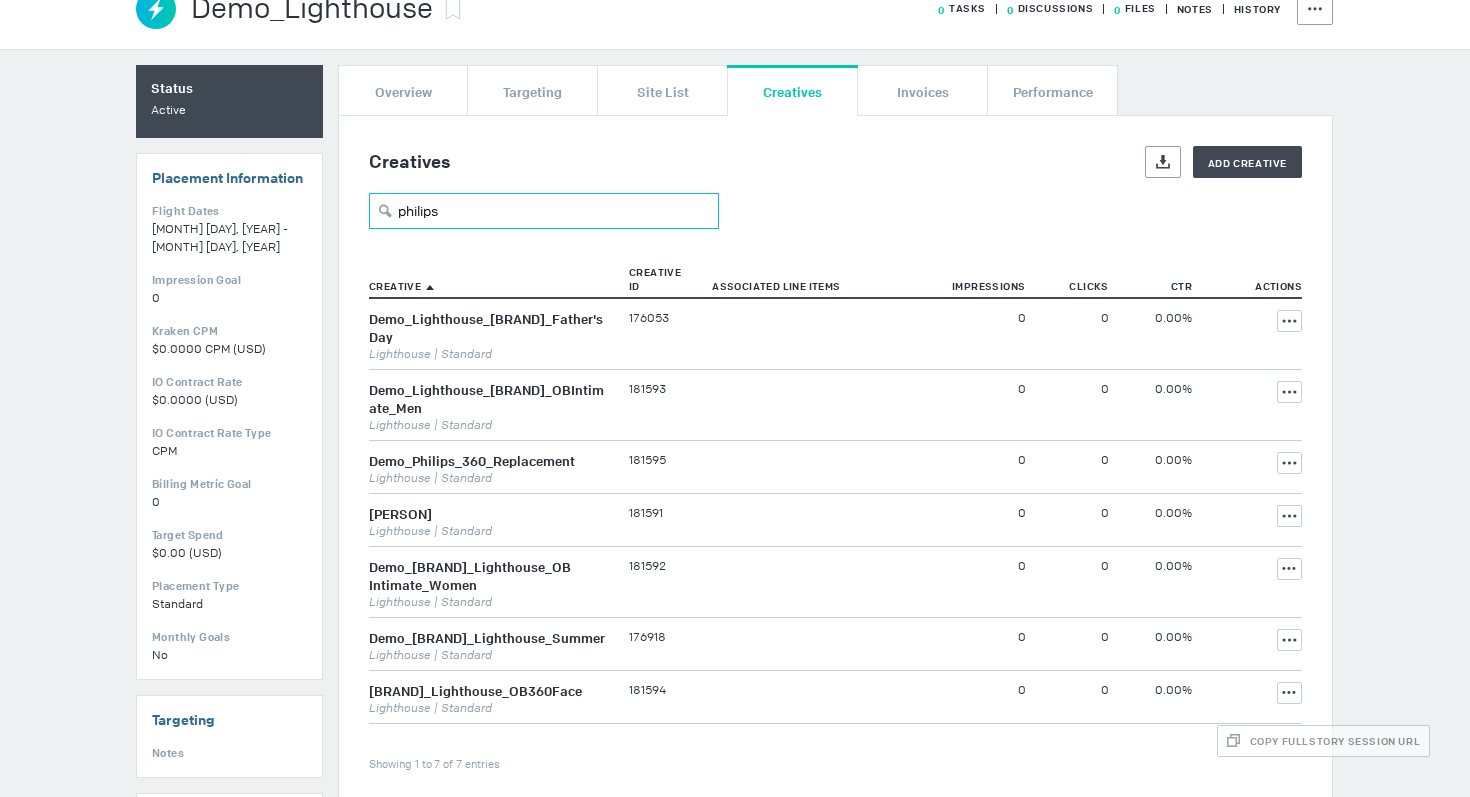 scroll, scrollTop: 110, scrollLeft: 0, axis: vertical 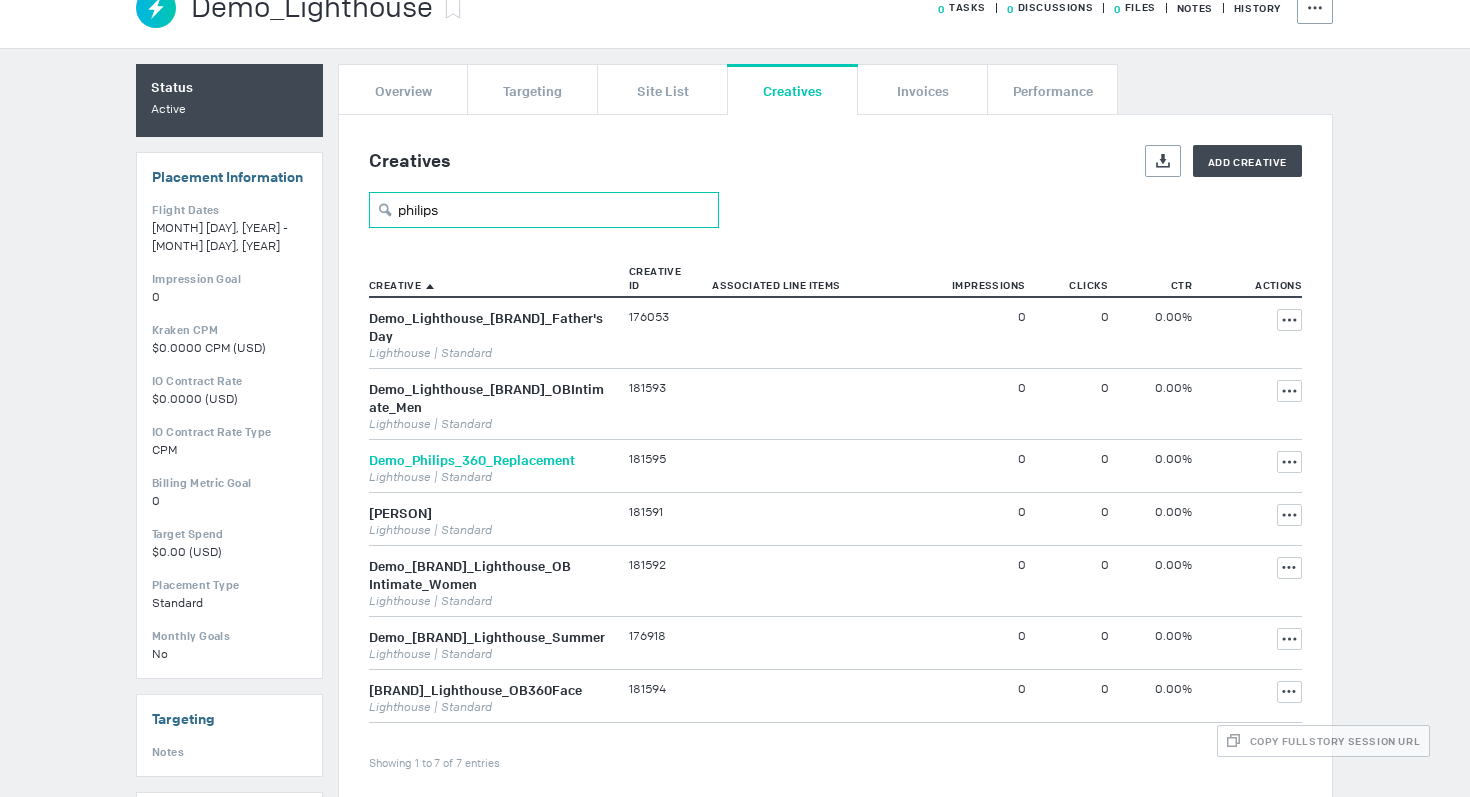 type on "philips" 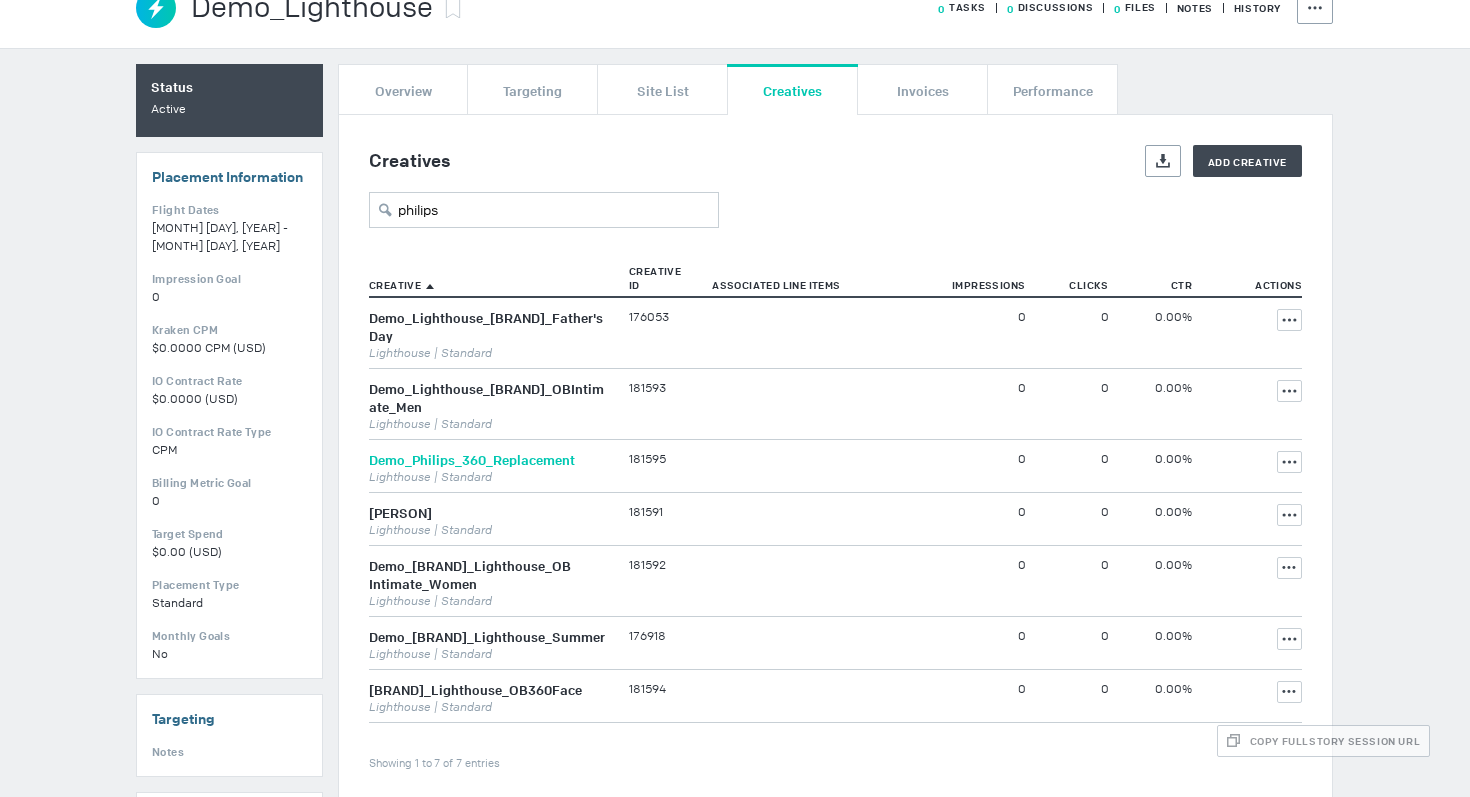 click on "Demo_Philips_360_Replacement" at bounding box center [472, 460] 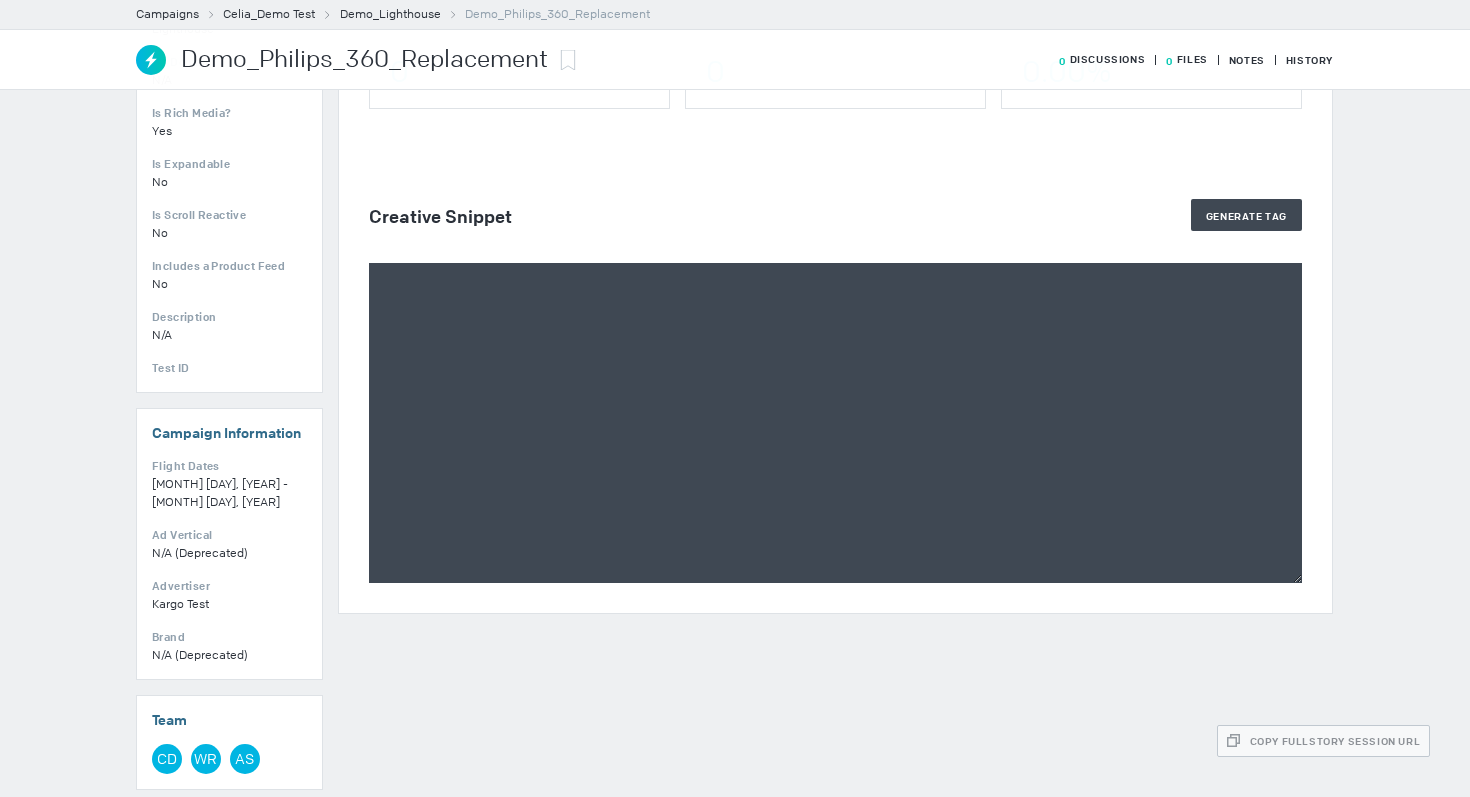 scroll, scrollTop: 0, scrollLeft: 0, axis: both 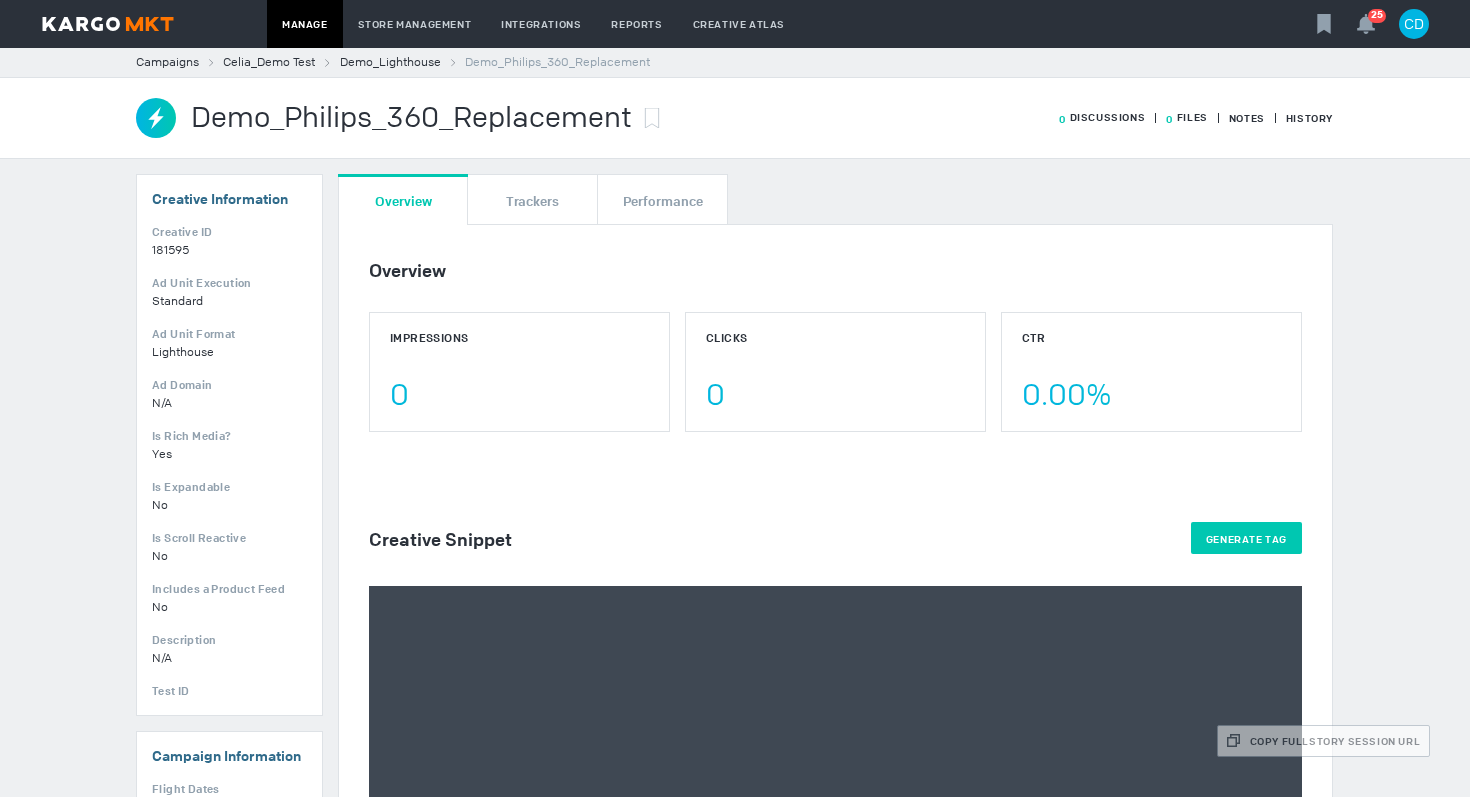 click on "Generate Tag" at bounding box center (1246, 538) 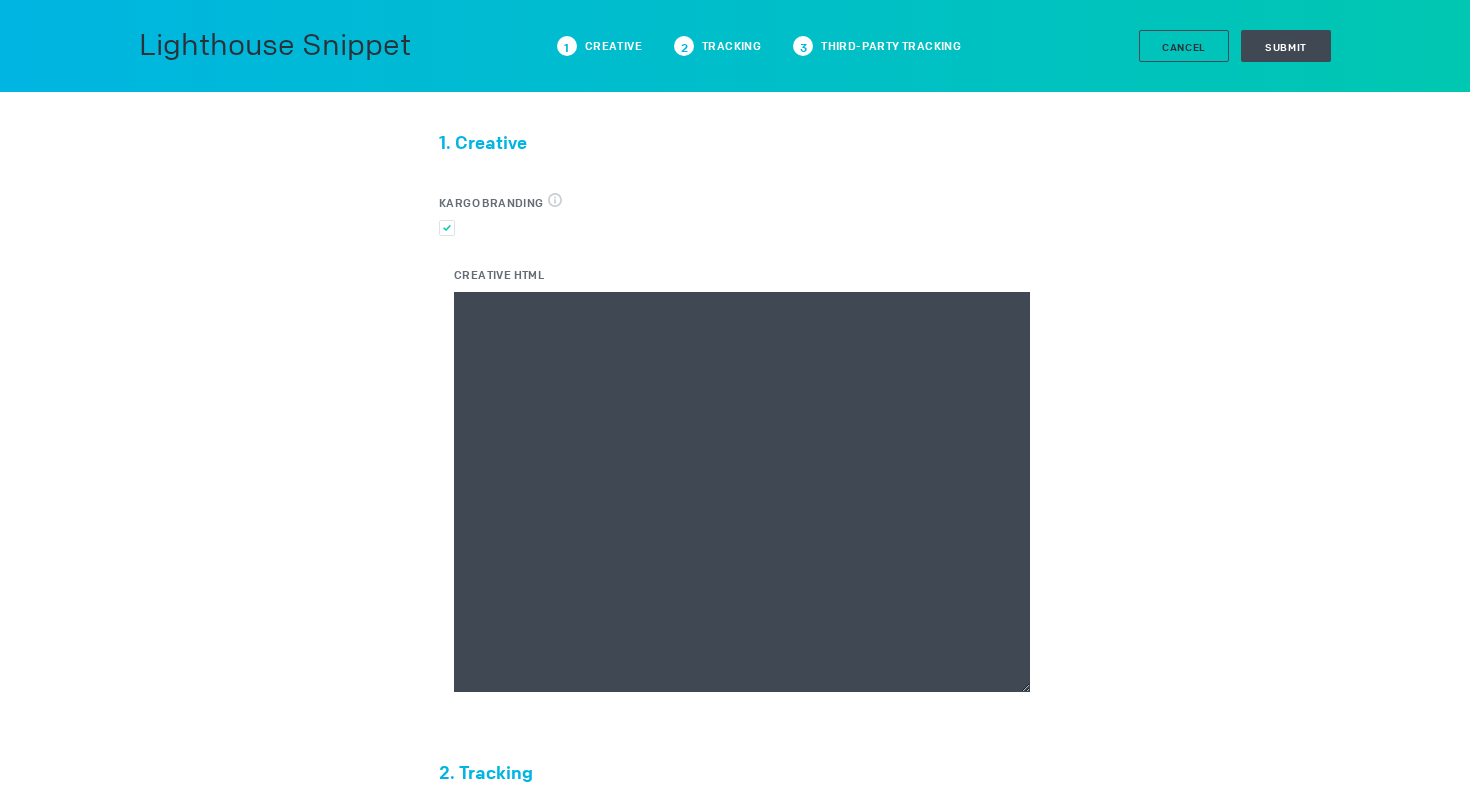 click on "Creative HTML" at bounding box center [742, 492] 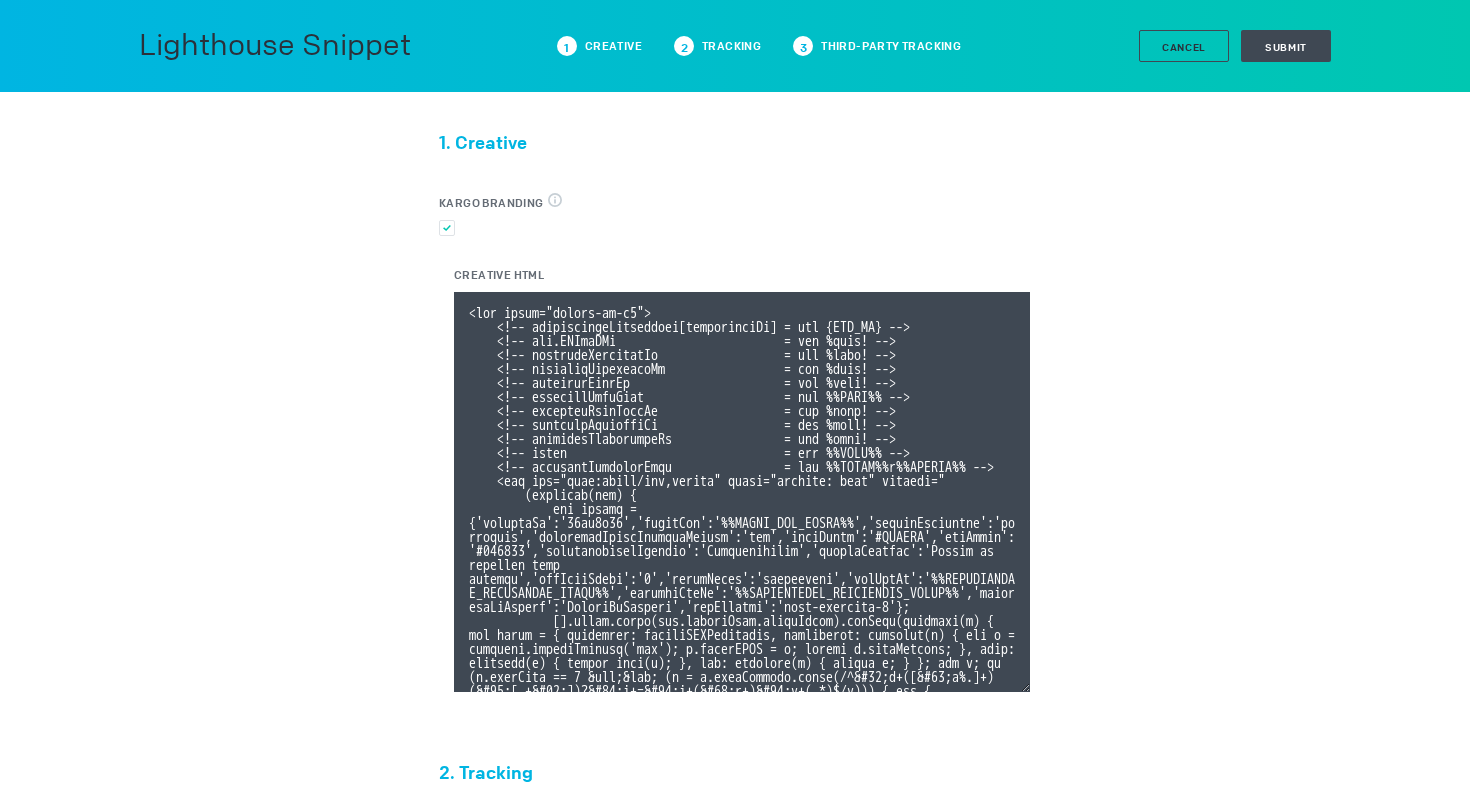 scroll, scrollTop: 400, scrollLeft: 0, axis: vertical 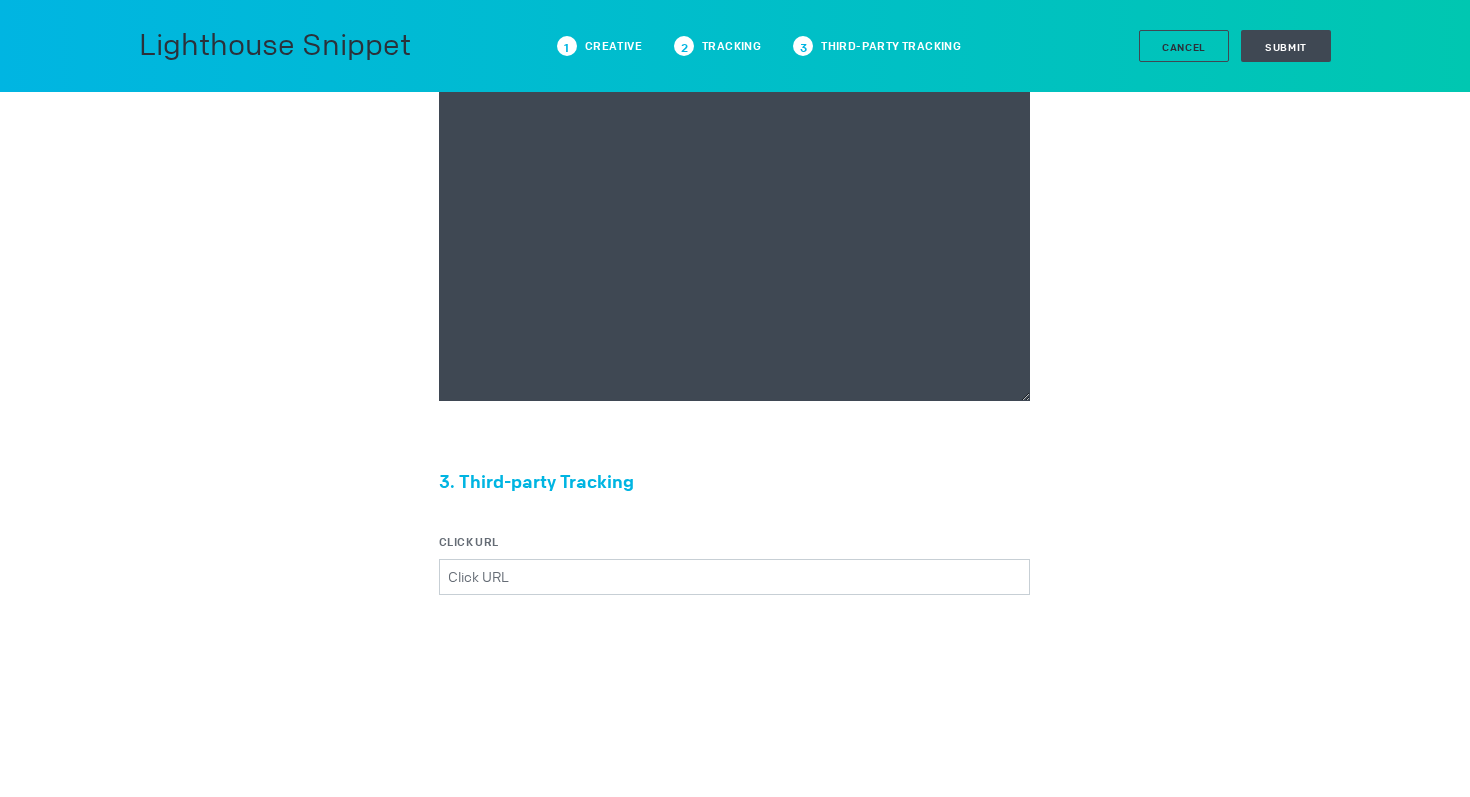 type on "<div class="celtra-ad-v3">
<!-- passthroughParameters[impressionId] = raw {IMP_ID} -->
<!-- eas.JWVjaWQh                        = raw %ecid! -->
<!-- externalCreativeId                  = raw %ecid! -->
<!-- externalPlacementId                 = raw %epid! -->
<!-- externalSiteId                      = raw %esid! -->
<!-- externalSiteName                    = raw %%SITE%% -->
<!-- externalLineItemId                  = raw %eaid! -->
<!-- externalCampaignId                  = raw %ebuy! -->
<!-- externalAdvertiserId                = raw %eadv! -->
<!-- coppa                               = raw %%TFCD%% -->
<!-- externalCreativeSize                = raw %%WIDTH%%x%%HEIGHT%% -->
<img src="data:image/png,celtra" style="display: none" onerror="
(function(img) {
var params = {'accountId':'13be8f66','clickUrl':'%%CLICK_URL_UNESC%%','expandDirection':'undefined','preferredClickThroughWindow':'new','textColor':'#FFFFFF','barColor':'#000000','advert..." 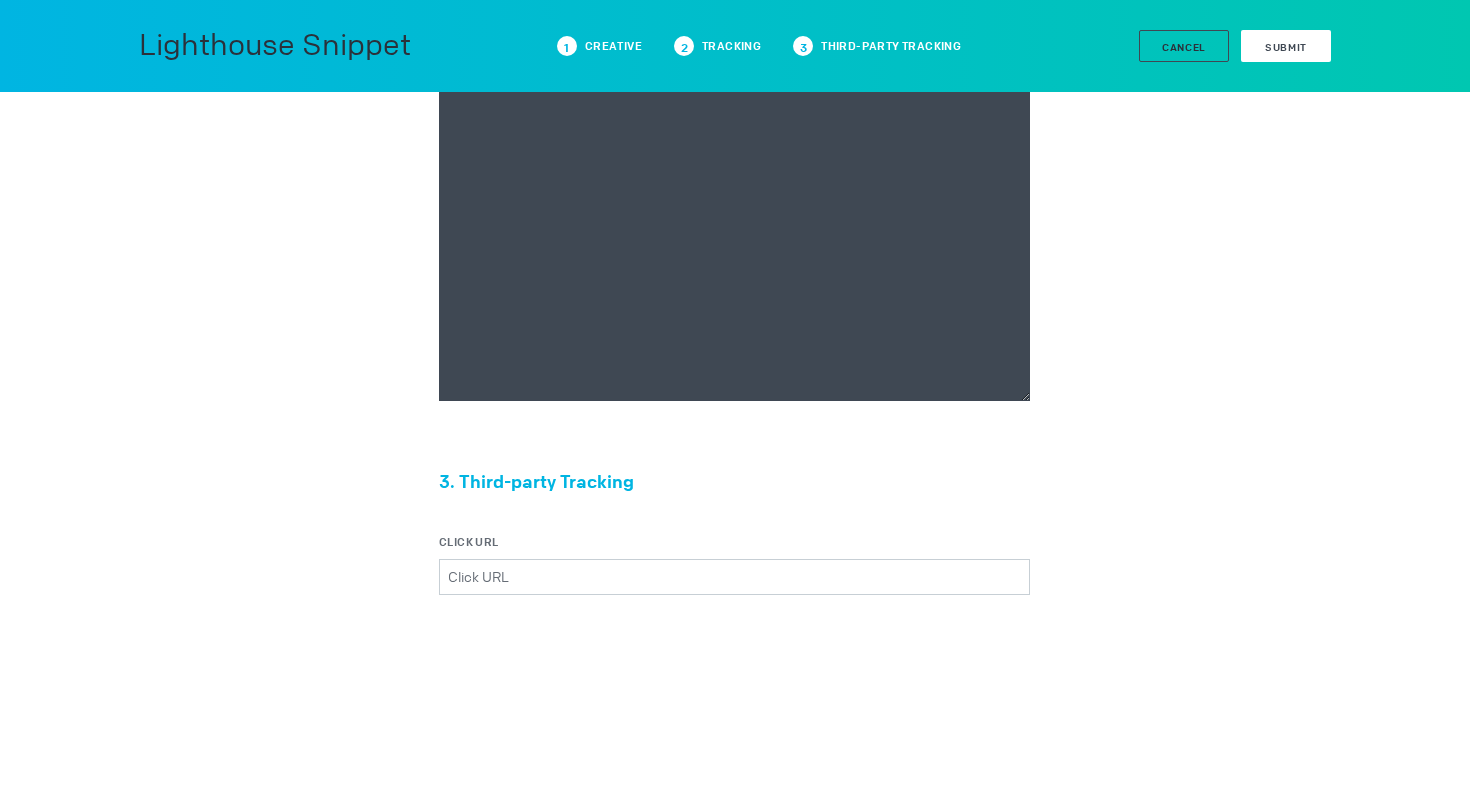 click on "Submit" at bounding box center (1286, 46) 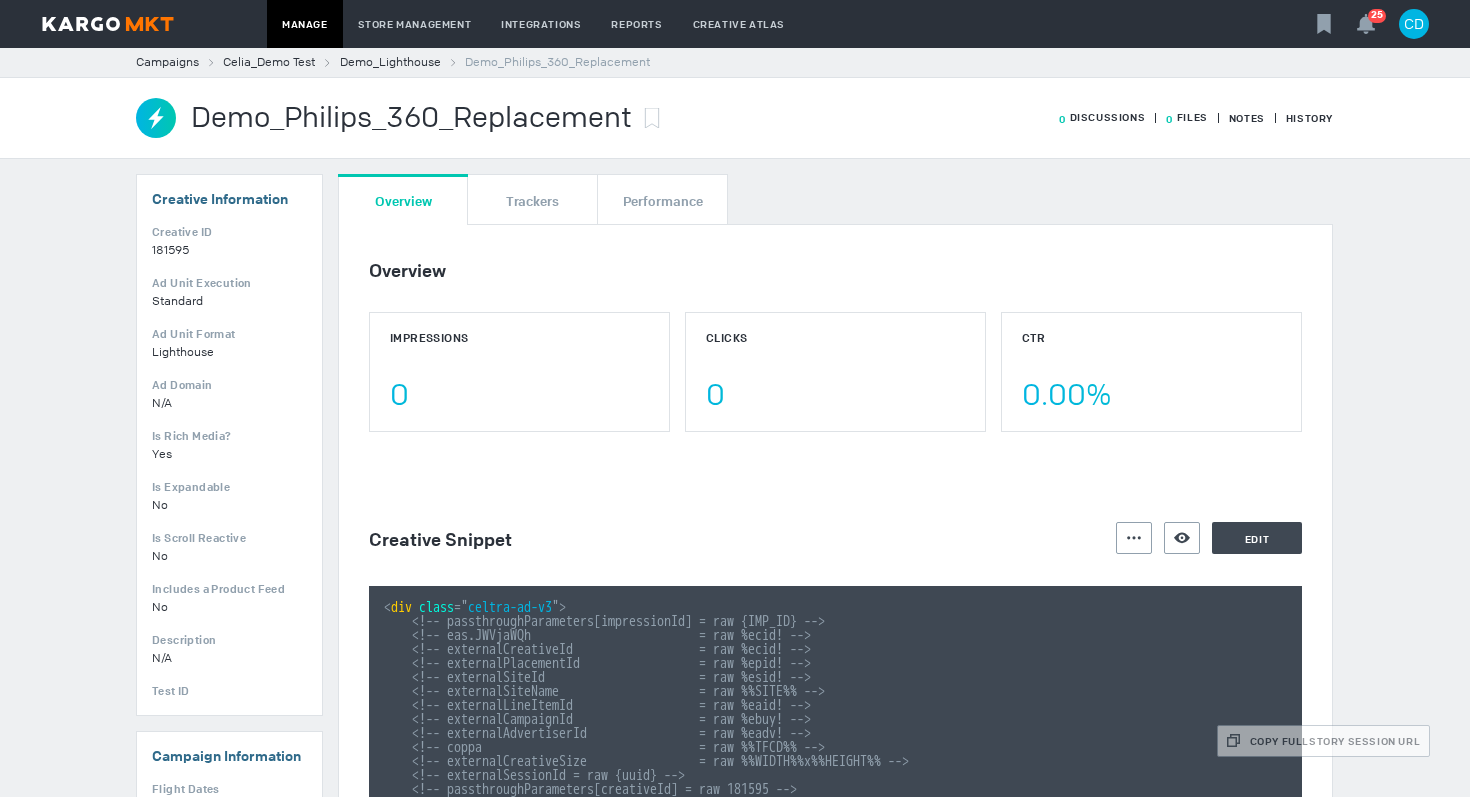 scroll, scrollTop: 159, scrollLeft: 0, axis: vertical 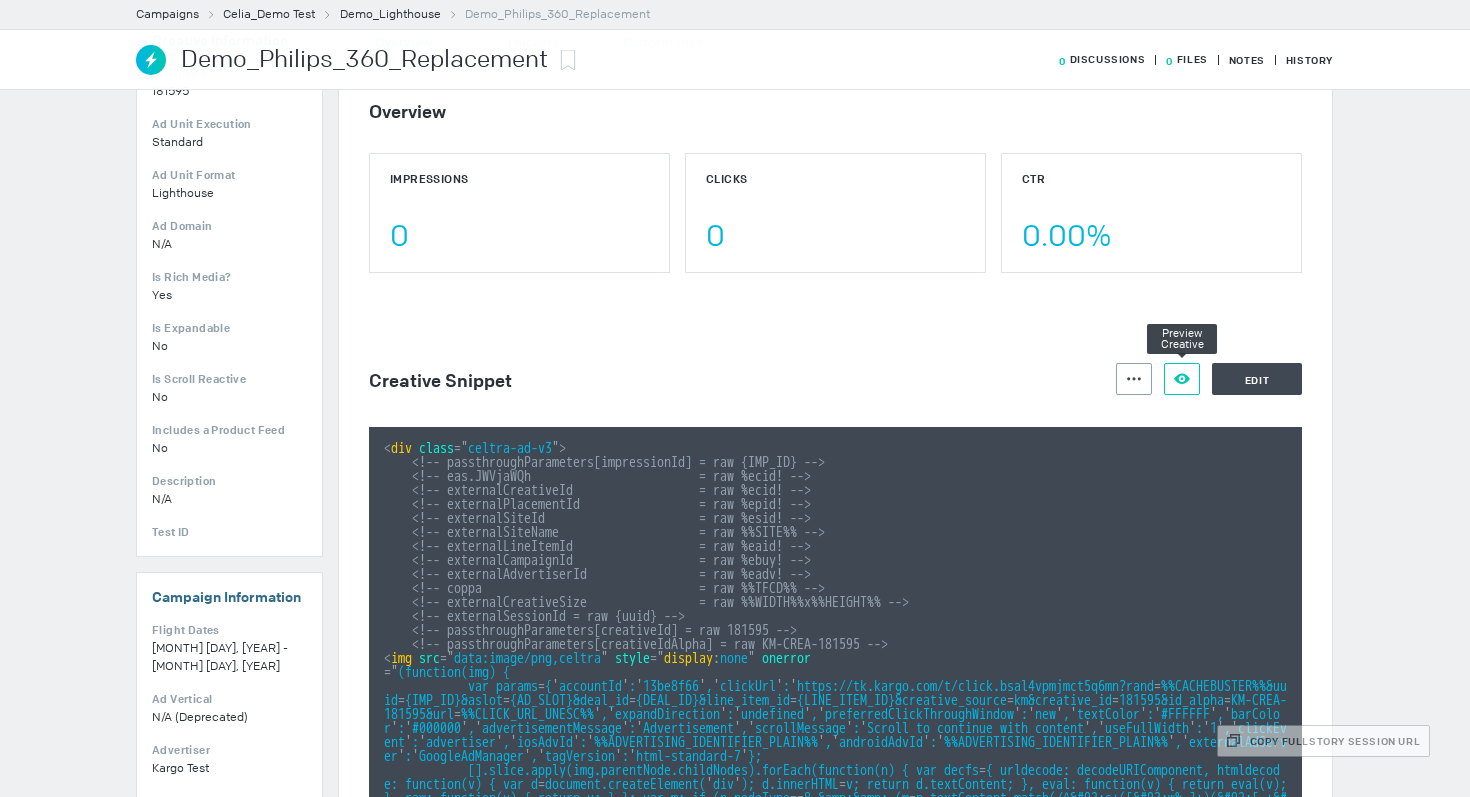 click on "Preview Creative" at bounding box center [1182, 379] 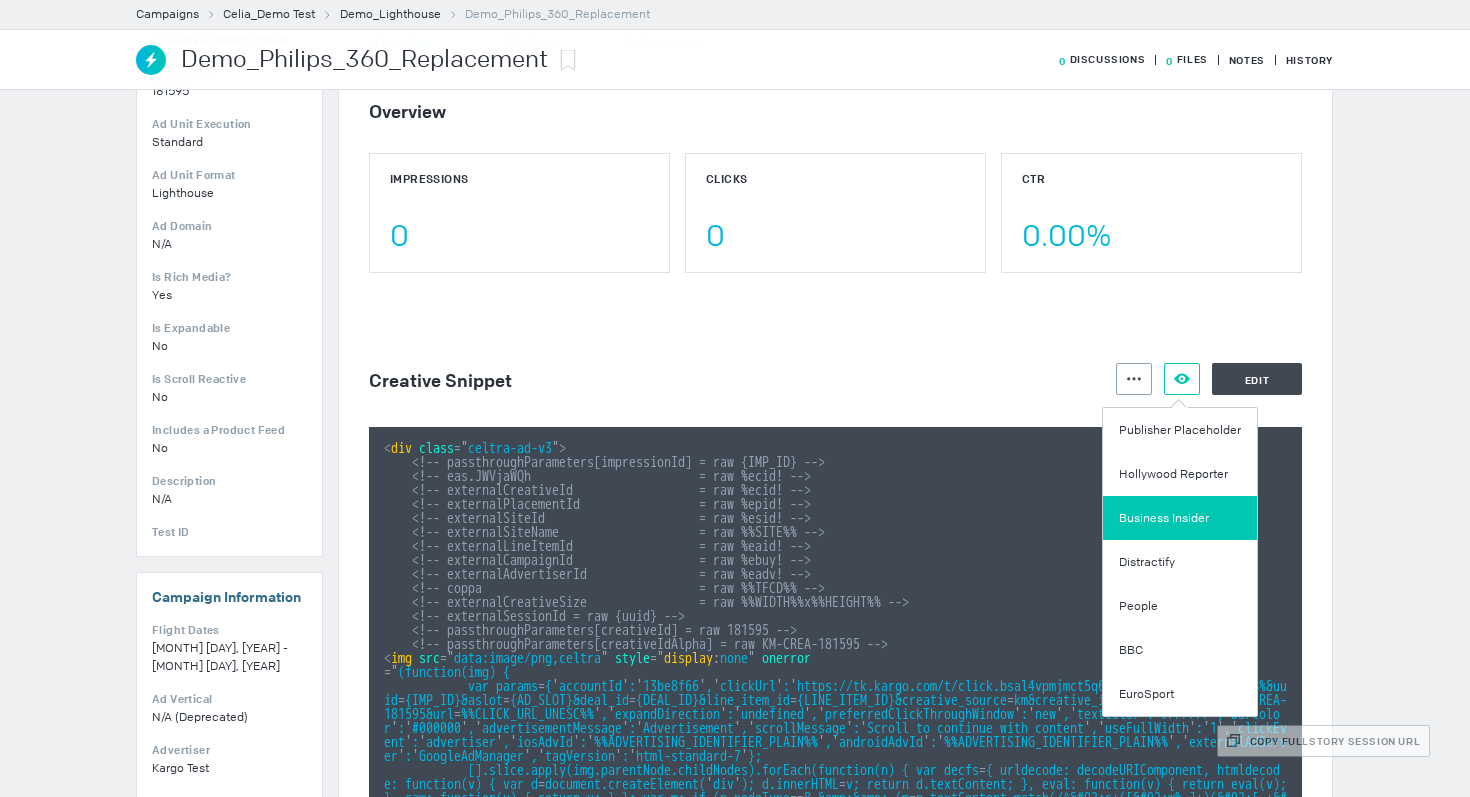 click on "Business Insider" at bounding box center (1180, 518) 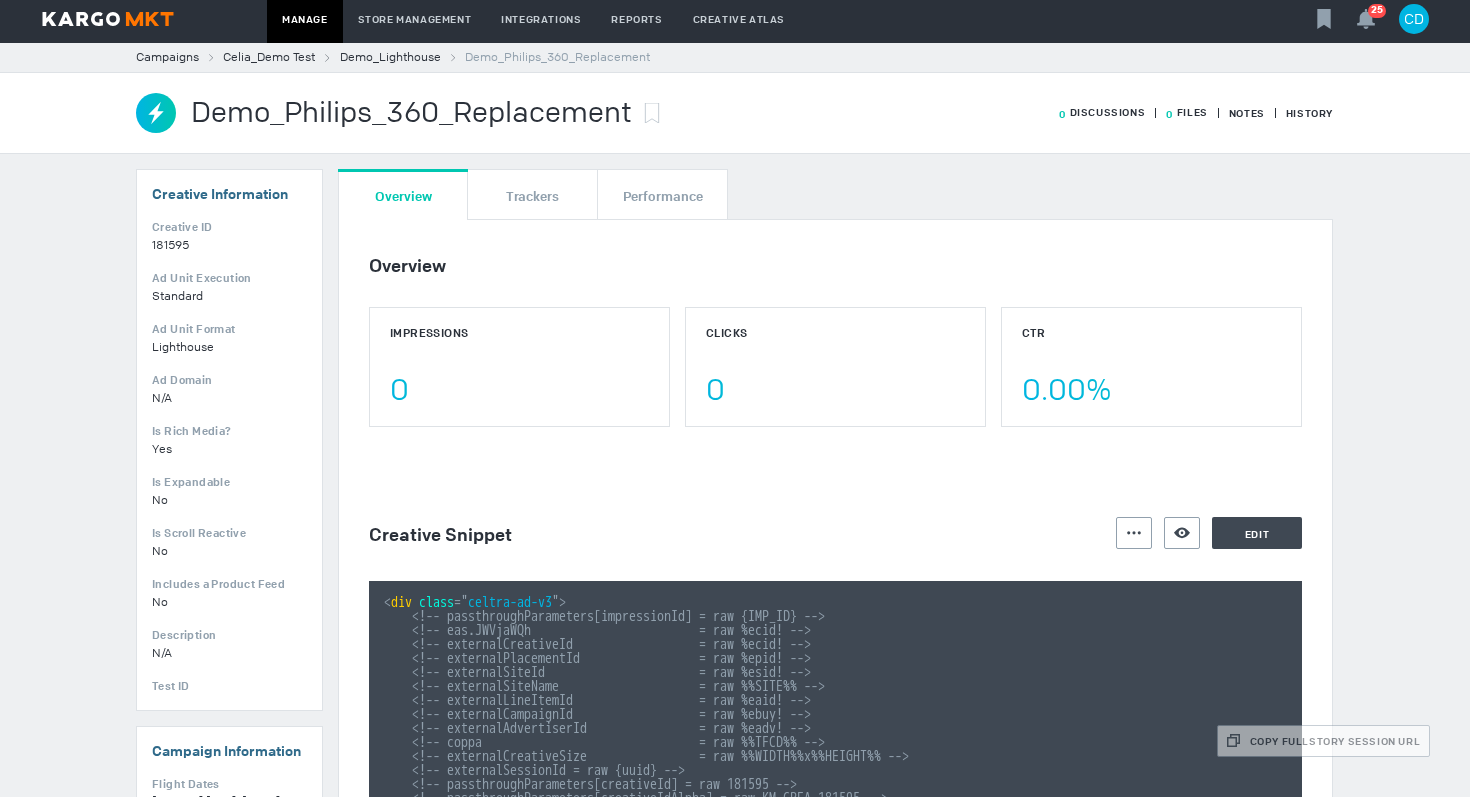 scroll, scrollTop: 0, scrollLeft: 0, axis: both 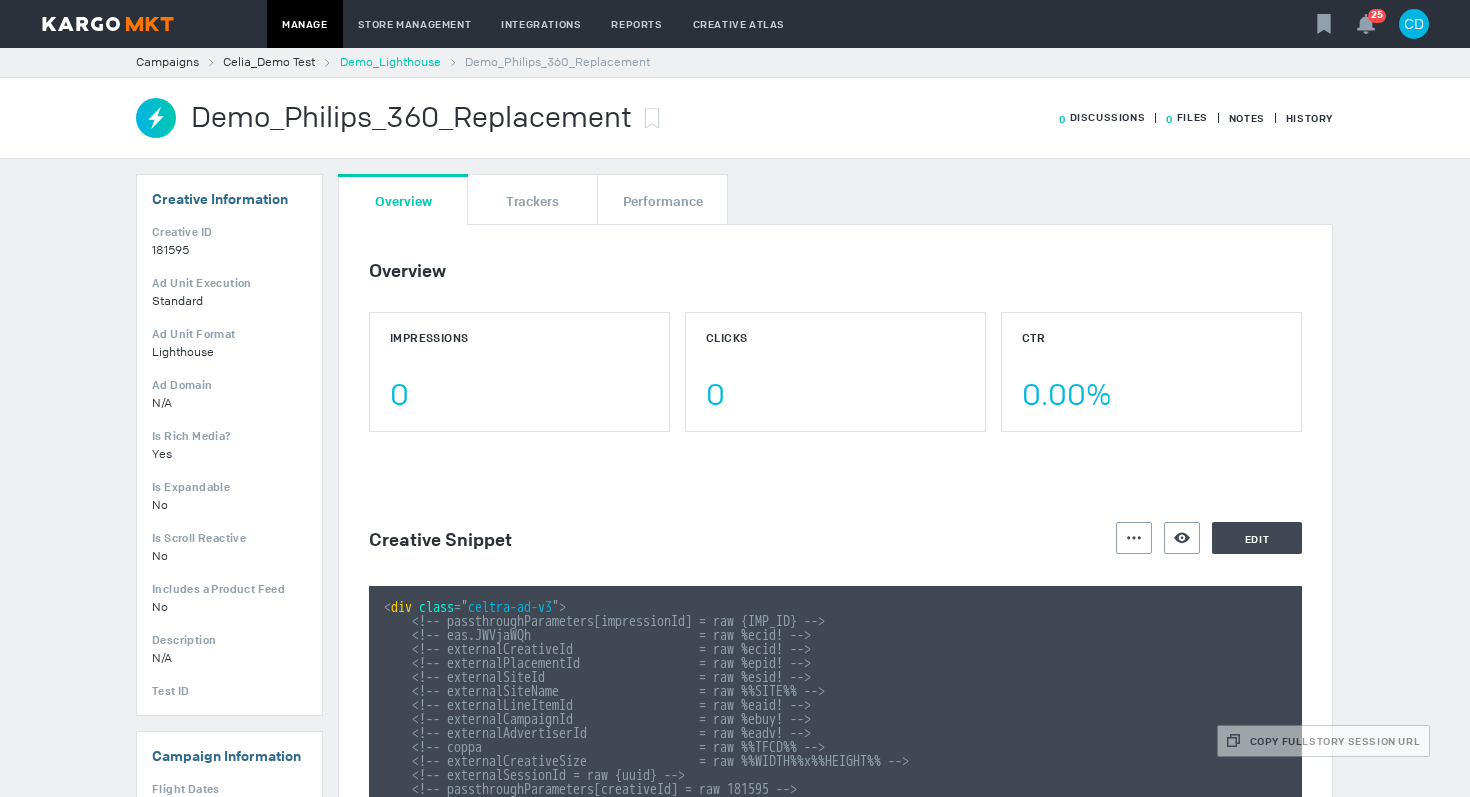 click on "Demo_Lighthouse" at bounding box center [390, 62] 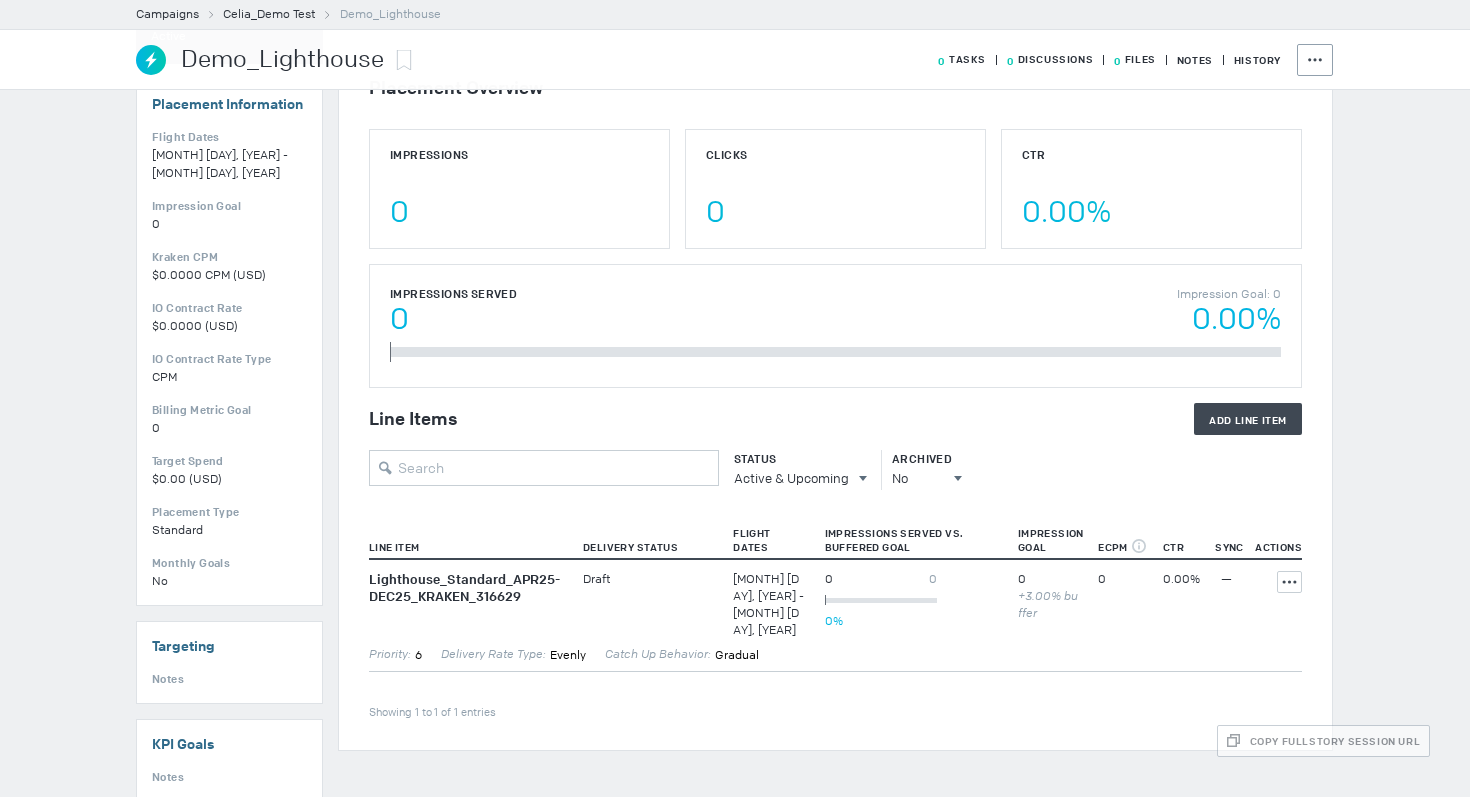 scroll, scrollTop: 0, scrollLeft: 0, axis: both 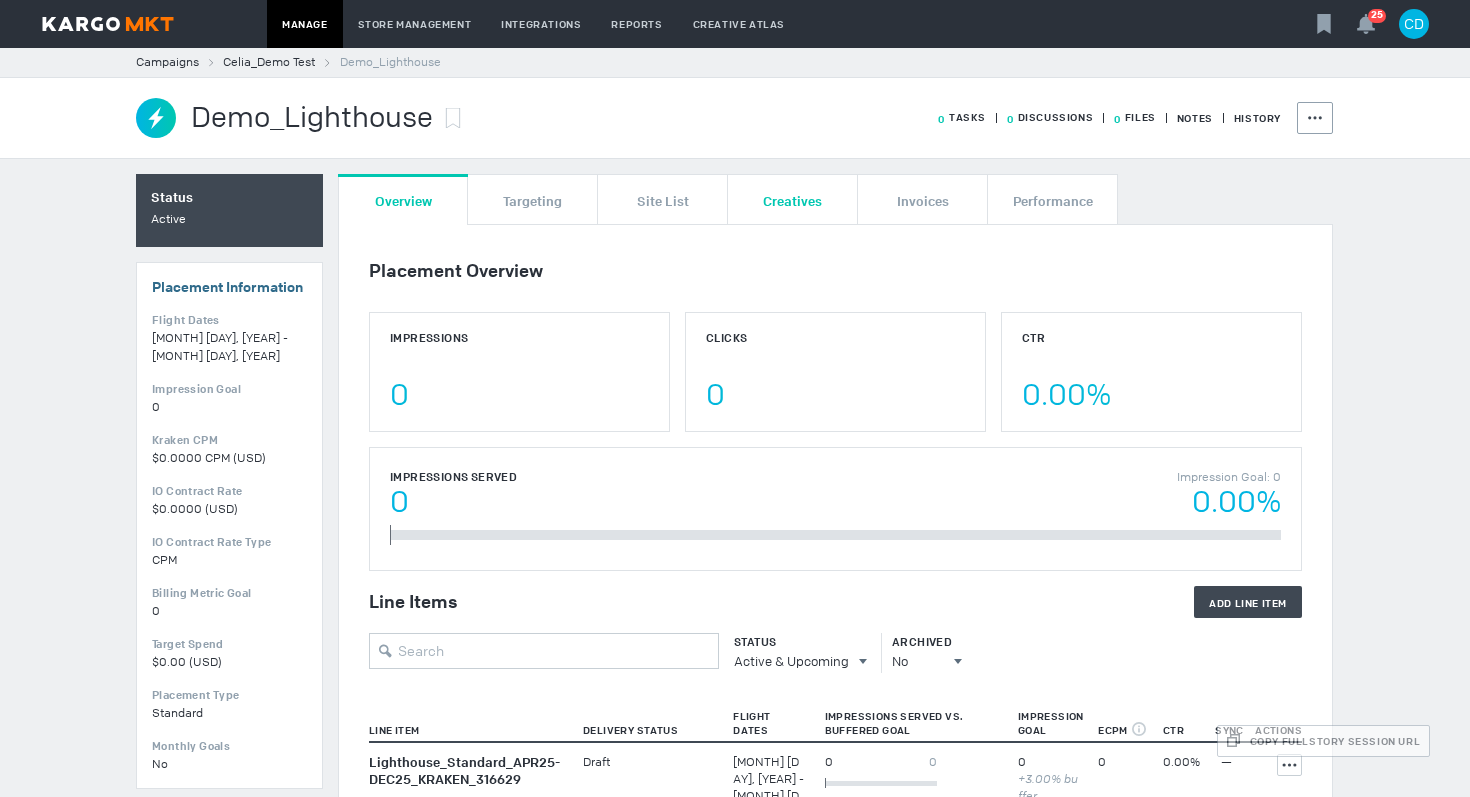 click on "Creatives" at bounding box center (792, 200) 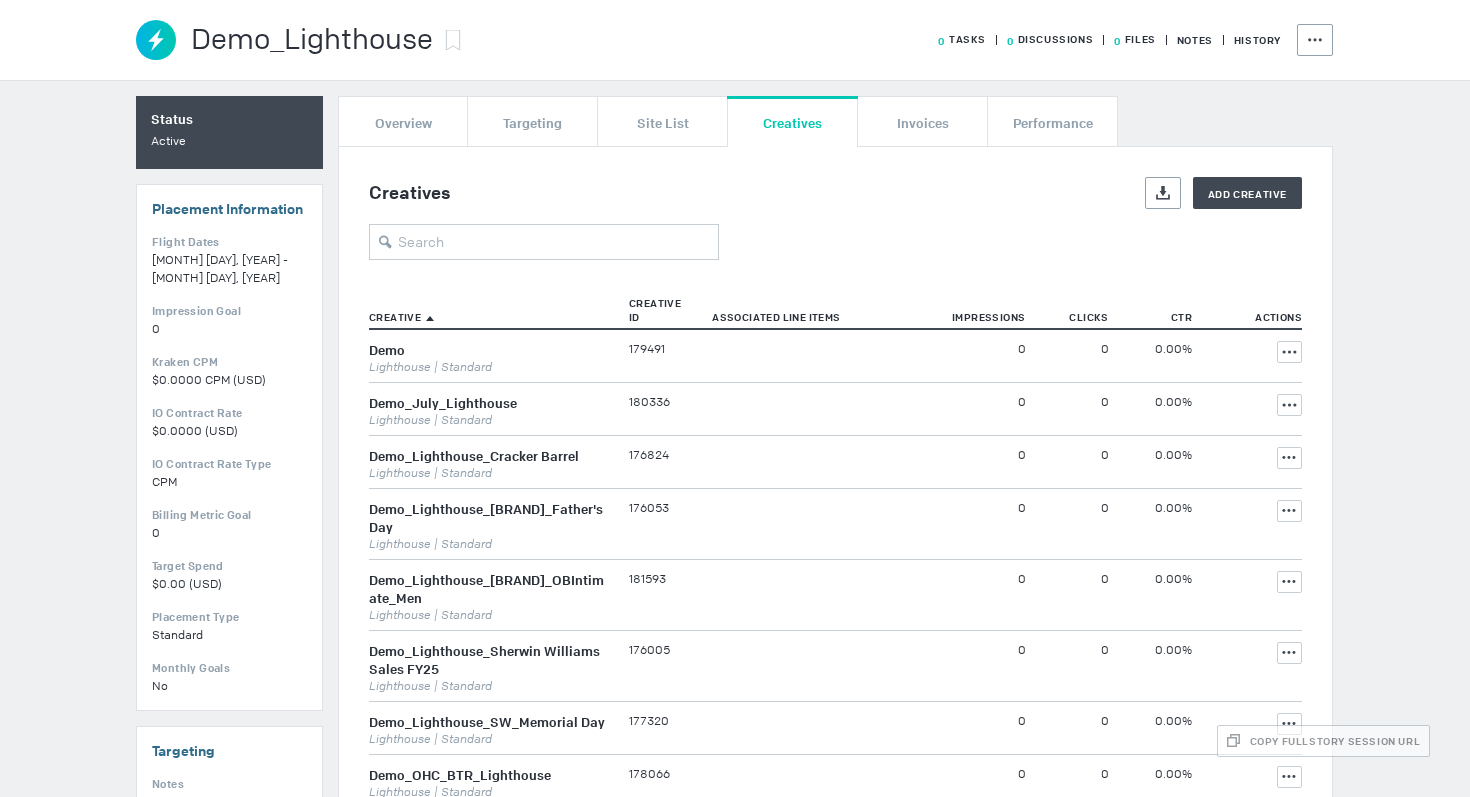 scroll, scrollTop: 80, scrollLeft: 0, axis: vertical 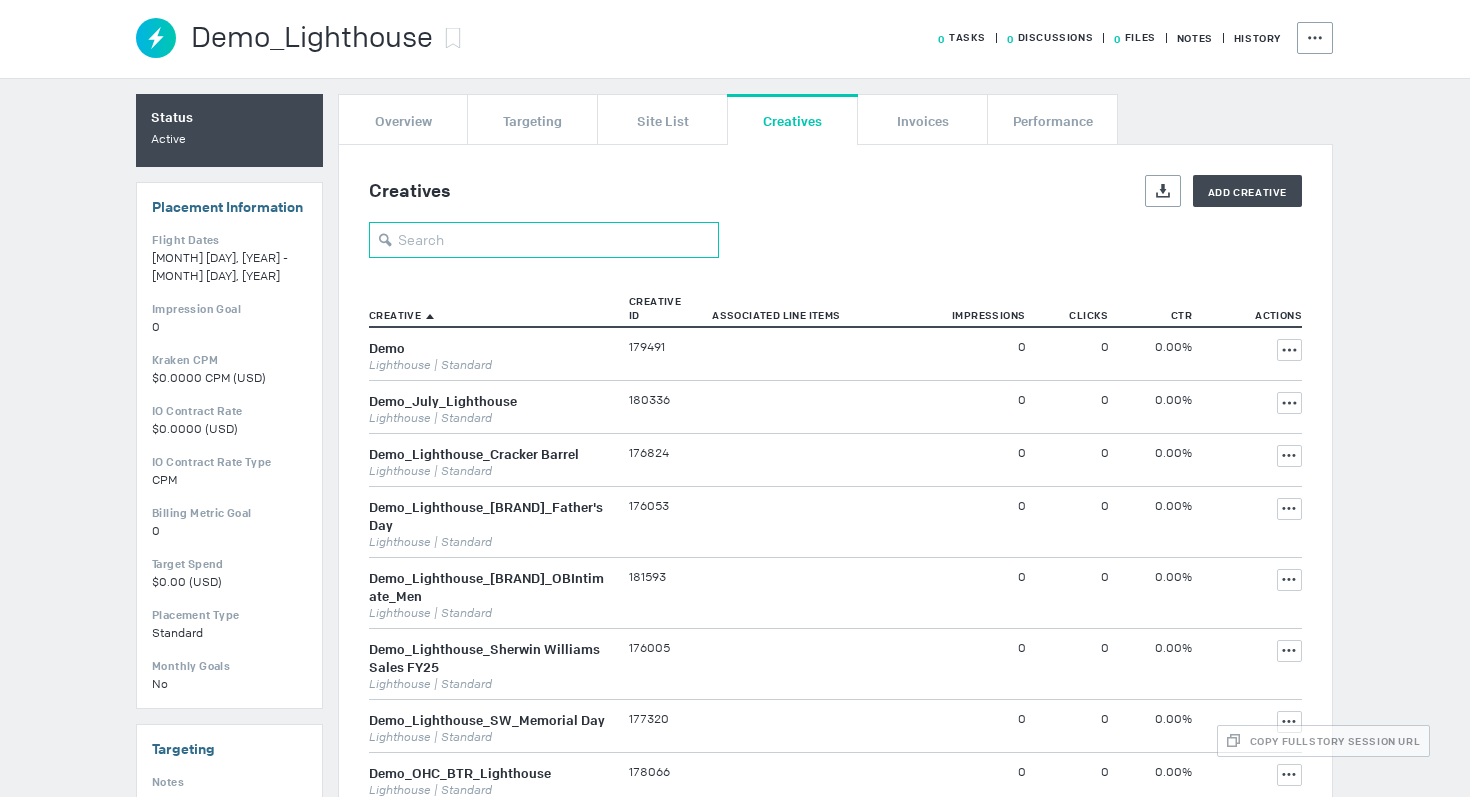 click at bounding box center (544, 240) 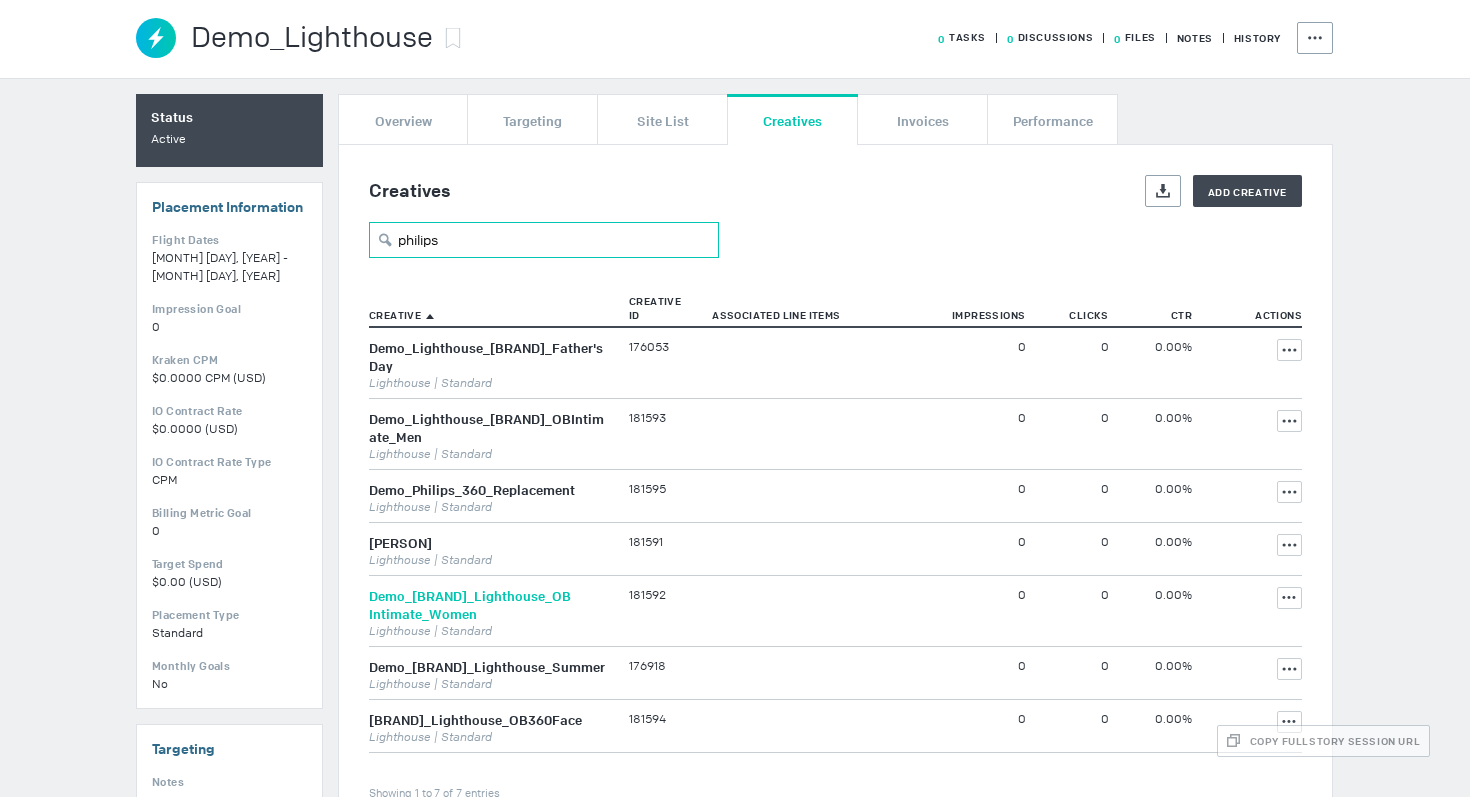 type on "philips" 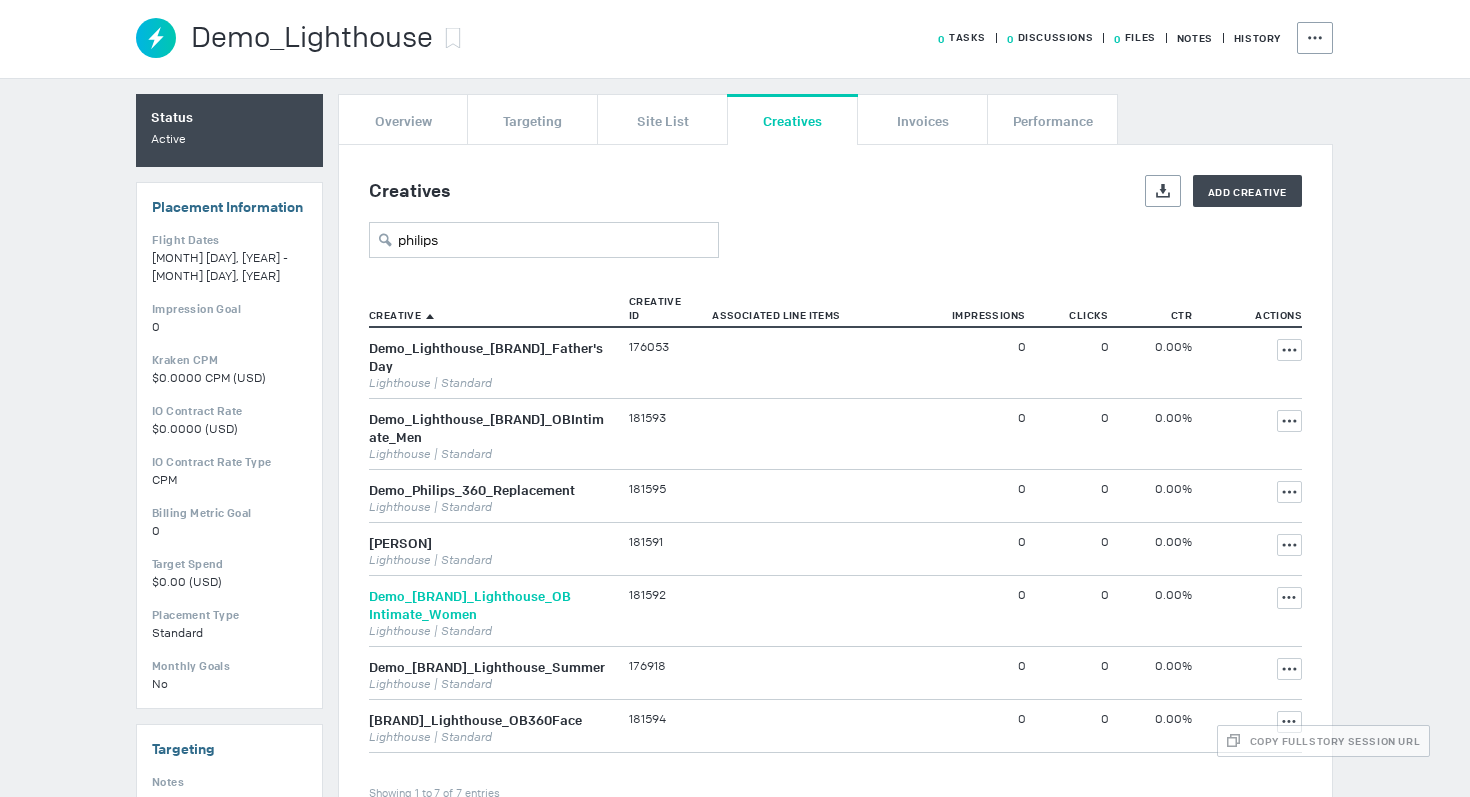 click on "Demo_[BRAND]_Lighthouse_OB Intimate_Women" at bounding box center (470, 605) 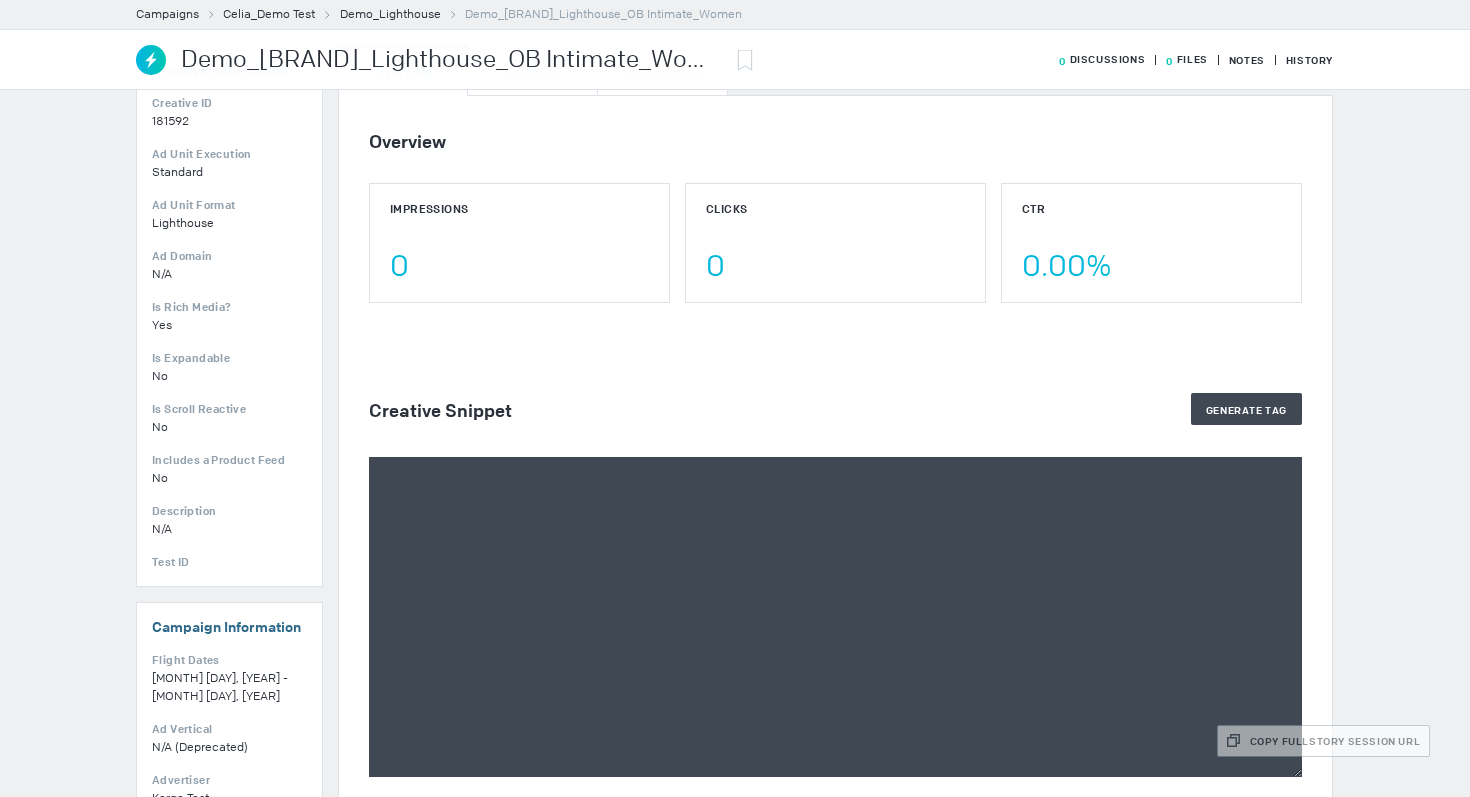 scroll, scrollTop: 323, scrollLeft: 0, axis: vertical 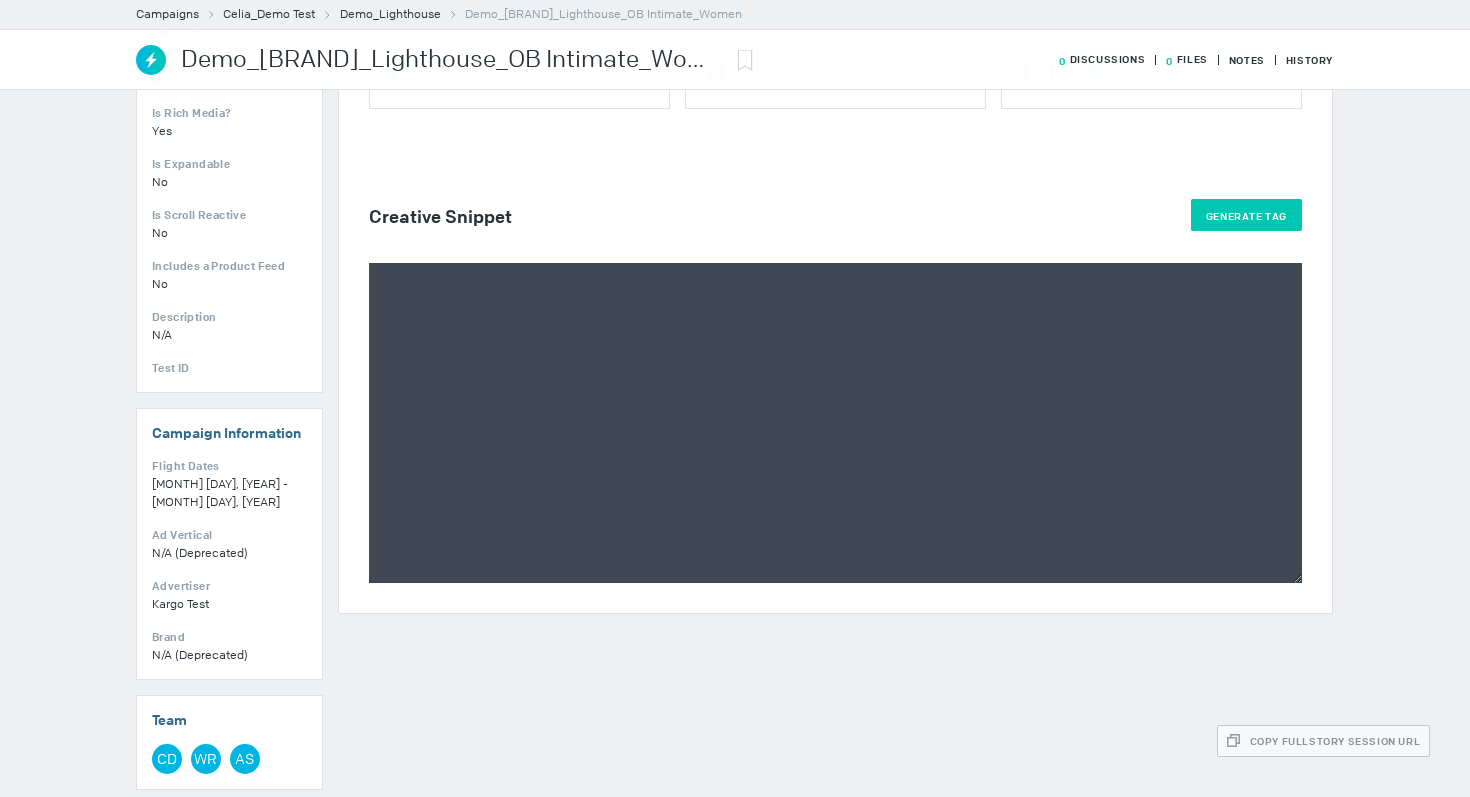 click on "Generate Tag" at bounding box center [1246, 215] 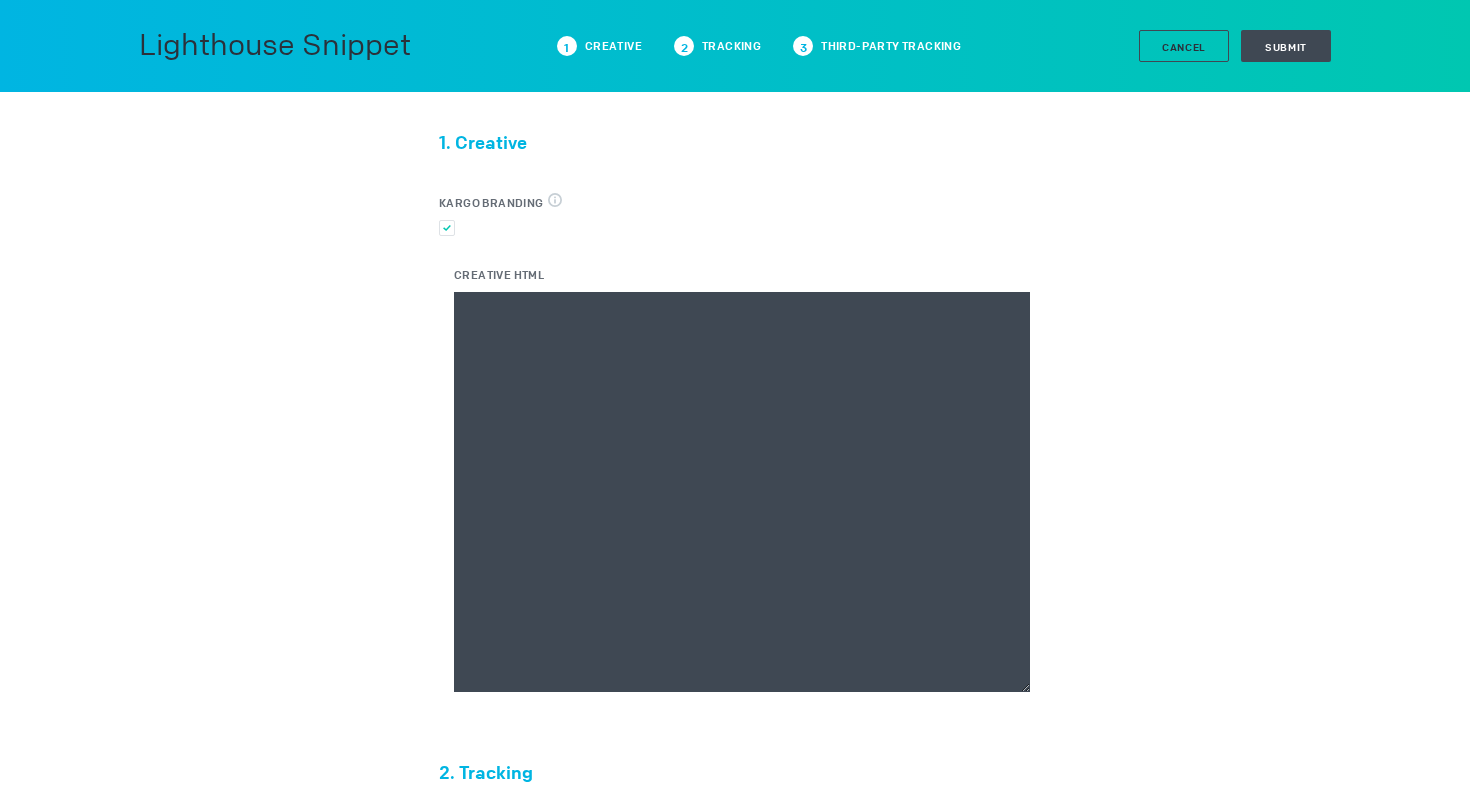 click on "Creative HTML" at bounding box center (742, 479) 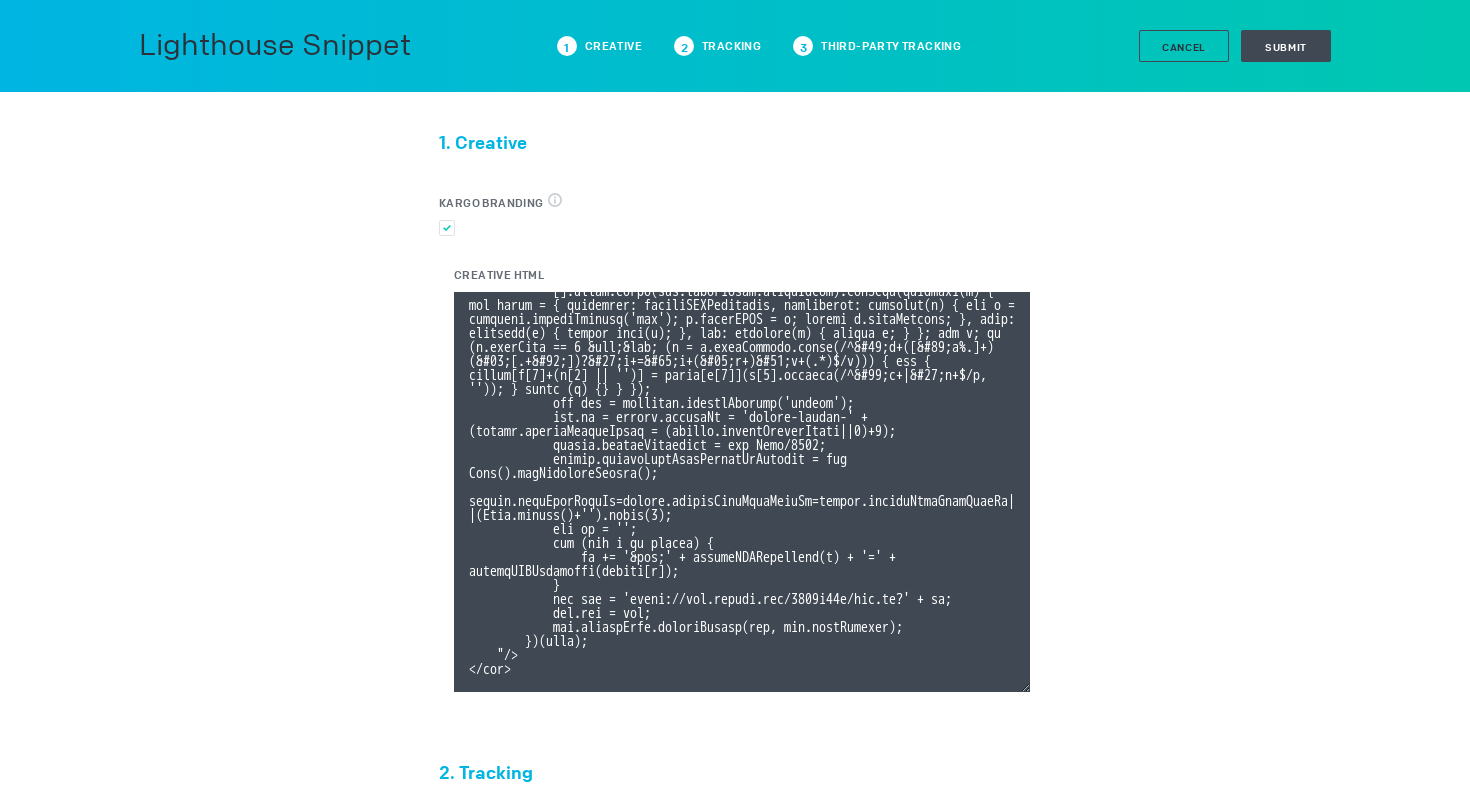scroll, scrollTop: 414, scrollLeft: 0, axis: vertical 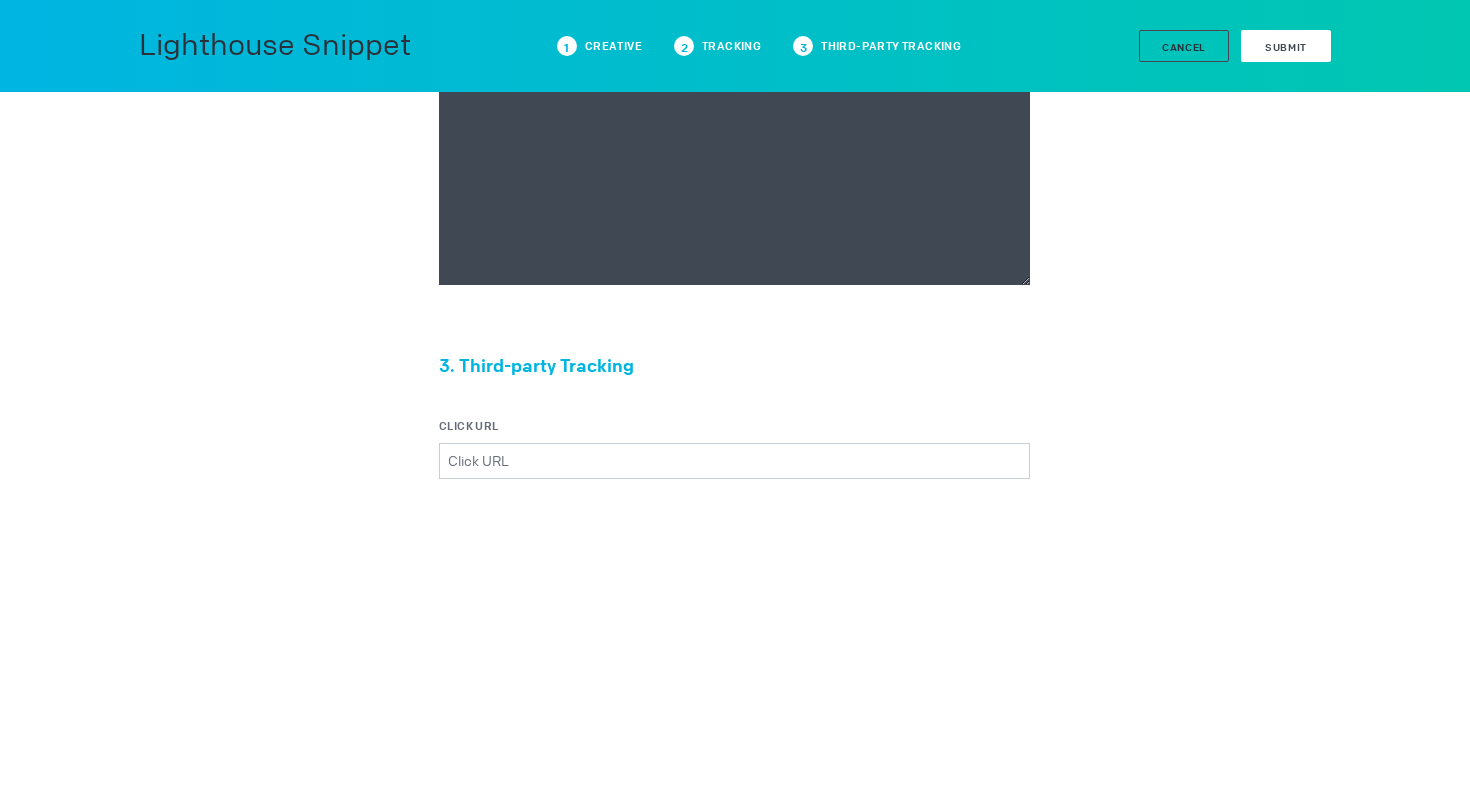 type on "<div class="celtra-ad-v3">
<!-- passthroughParameters[impressionId] = raw {IMP_ID} -->
<!-- eas.JWVjaWQh                        = raw %ecid! -->
<!-- externalCreativeId                  = raw %ecid! -->
<!-- externalPlacementId                 = raw %epid! -->
<!-- externalSiteId                      = raw %esid! -->
<!-- externalSiteName                    = raw %%SITE%% -->
<!-- externalLineItemId                  = raw %eaid! -->
<!-- externalCampaignId                  = raw %ebuy! -->
<!-- externalAdvertiserId                = raw %eadv! -->
<!-- coppa                               = raw %%TFCD%% -->
<!-- externalCreativeSize                = raw %%WIDTH%%x%%HEIGHT%% -->
<img src="data:image/png,celtra" style="display: none" onerror="
(function(img) {
var params = {'accountId':'13be8f66','clickUrl':'%%CLICK_URL_UNESC%%','expandDirection':'undefined','preferredClickThroughWindow':'new','textColor':'#FFFFFF','barColor':'#000000','advert..." 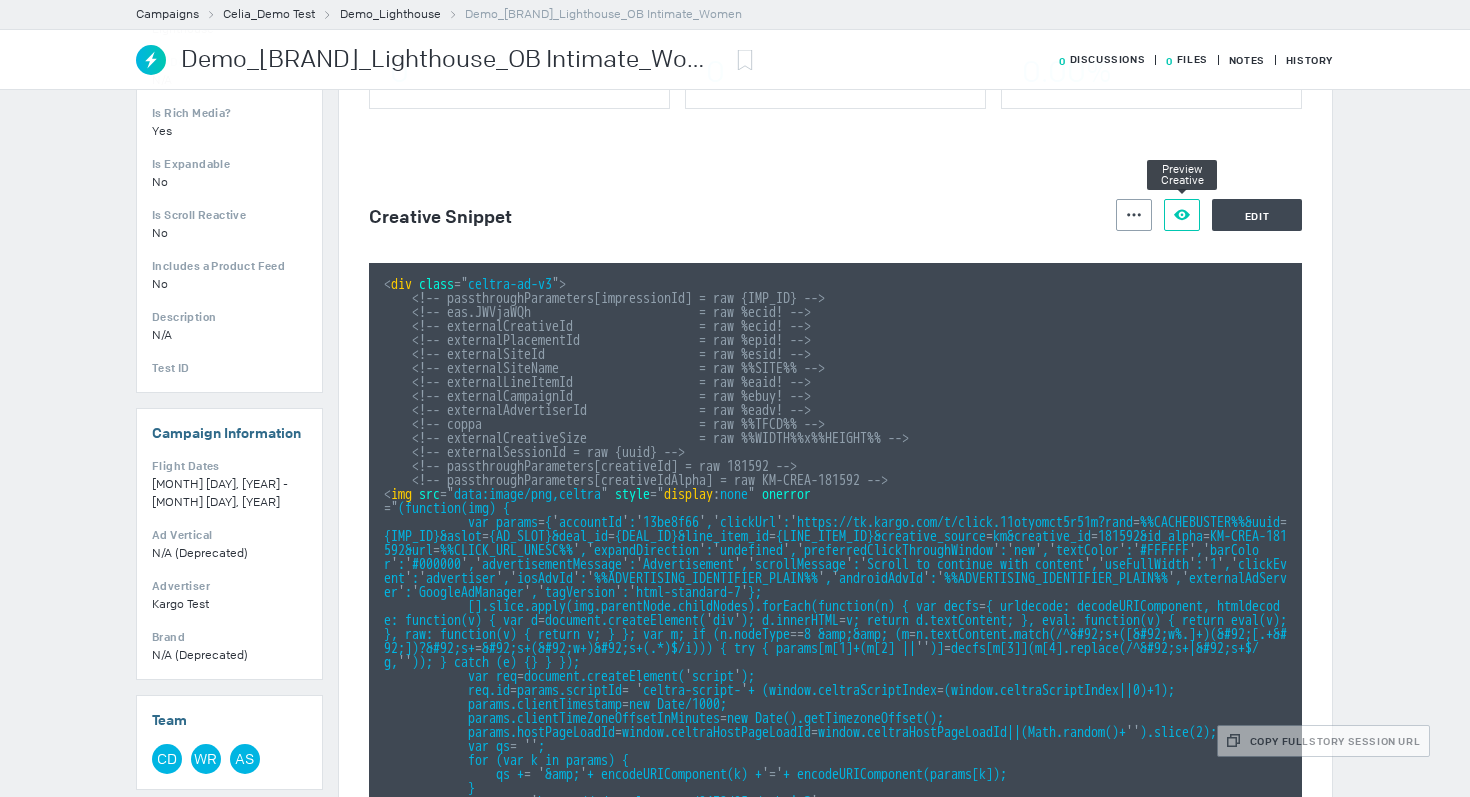 click on "Preview Creative" at bounding box center [1182, 215] 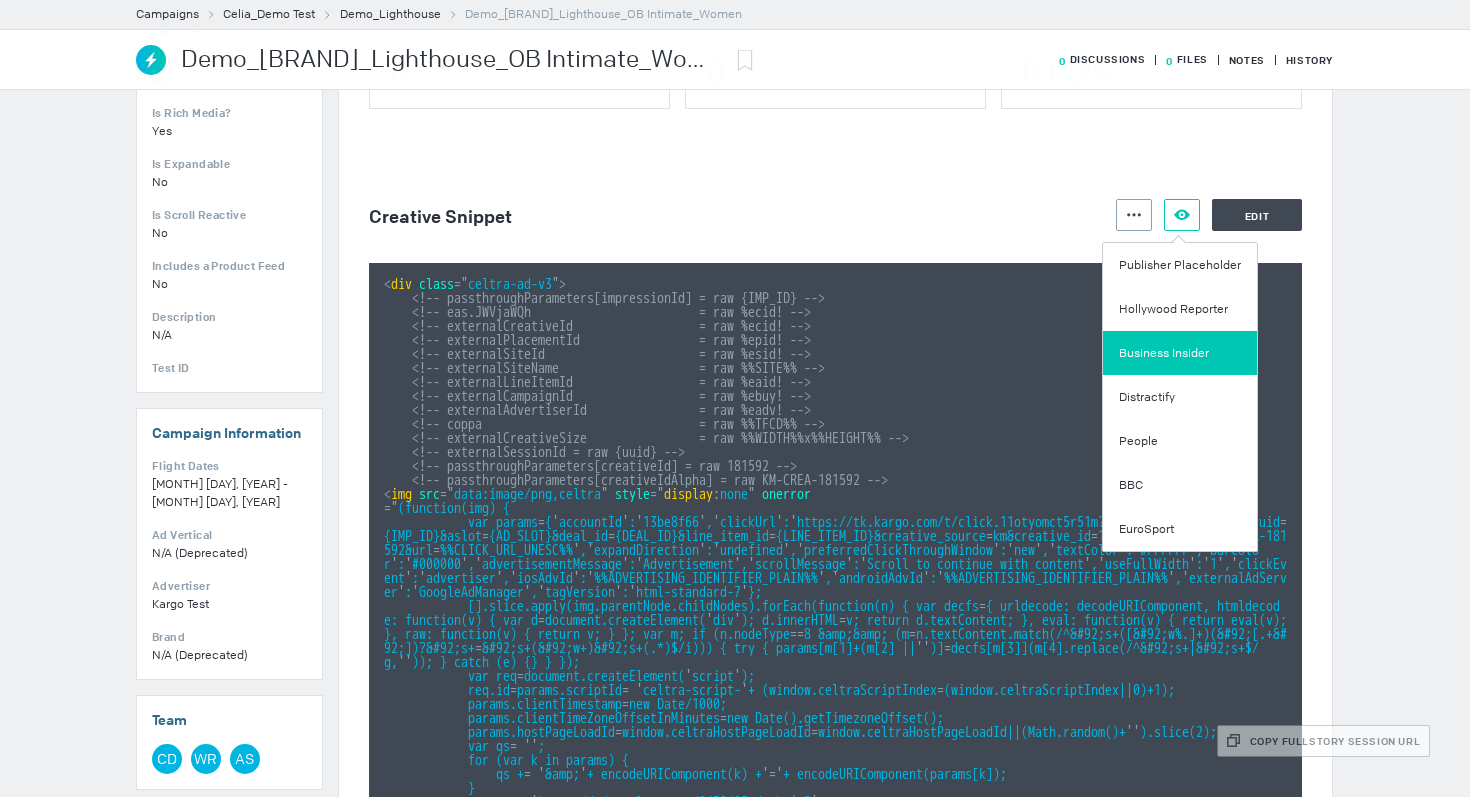 click on "Business Insider" at bounding box center (1180, 353) 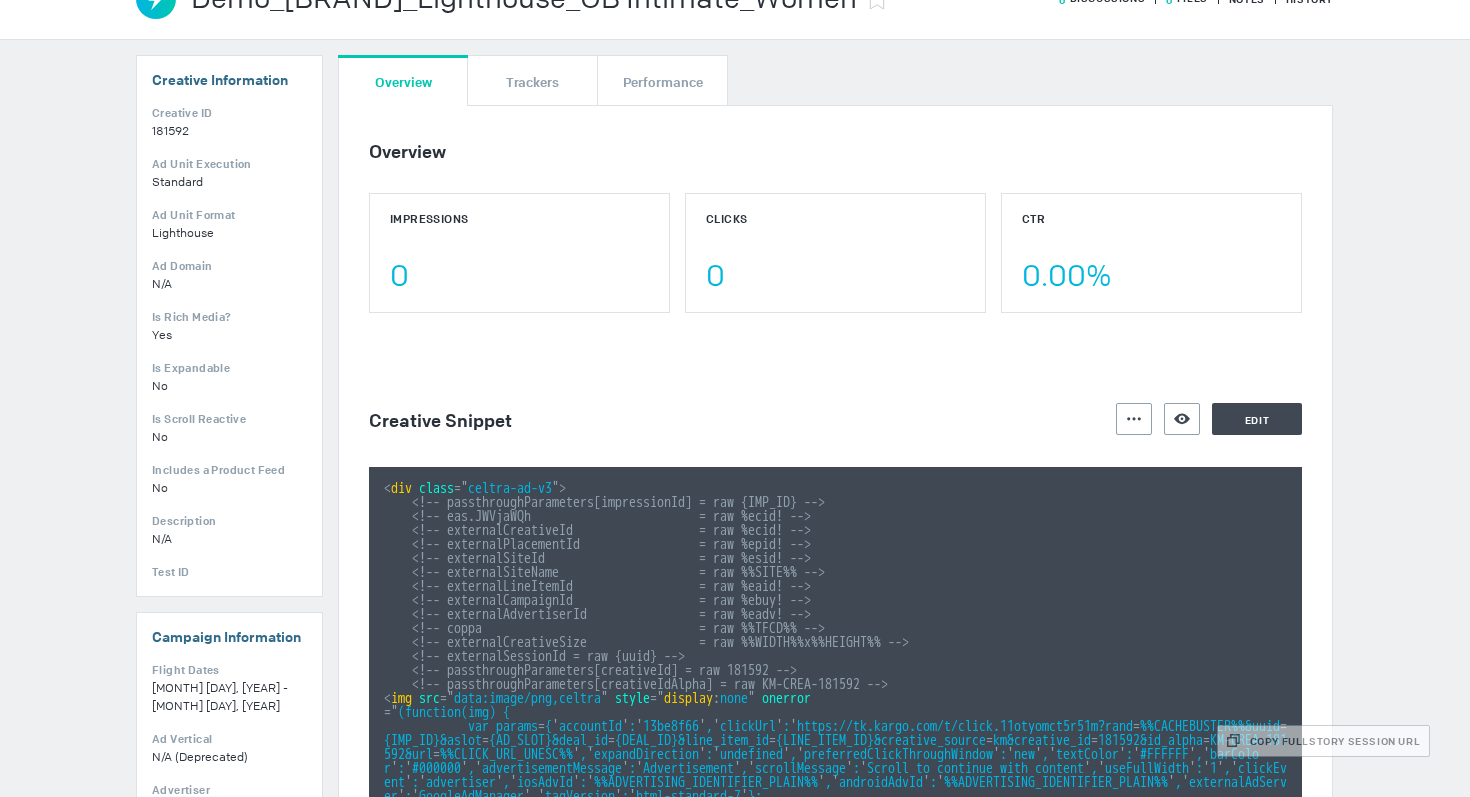 scroll, scrollTop: 0, scrollLeft: 0, axis: both 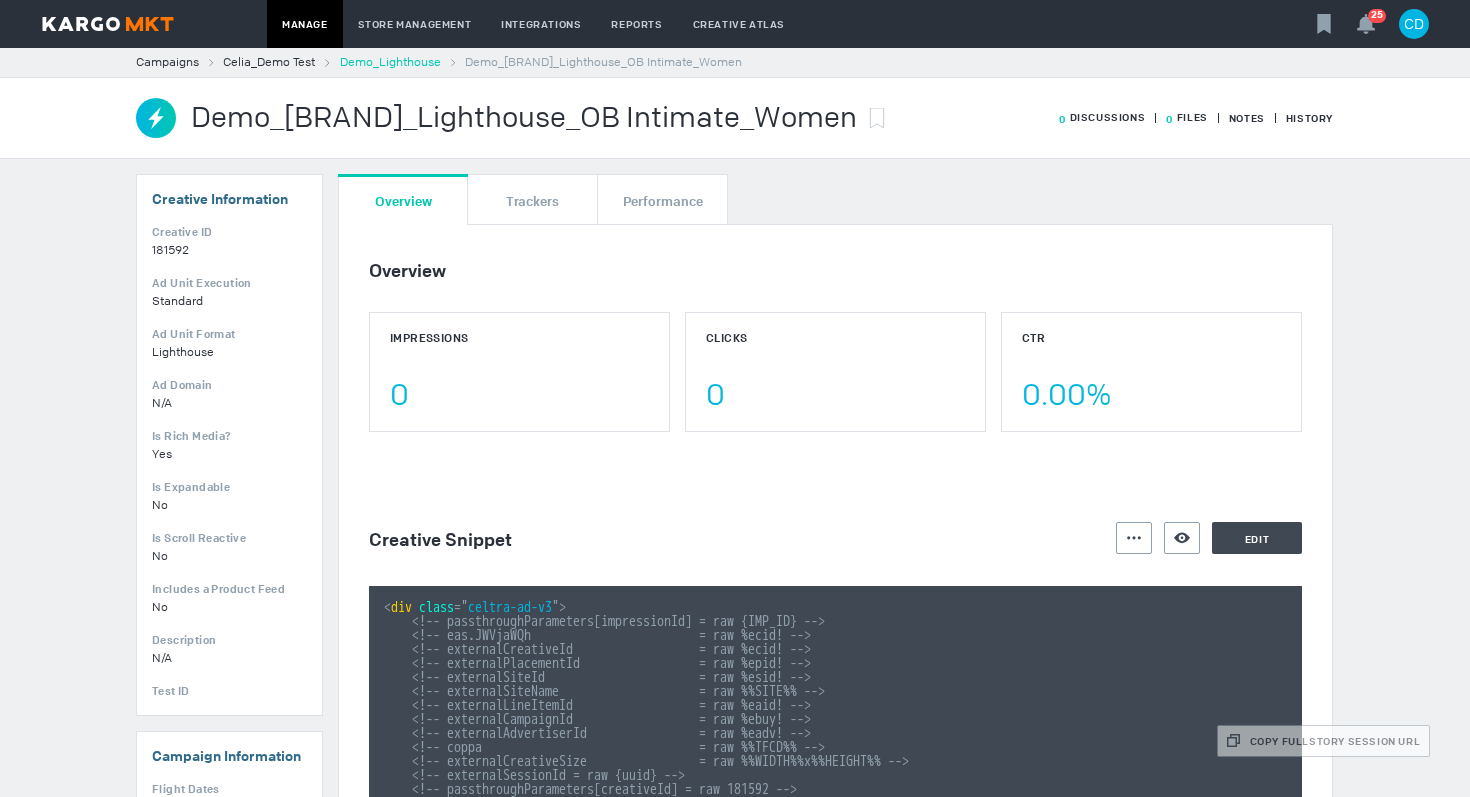 click on "Demo_Lighthouse" at bounding box center [390, 62] 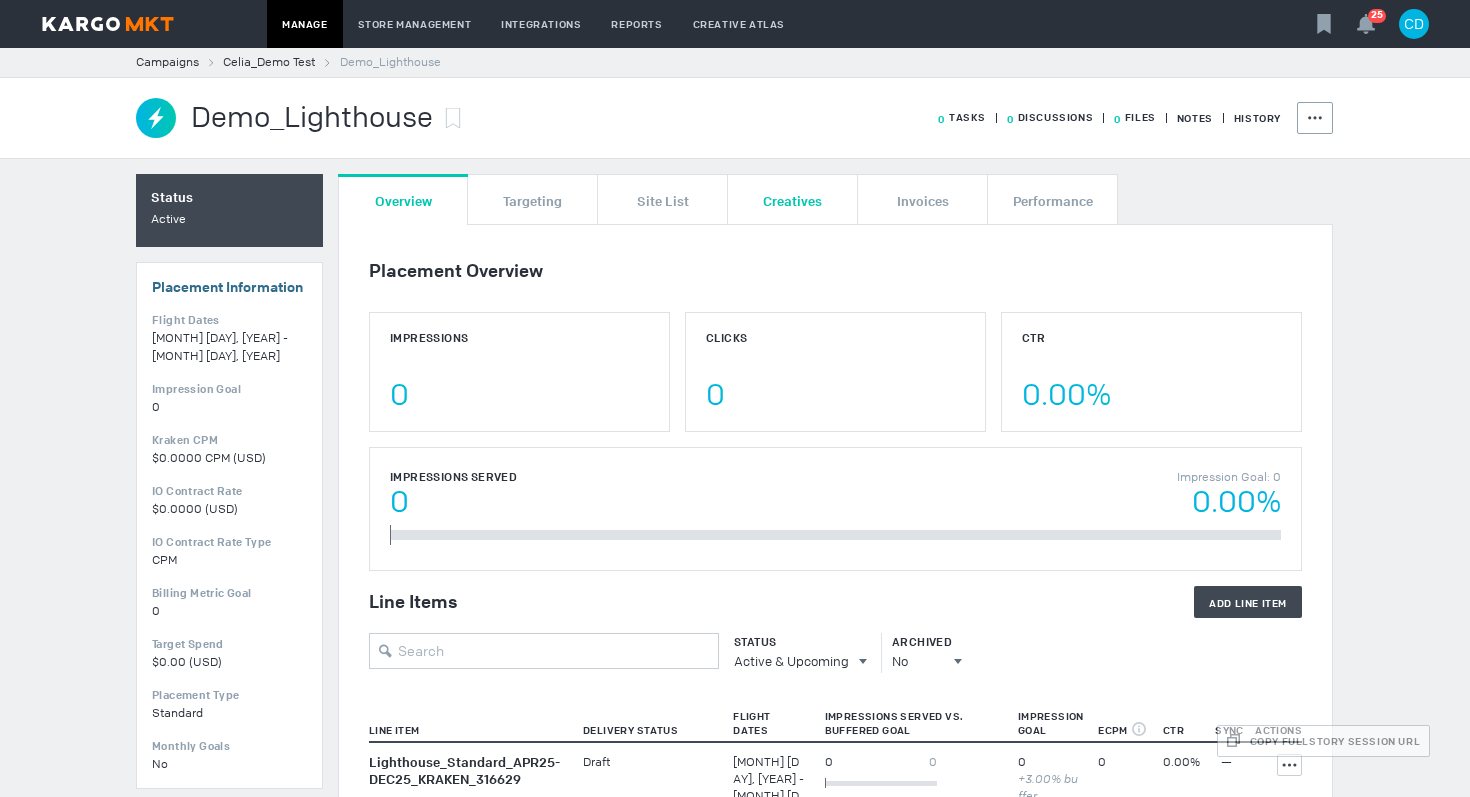 click on "Creatives" at bounding box center (793, 199) 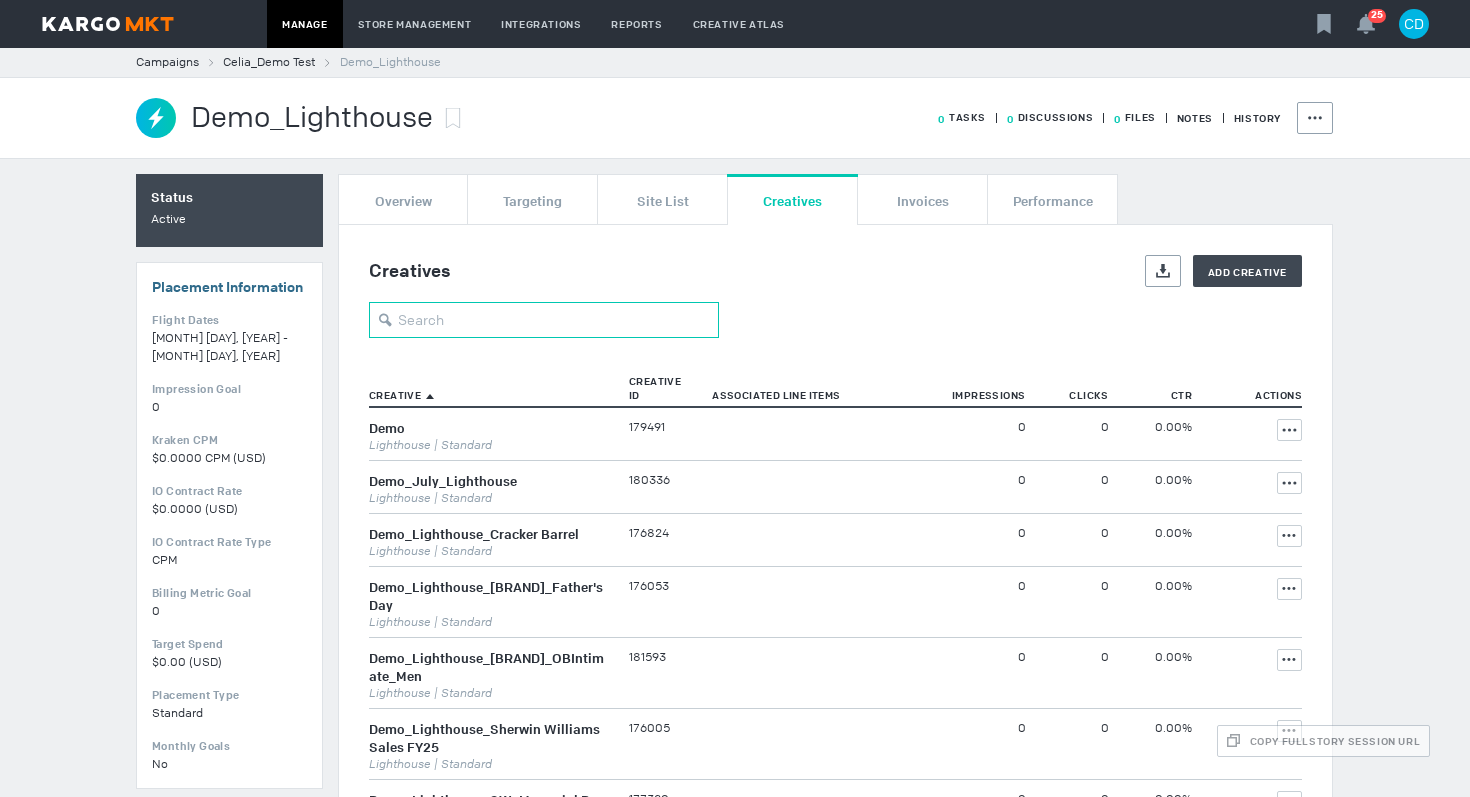 click at bounding box center (544, 320) 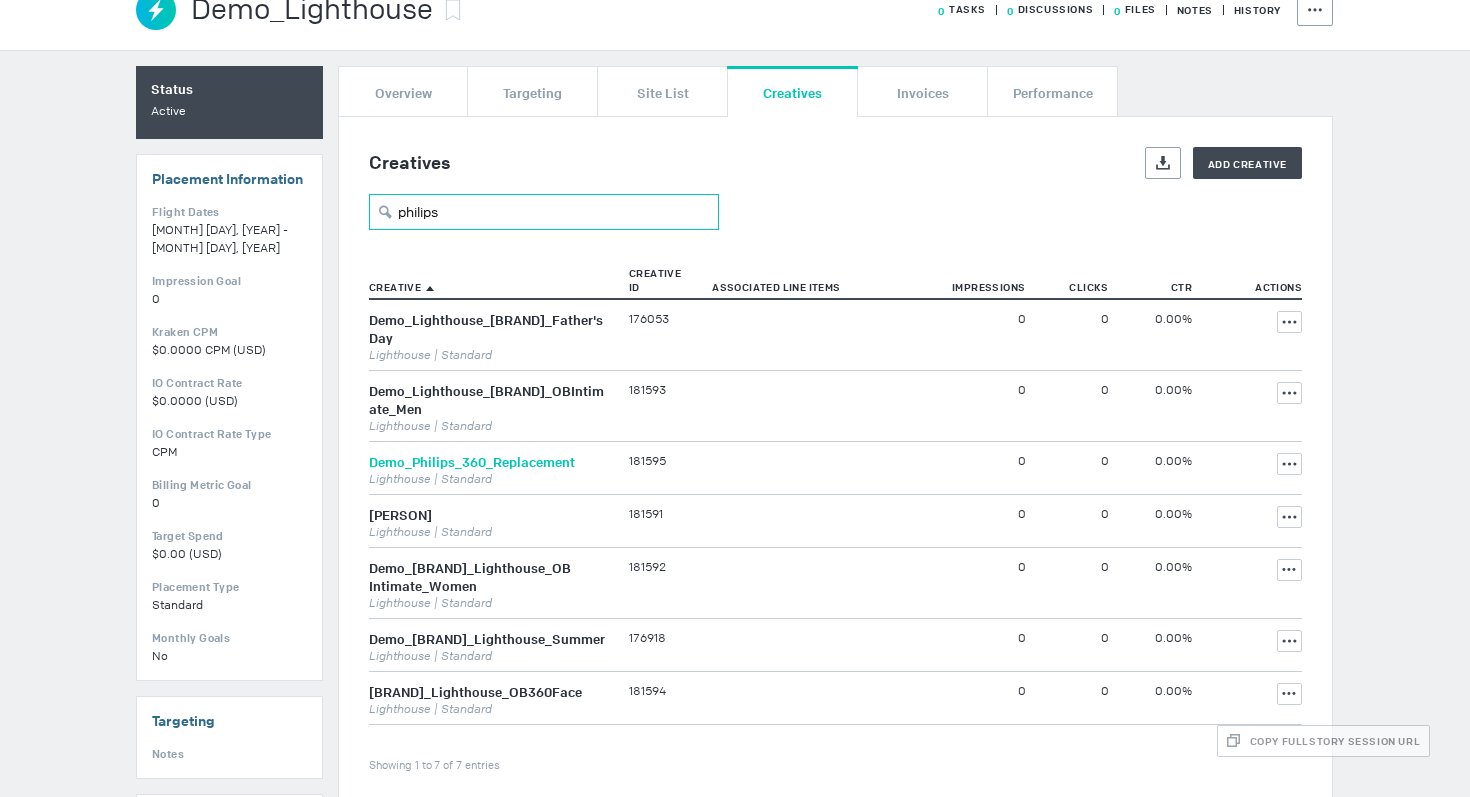 scroll, scrollTop: 133, scrollLeft: 0, axis: vertical 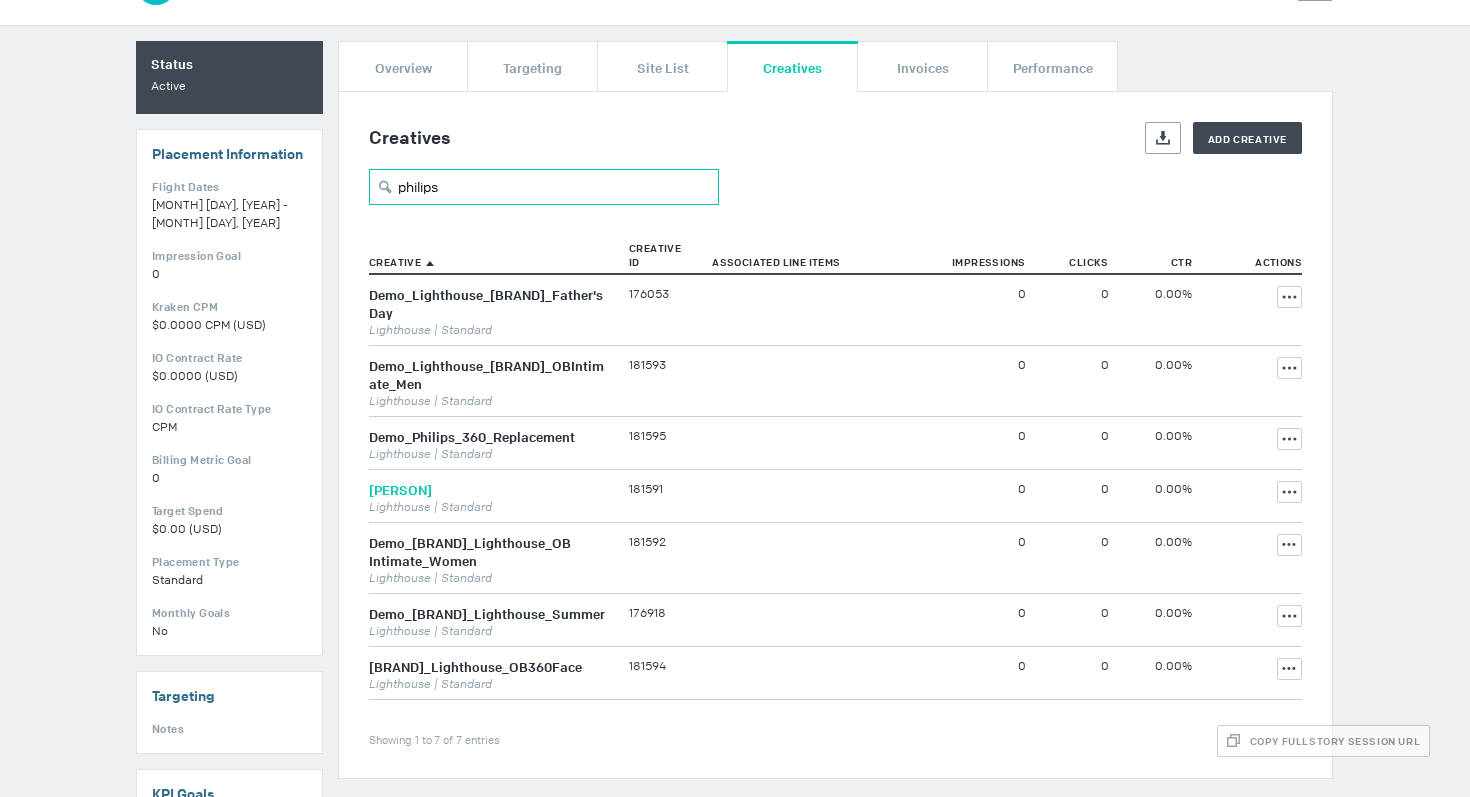 type on "philips" 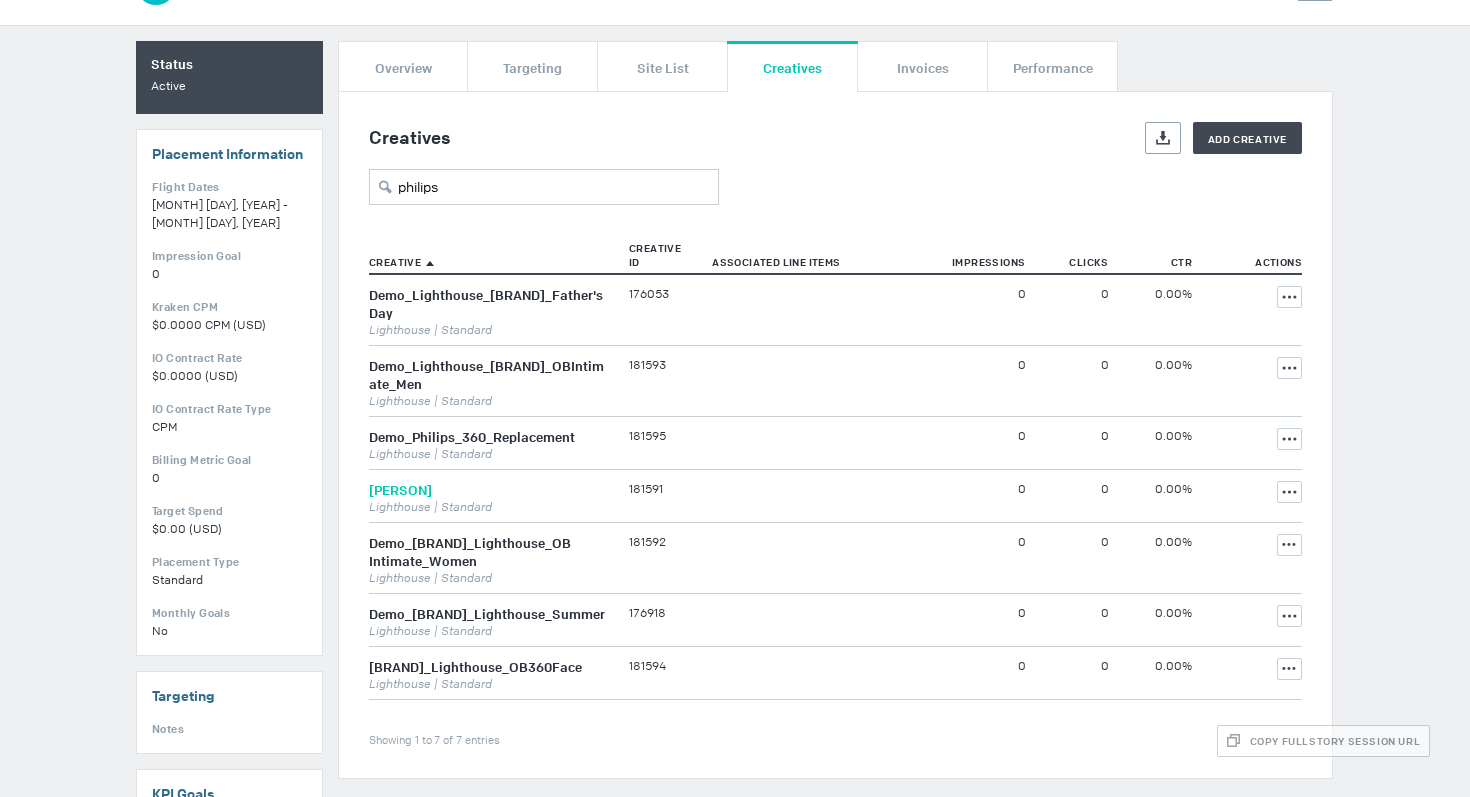 click on "[PERSON]" at bounding box center (400, 490) 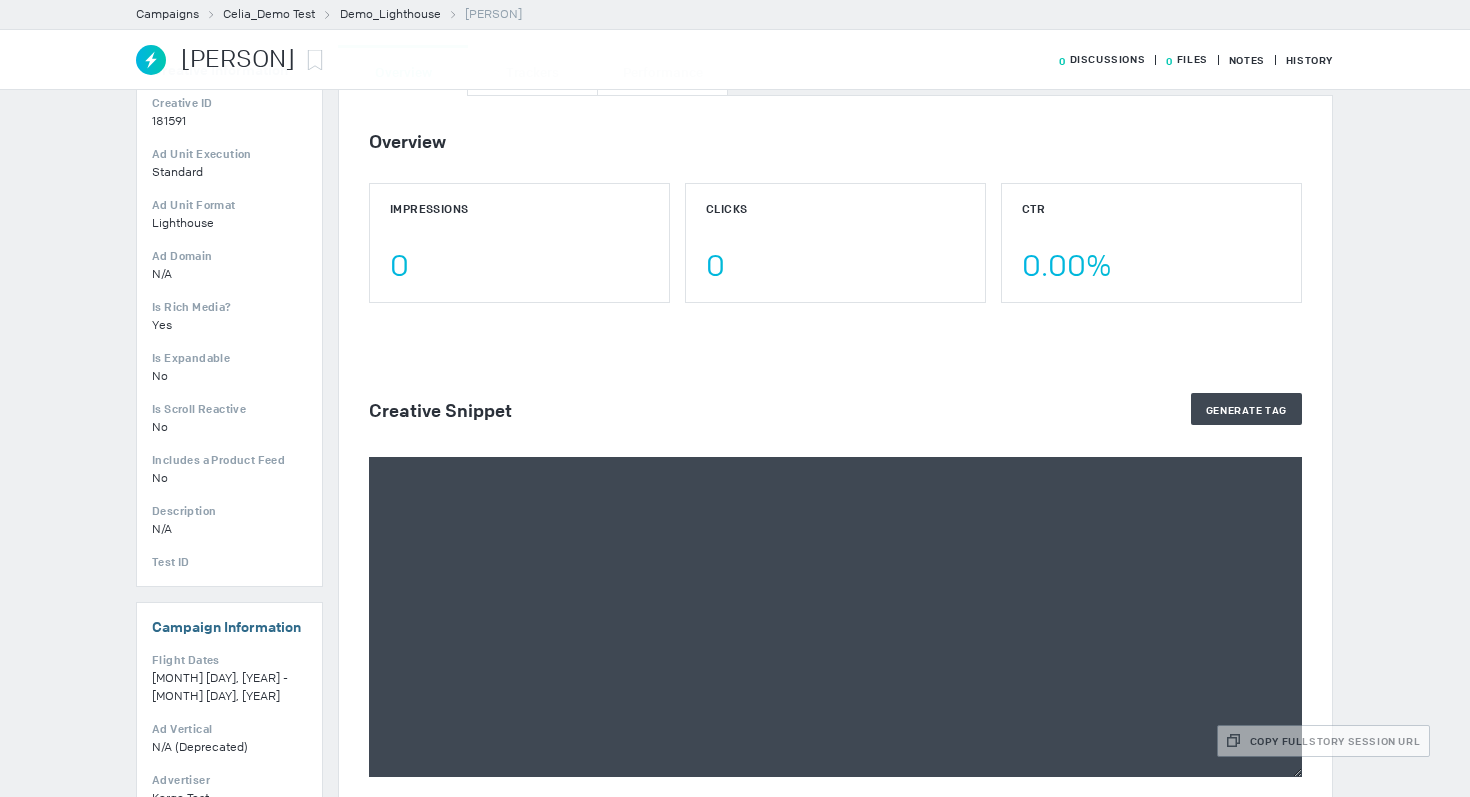 scroll, scrollTop: 323, scrollLeft: 0, axis: vertical 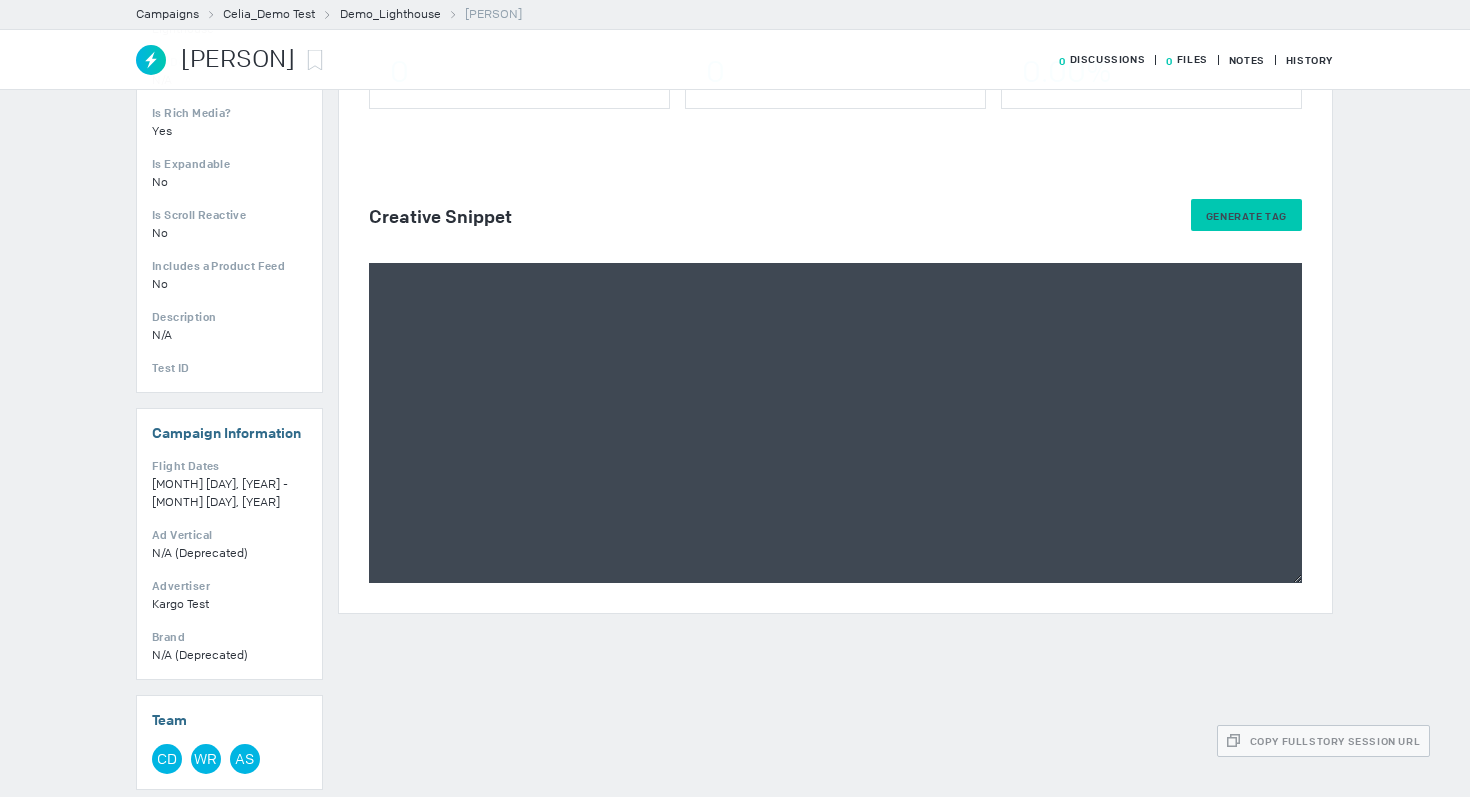 click on "Generate Tag" at bounding box center [1246, 215] 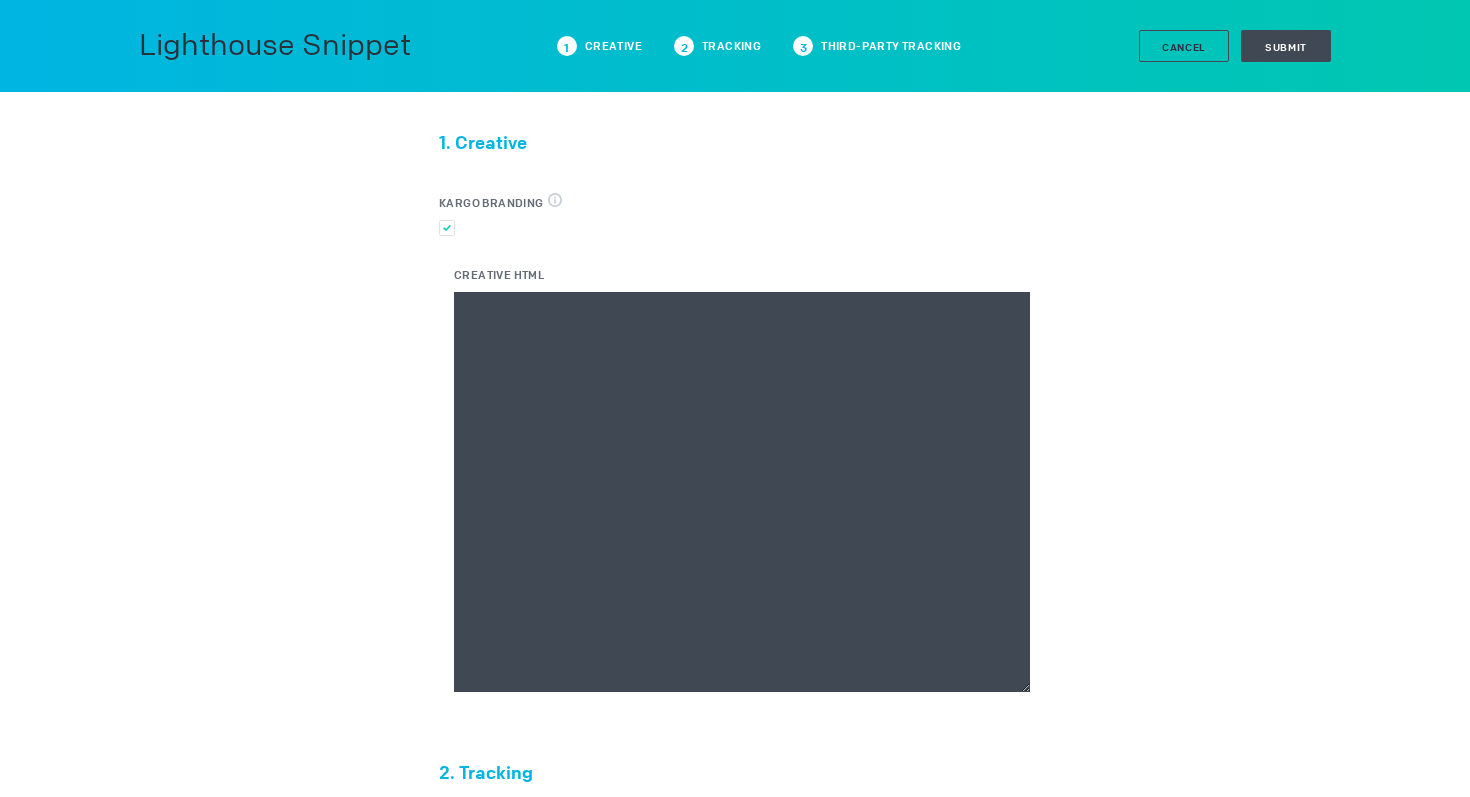 click on "Creative HTML" at bounding box center [742, 492] 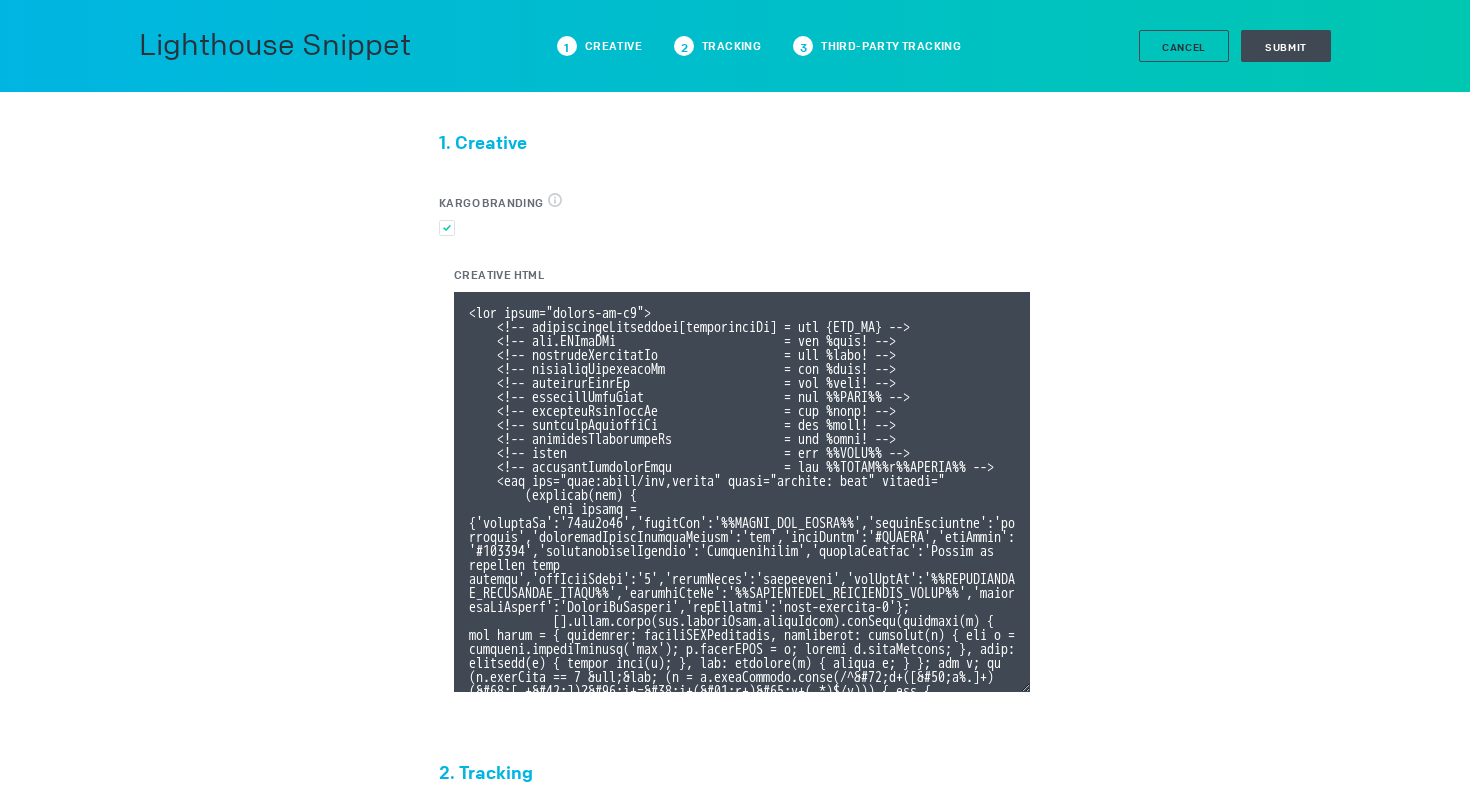 scroll, scrollTop: 400, scrollLeft: 0, axis: vertical 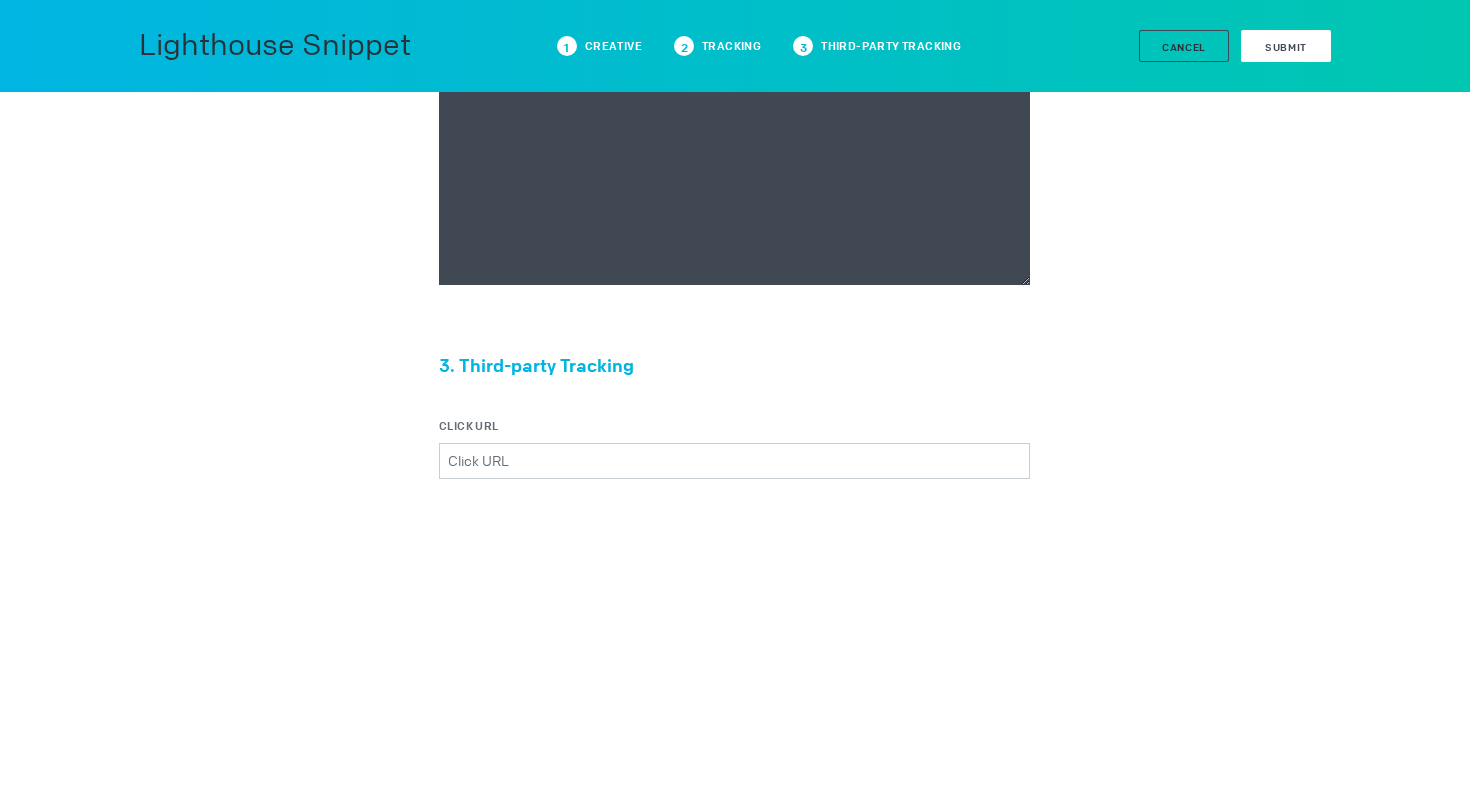 type on "<div class="celtra-ad-v3">
<!-- passthroughParameters[impressionId] = raw {IMP_ID} -->
<!-- eas.JWVjaWQh                        = raw %ecid! -->
<!-- externalCreativeId                  = raw %ecid! -->
<!-- externalPlacementId                 = raw %epid! -->
<!-- externalSiteId                      = raw %esid! -->
<!-- externalSiteName                    = raw %%SITE%% -->
<!-- externalLineItemId                  = raw %eaid! -->
<!-- externalCampaignId                  = raw %ebuy! -->
<!-- externalAdvertiserId                = raw %eadv! -->
<!-- coppa                               = raw %%TFCD%% -->
<!-- externalCreativeSize                = raw %%WIDTH%%x%%HEIGHT%% -->
<img src="data:image/png,celtra" style="display: none" onerror="
(function(img) {
var params = {'accountId':'13be8f66','clickUrl':'%%CLICK_URL_UNESC%%','expandDirection':'undefined','preferredClickThroughWindow':'new','textColor':'#FFFFFF','barColor':'#000000','advert..." 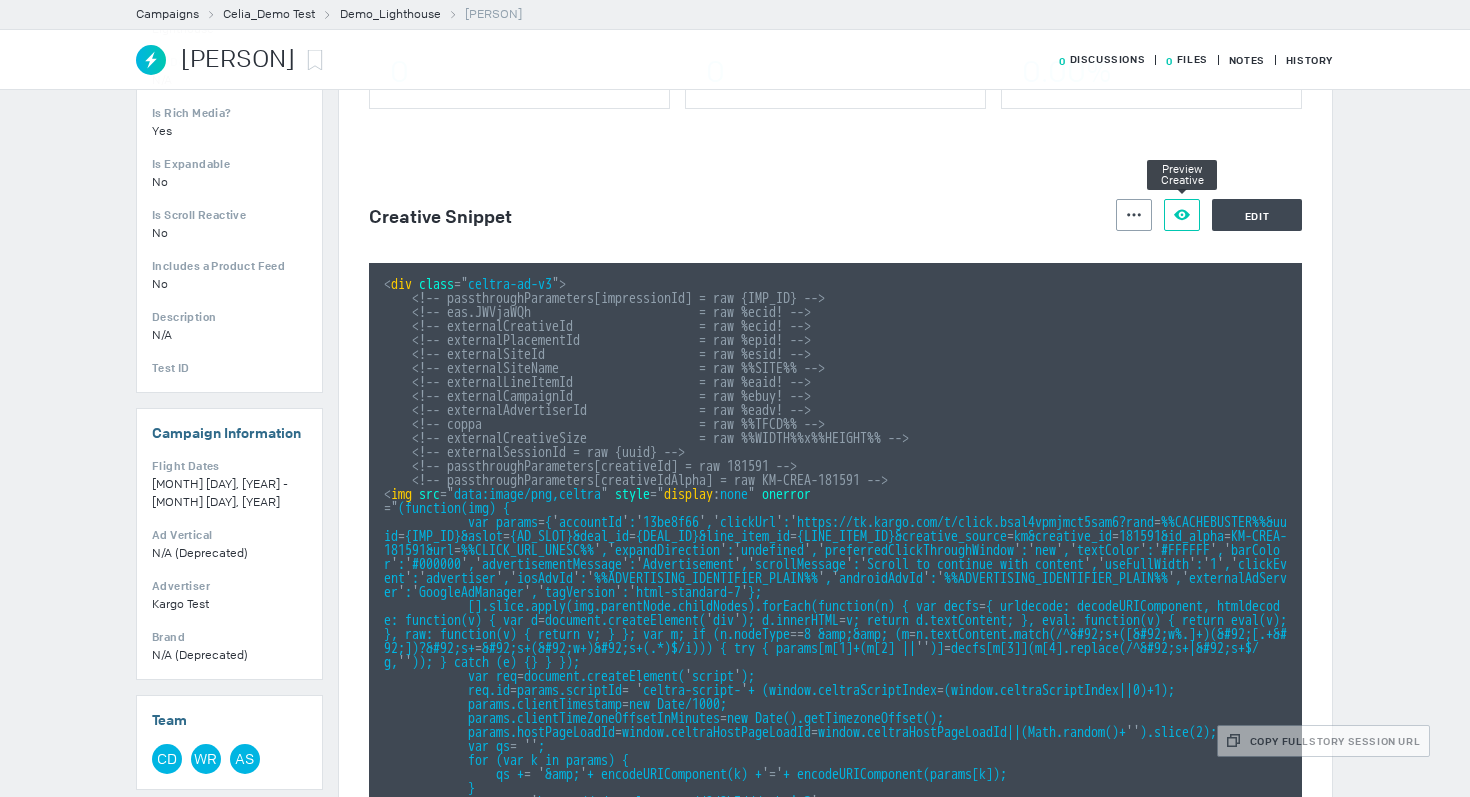 click on "Preview Creative" at bounding box center [1182, 215] 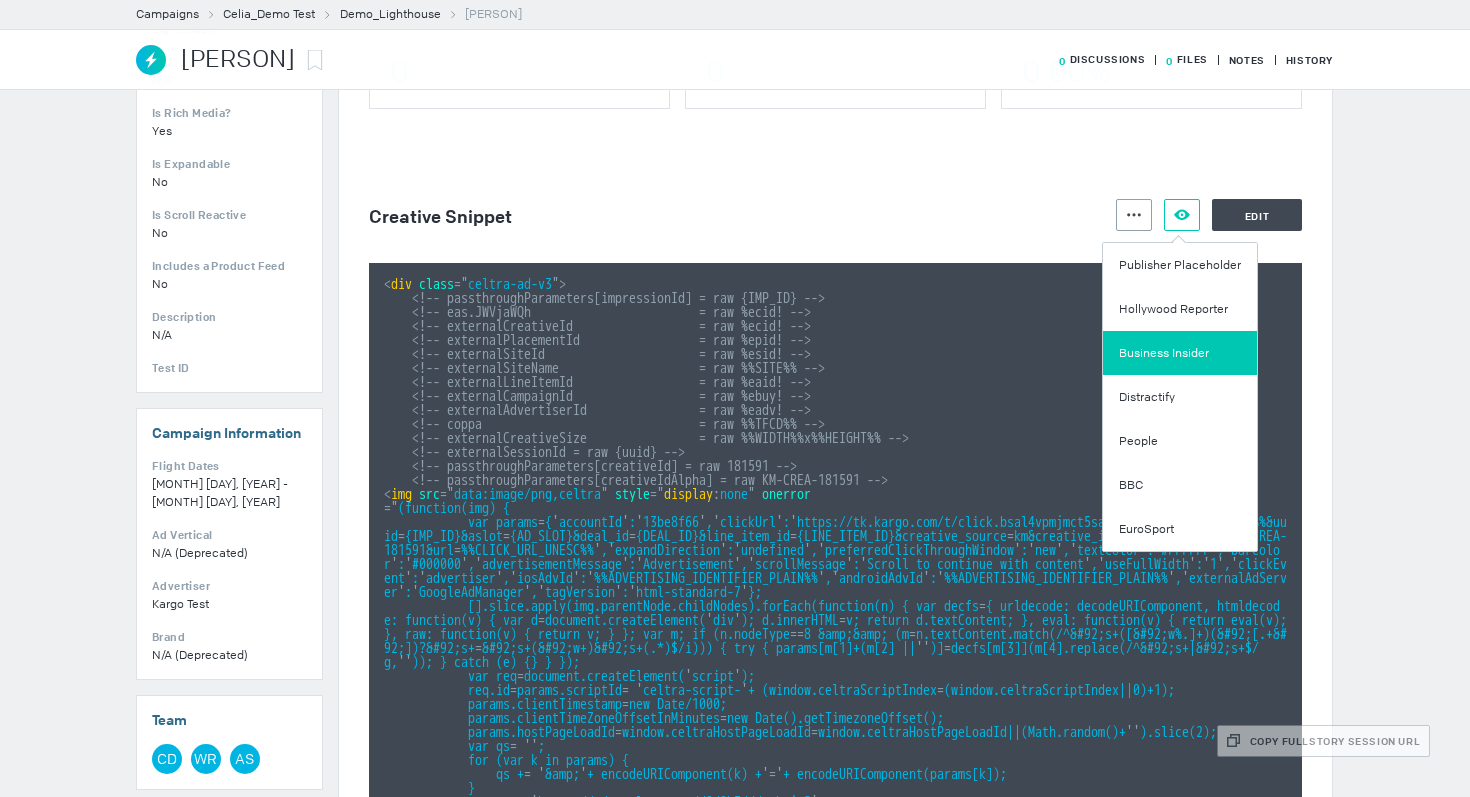 click on "Business Insider" at bounding box center (1180, 353) 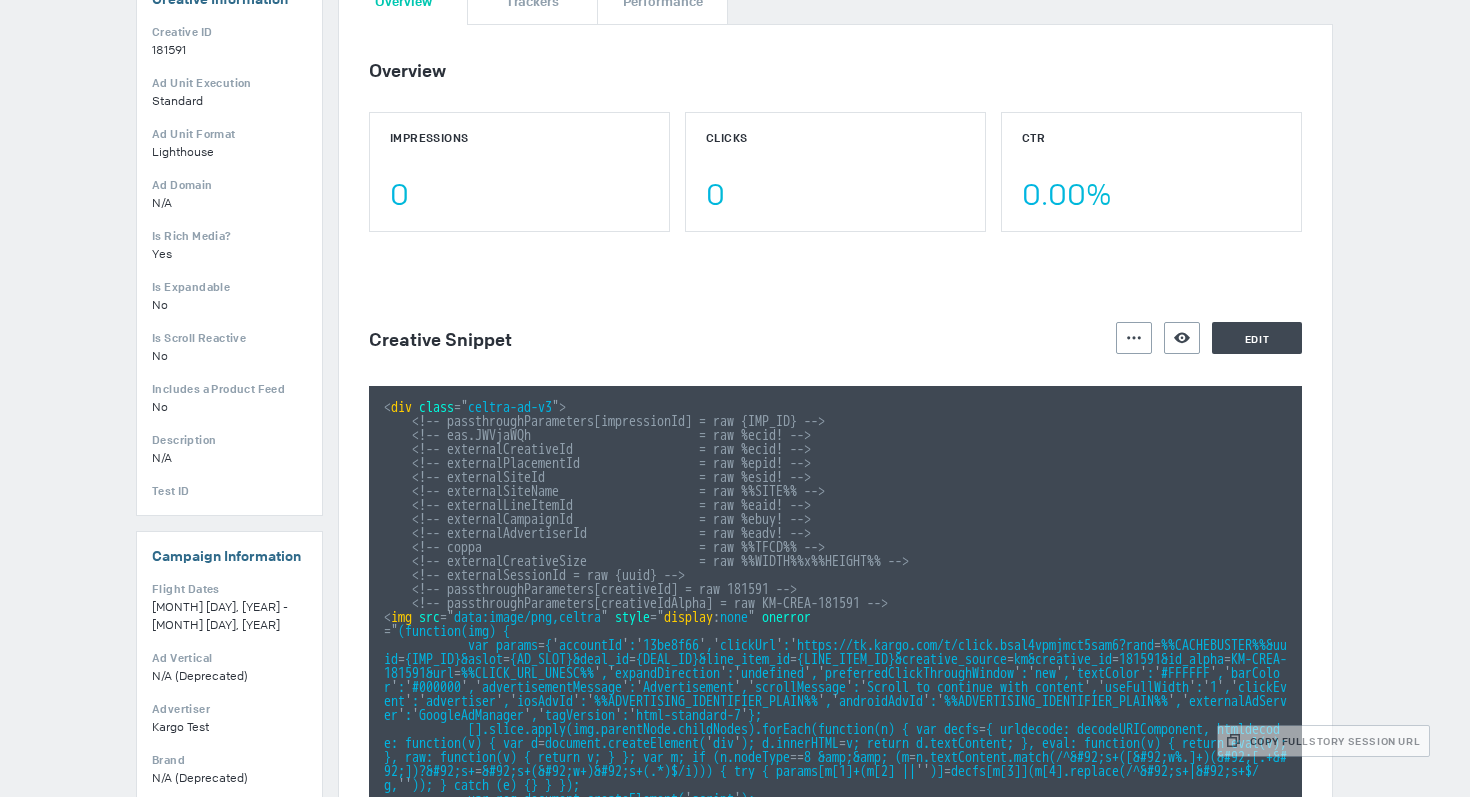 scroll, scrollTop: 0, scrollLeft: 0, axis: both 